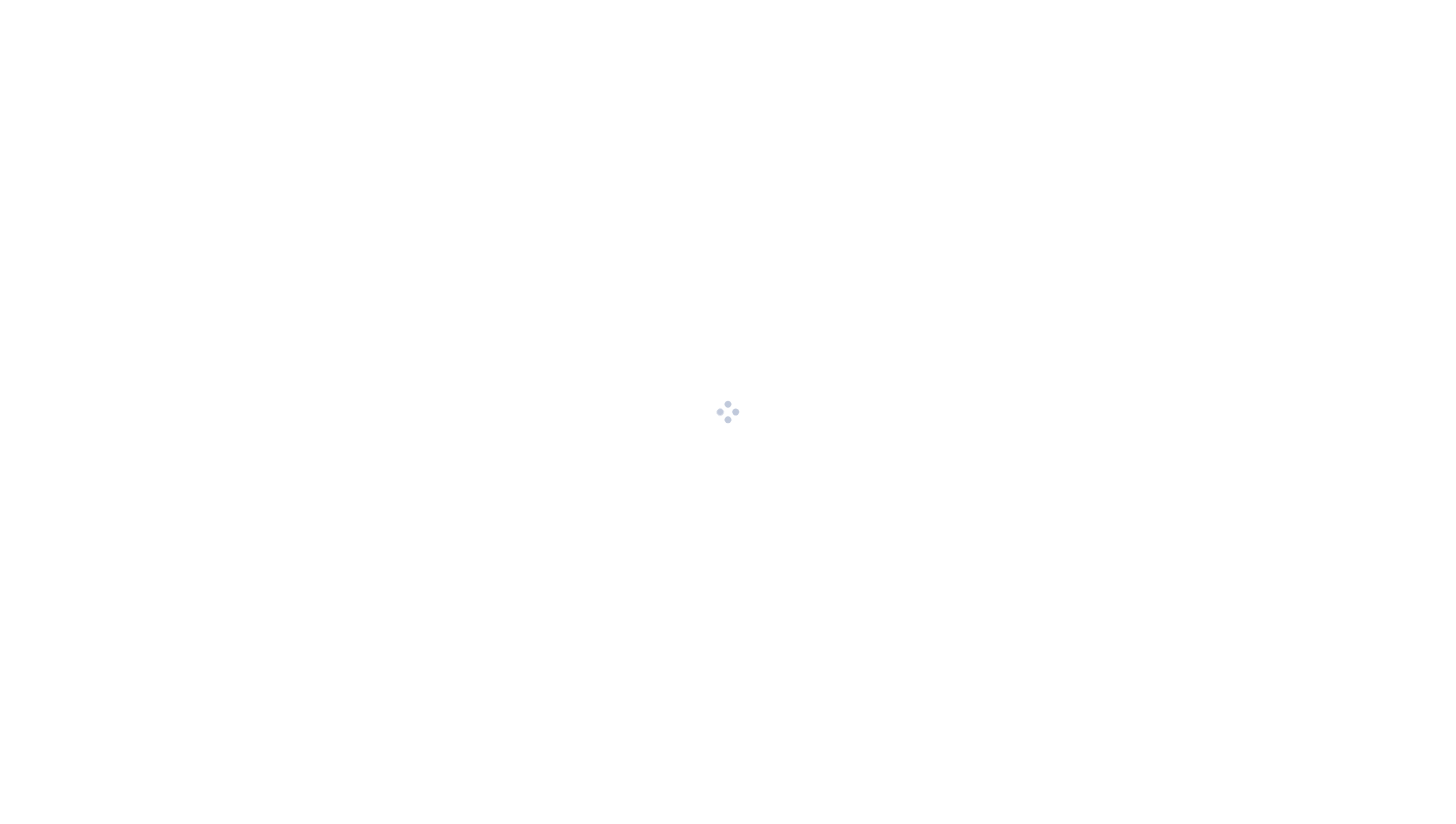 scroll, scrollTop: 0, scrollLeft: 0, axis: both 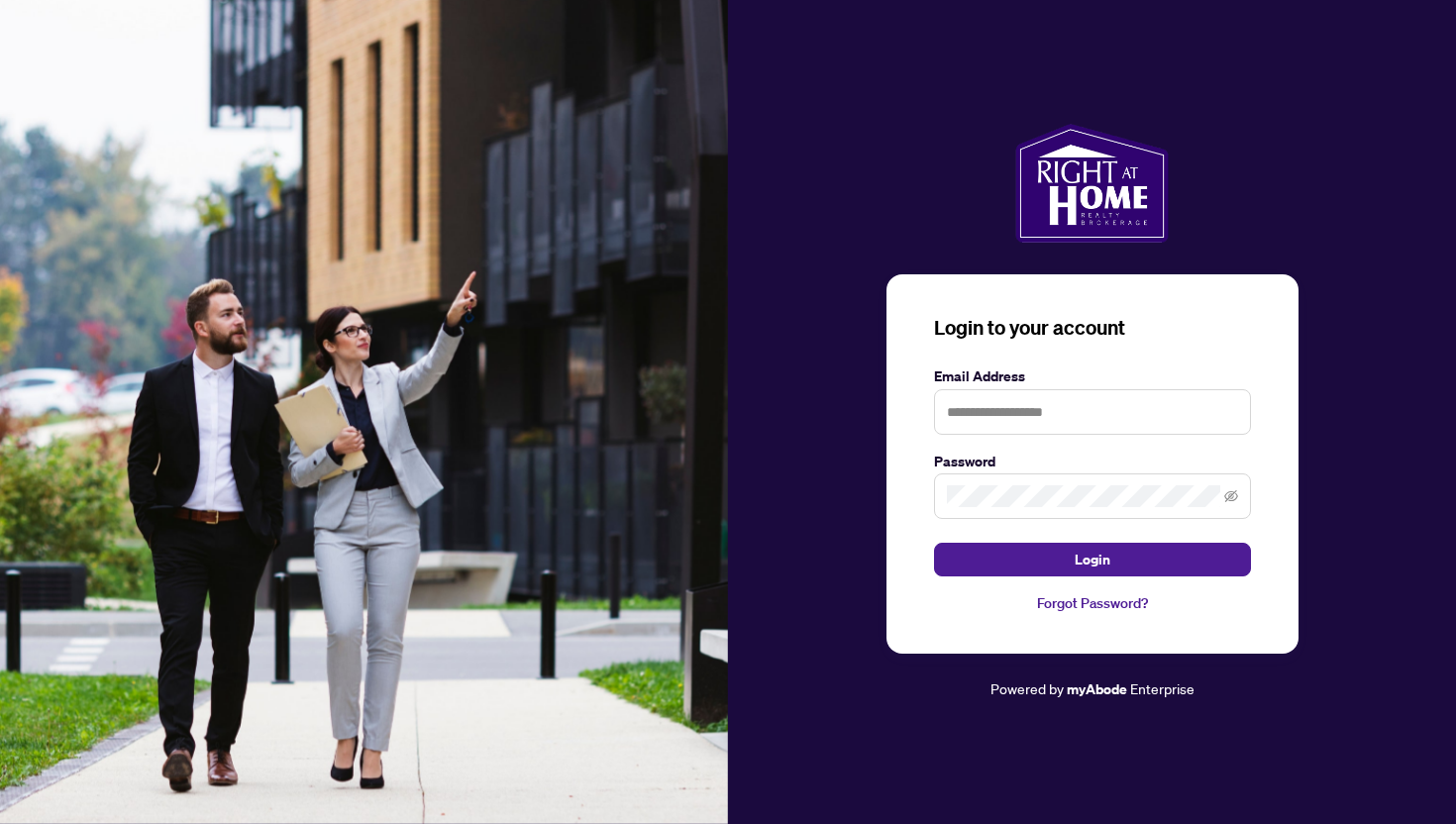 click at bounding box center [0, 824] 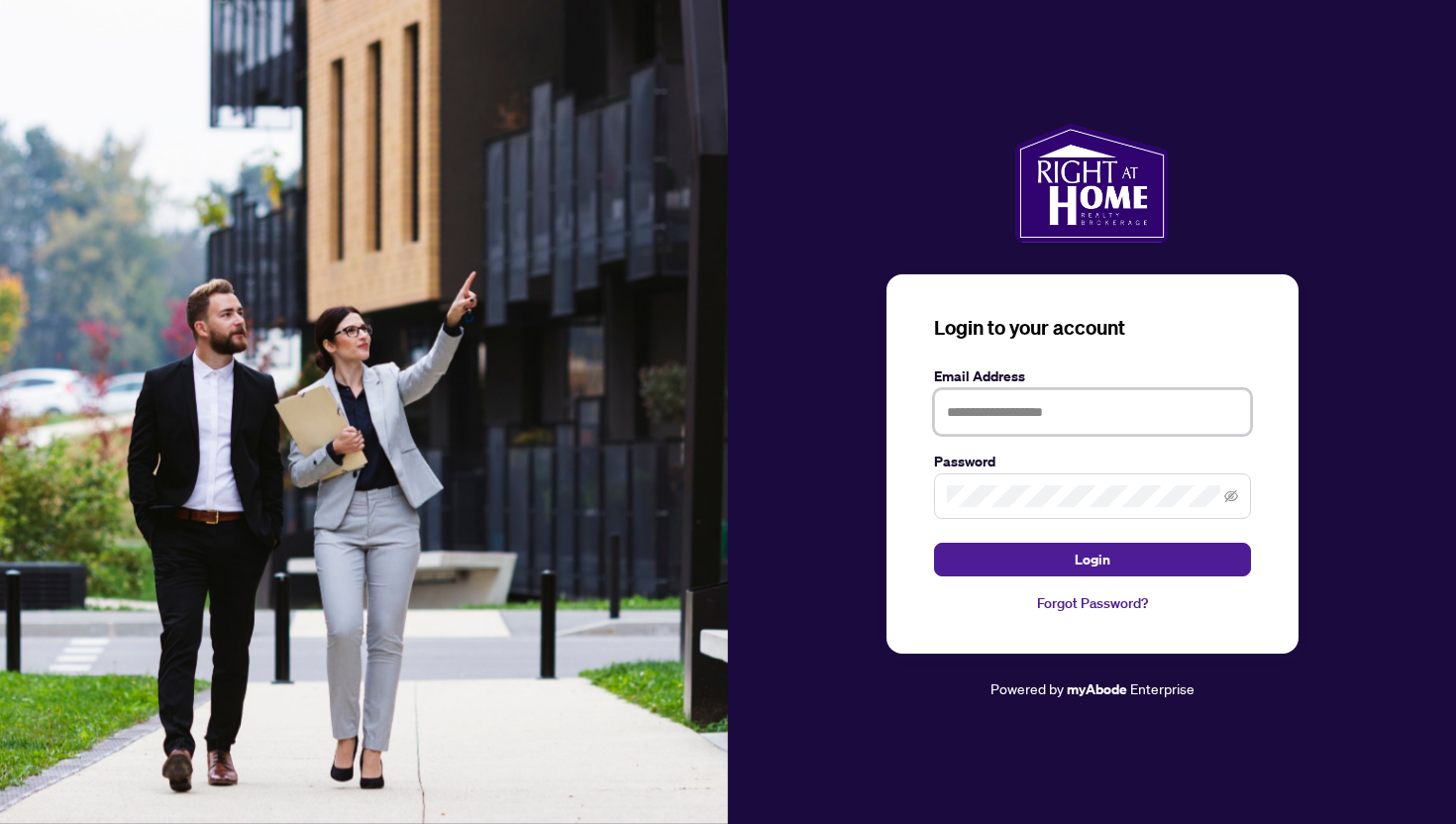 type on "**********" 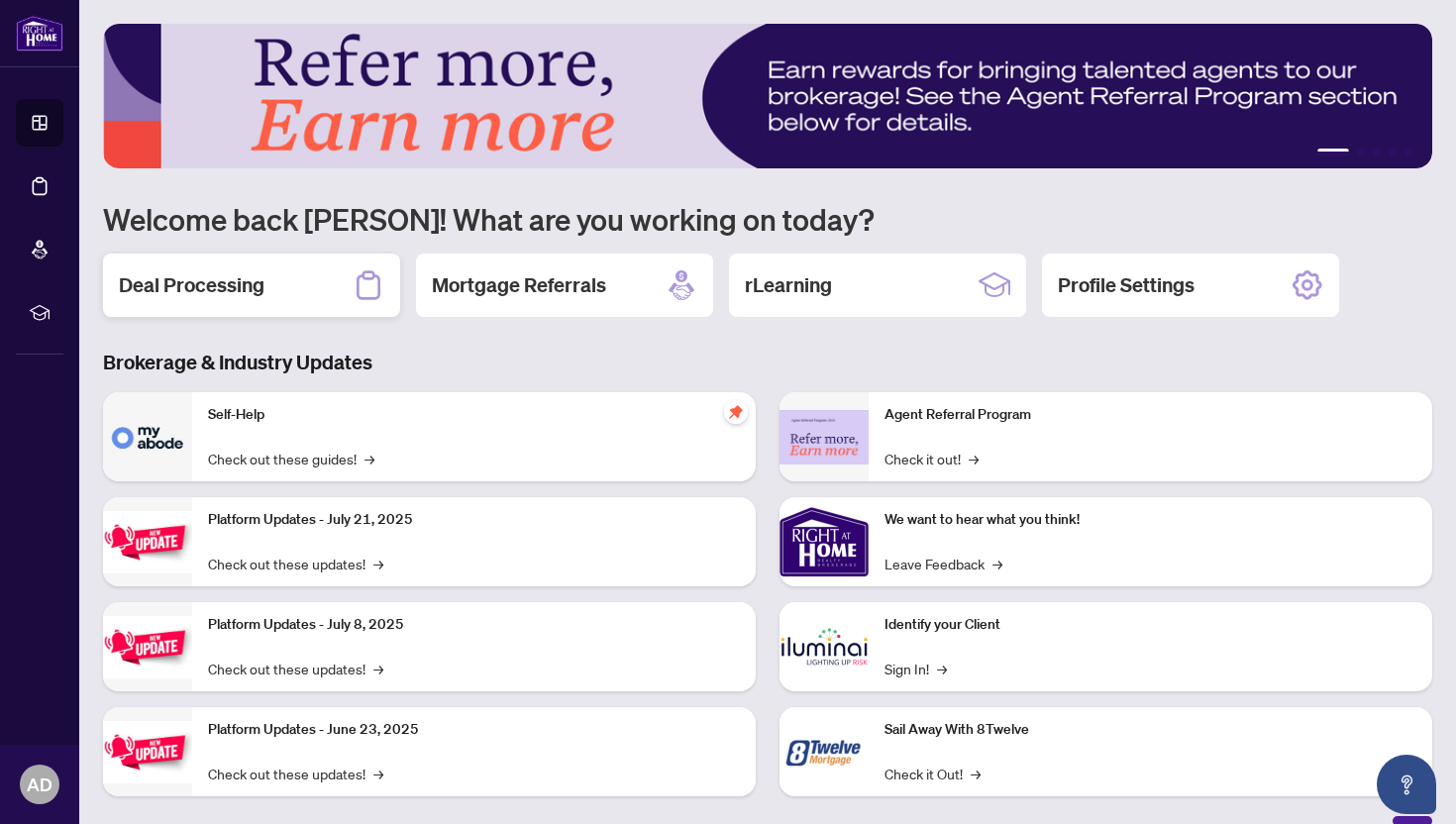 click on "Deal Processing" at bounding box center [191, 285] 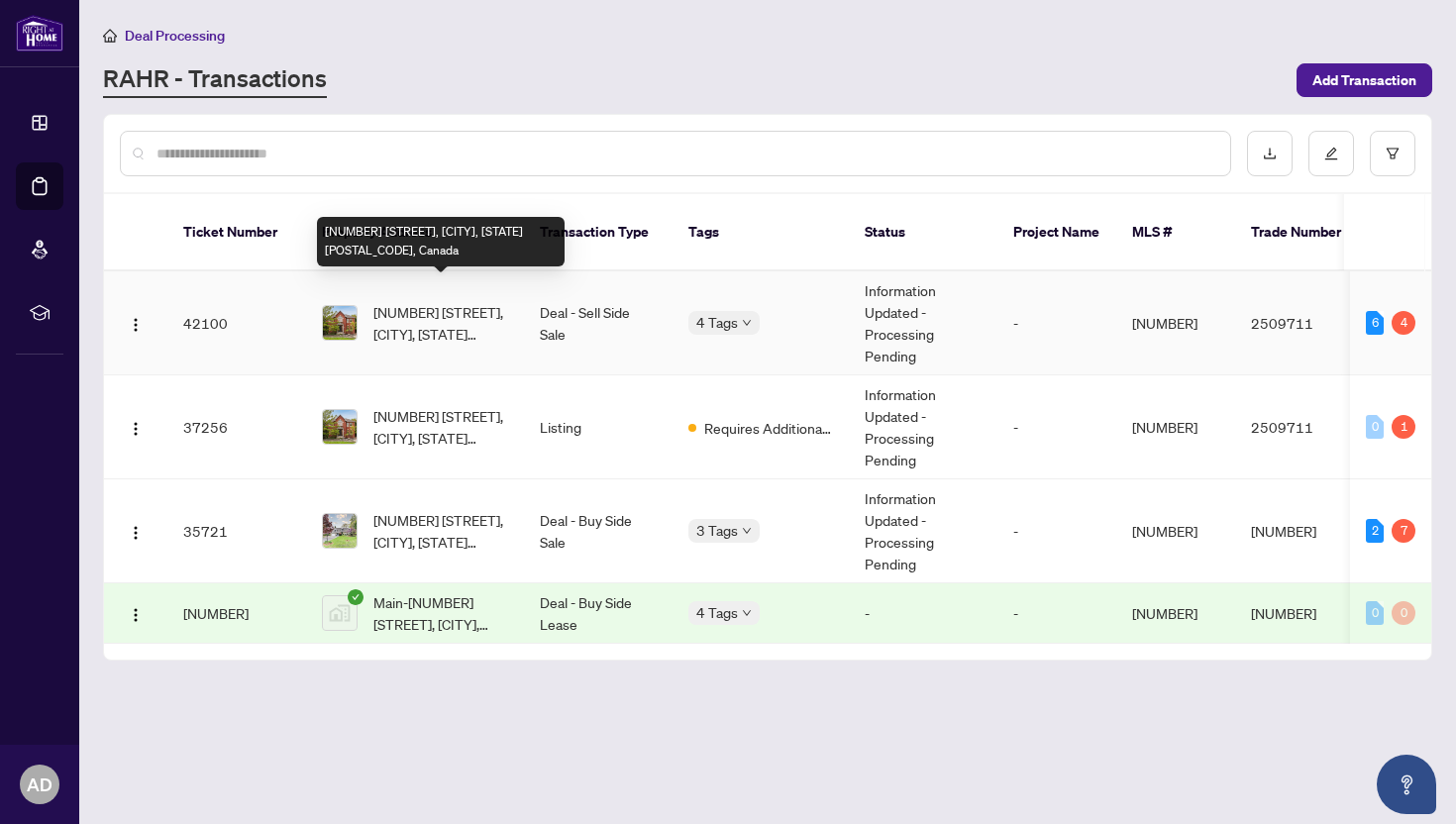 click on "[NUMBER] [STREET], [CITY], [STATE] [POSTAL_CODE], Canada" at bounding box center [441, 323] 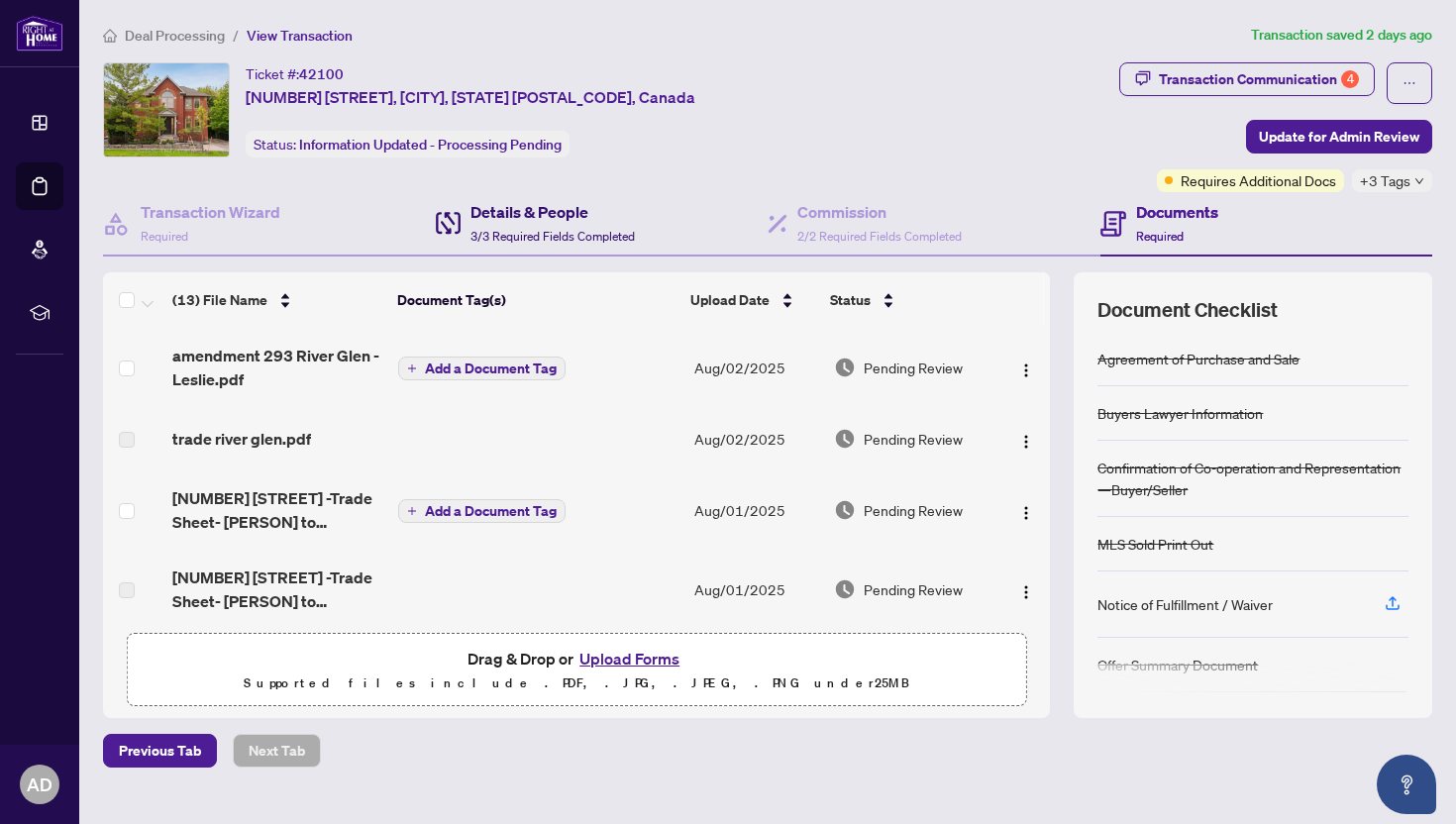 click on "3/3 Required Fields Completed" at bounding box center (553, 236) 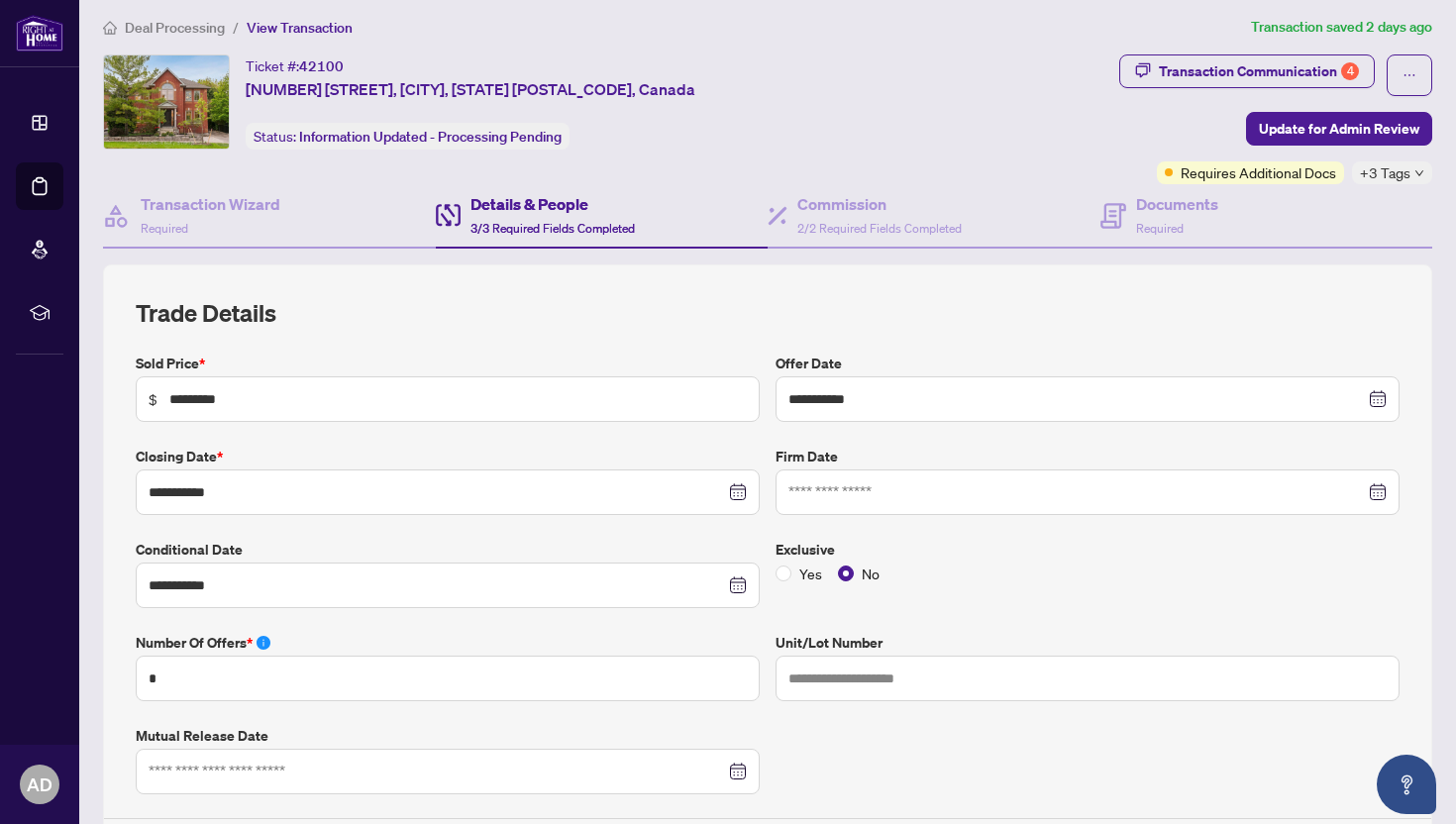 scroll, scrollTop: 0, scrollLeft: 0, axis: both 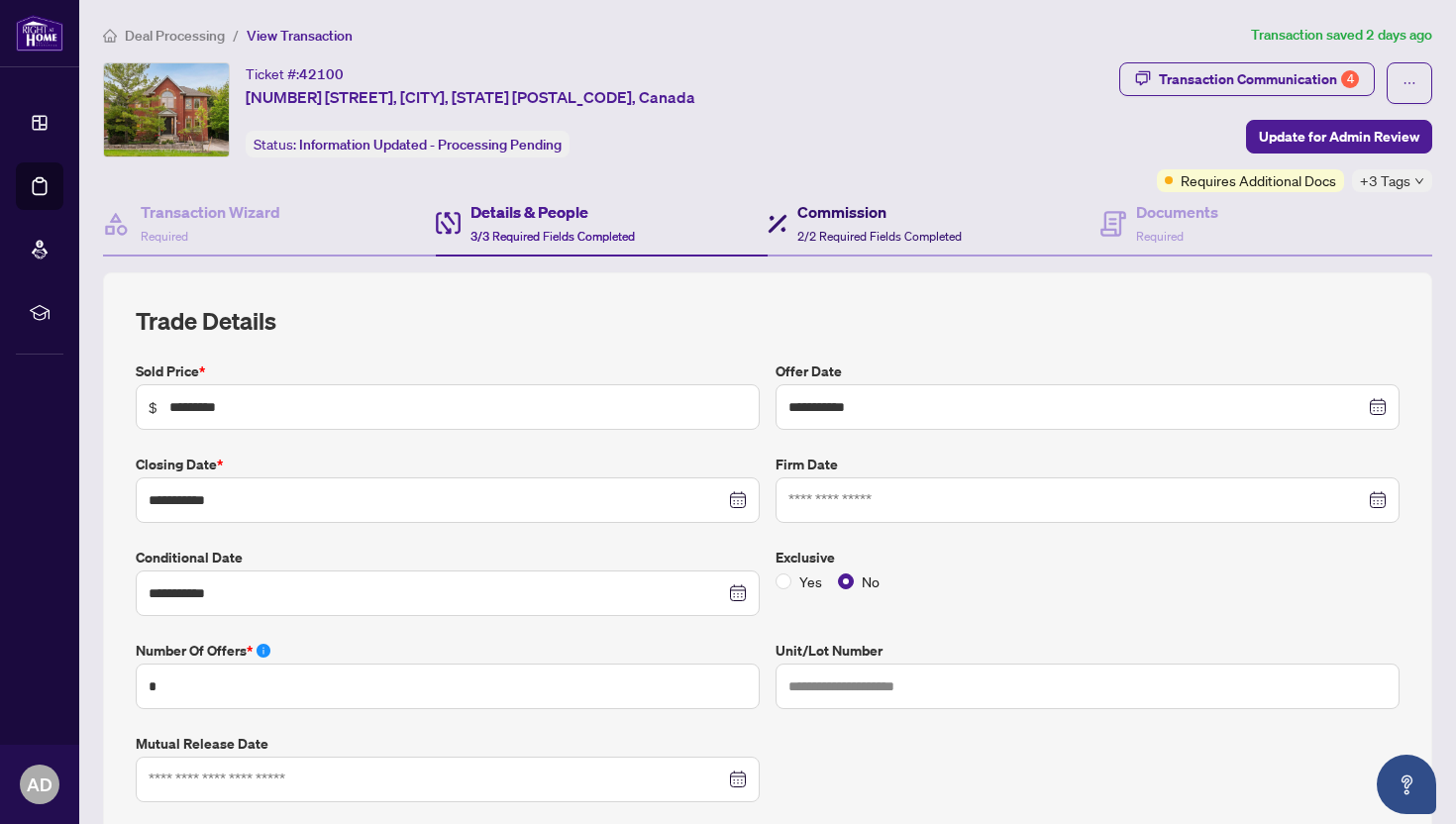 click on "2/2 Required Fields Completed" at bounding box center (880, 236) 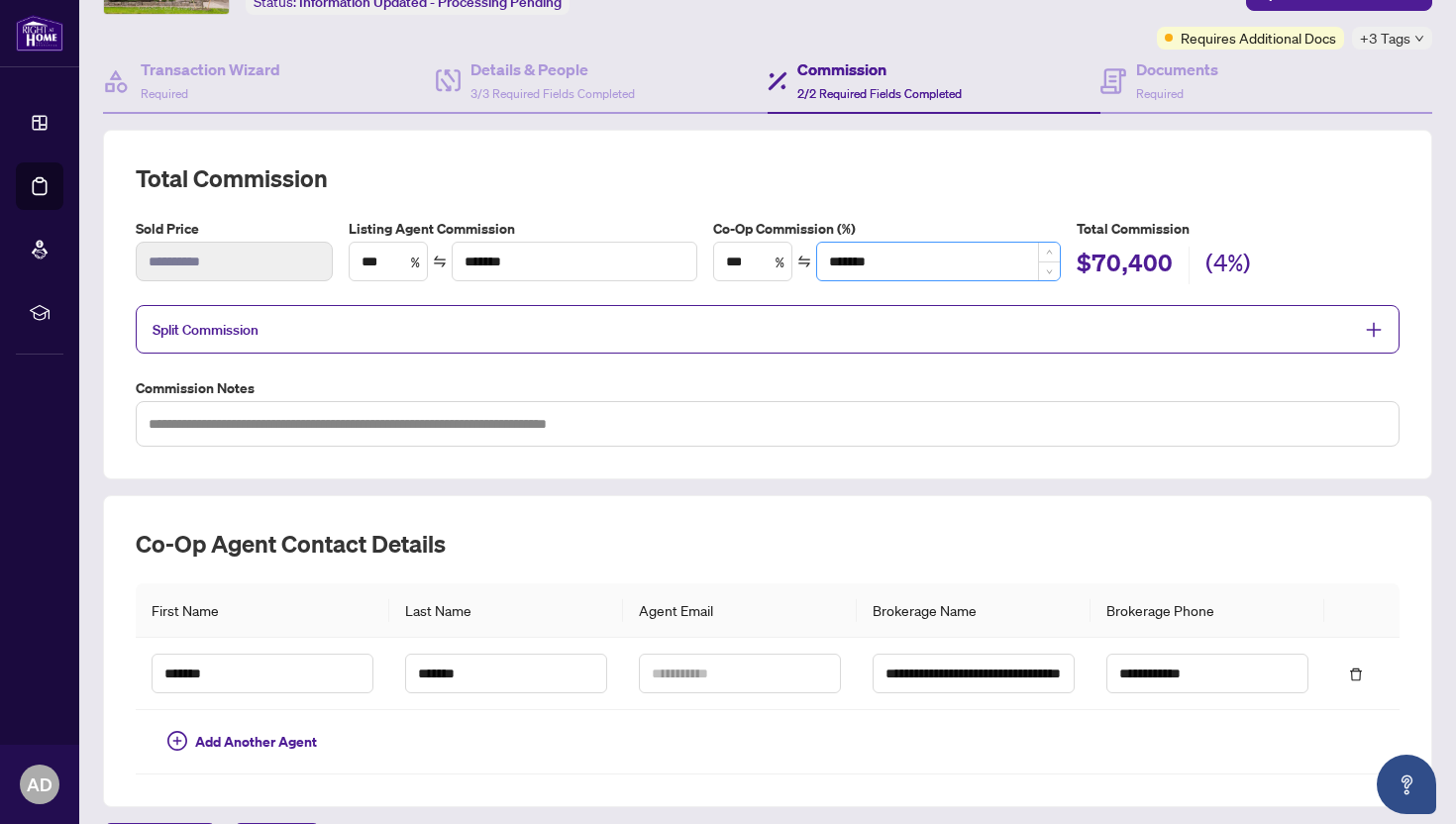 scroll, scrollTop: 0, scrollLeft: 0, axis: both 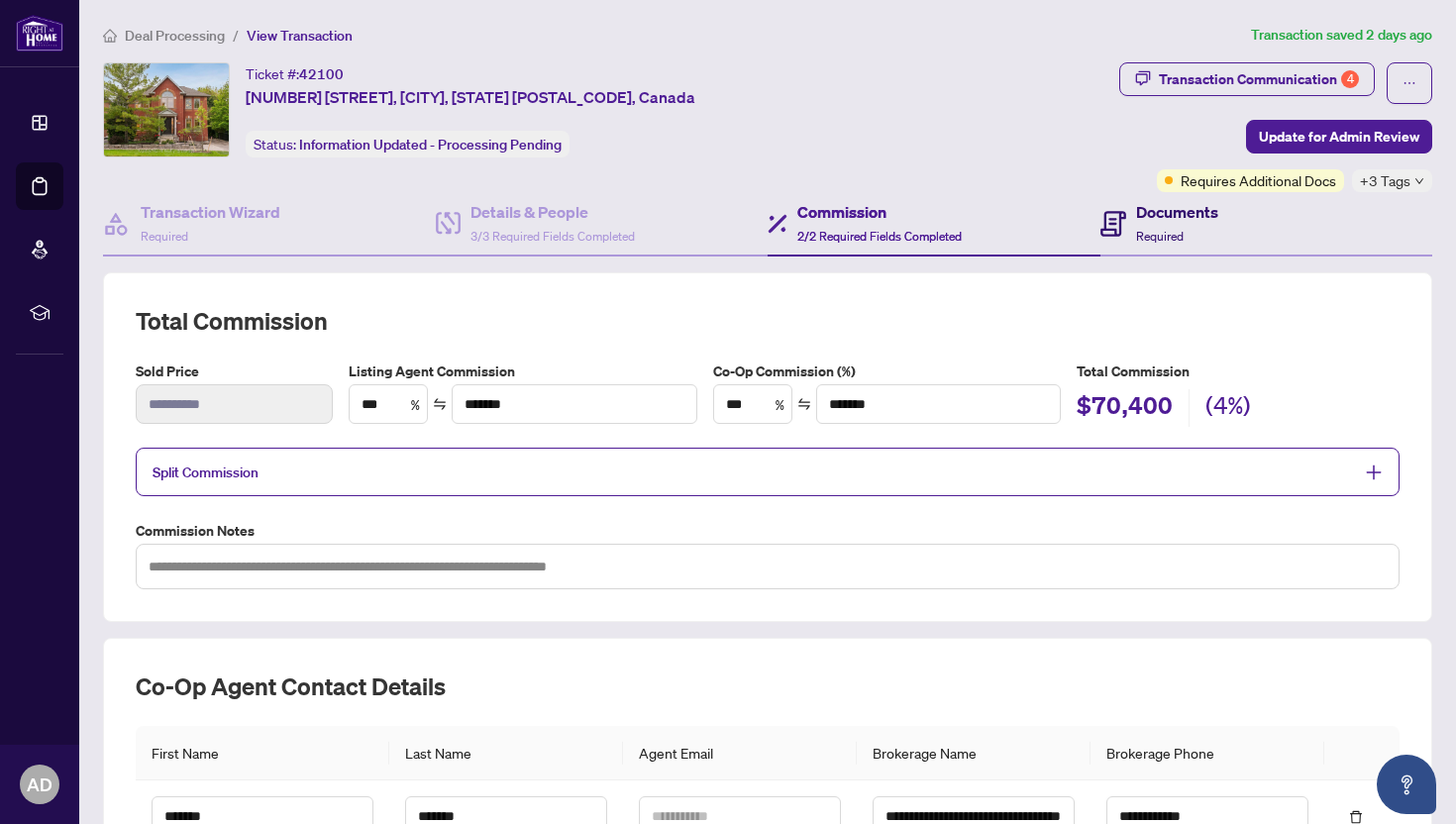 click on "Documents Required" at bounding box center [1177, 223] 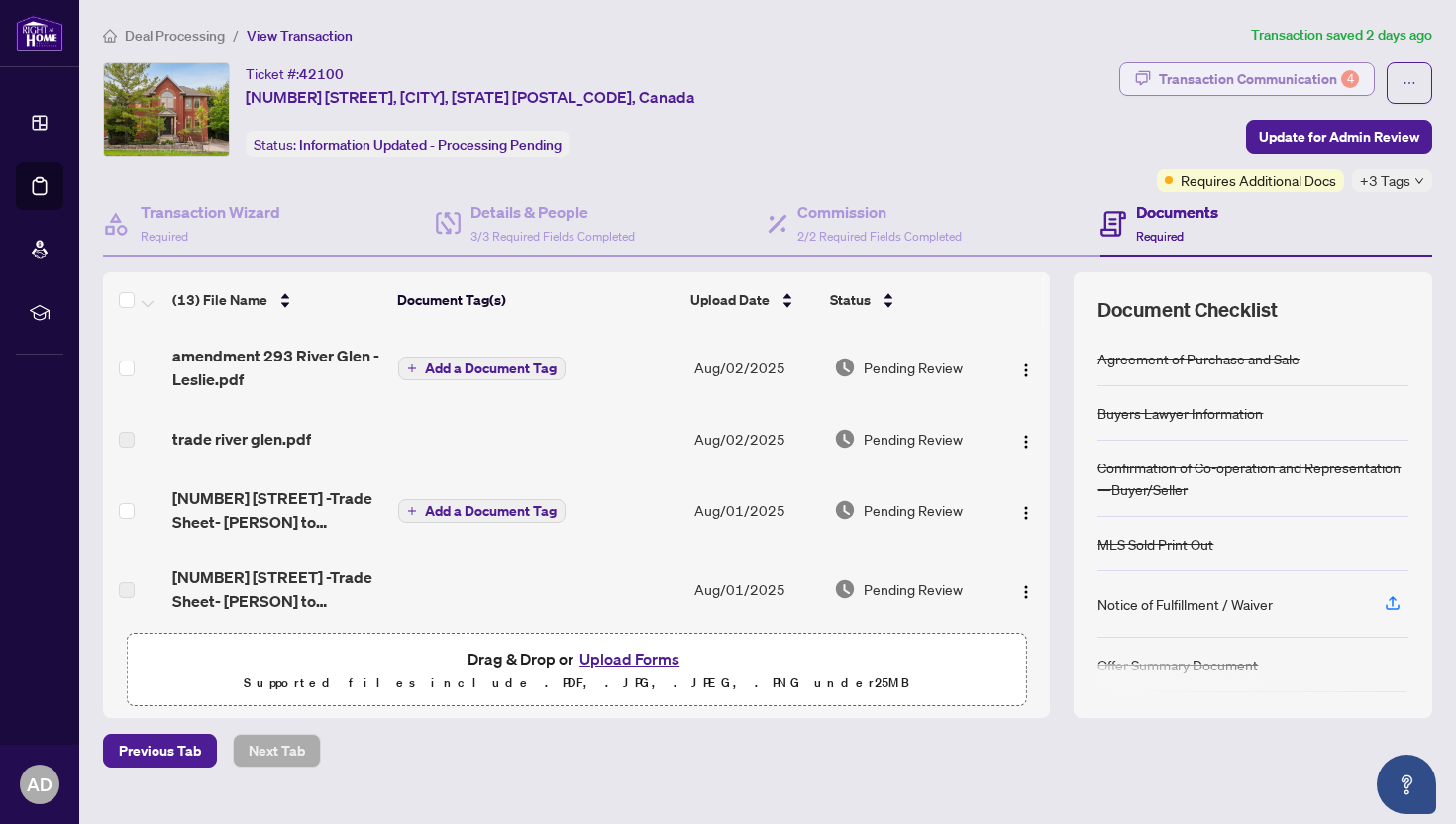 click on "Transaction Communication 4" at bounding box center [1259, 79] 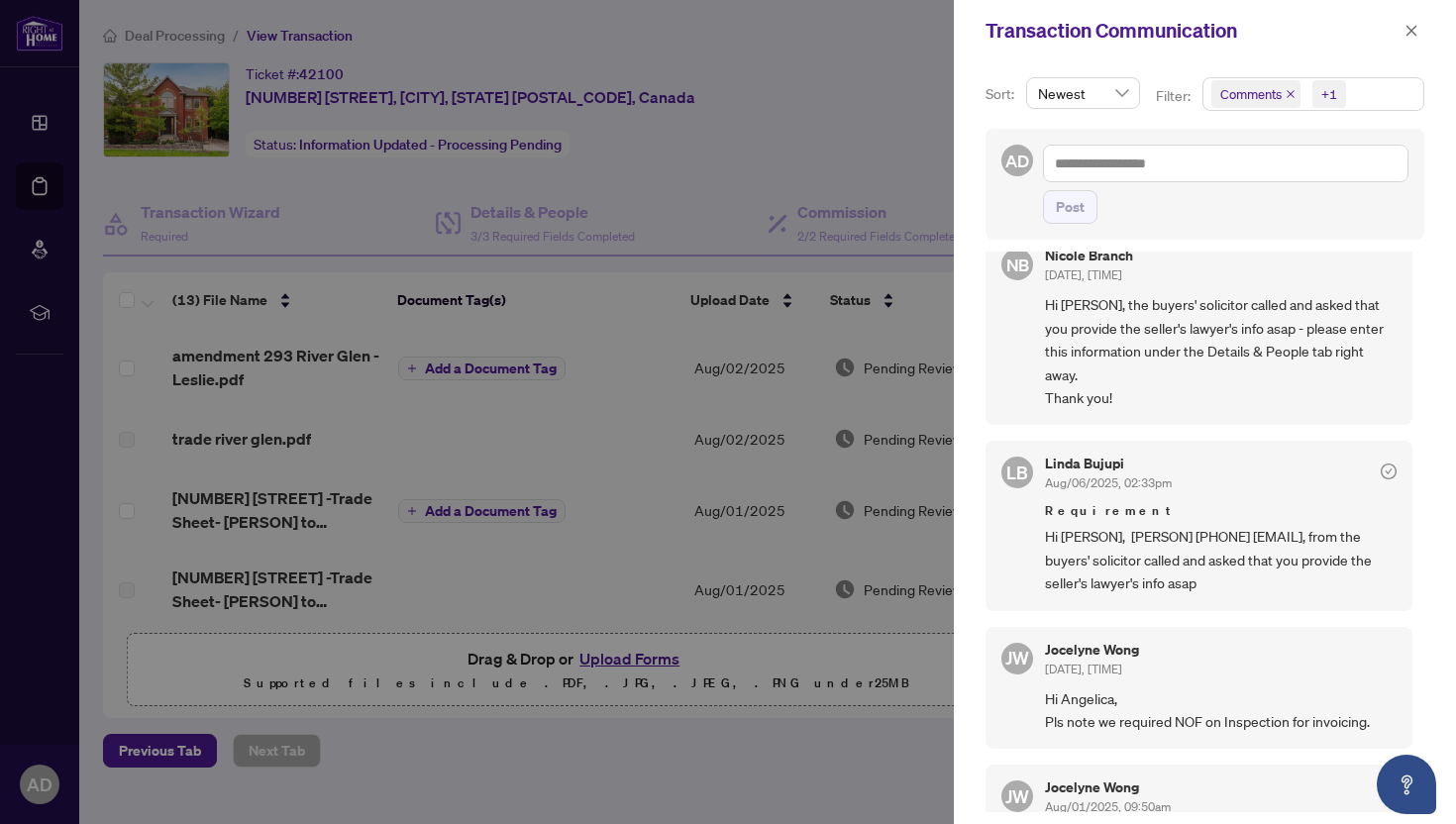 scroll, scrollTop: 33, scrollLeft: 0, axis: vertical 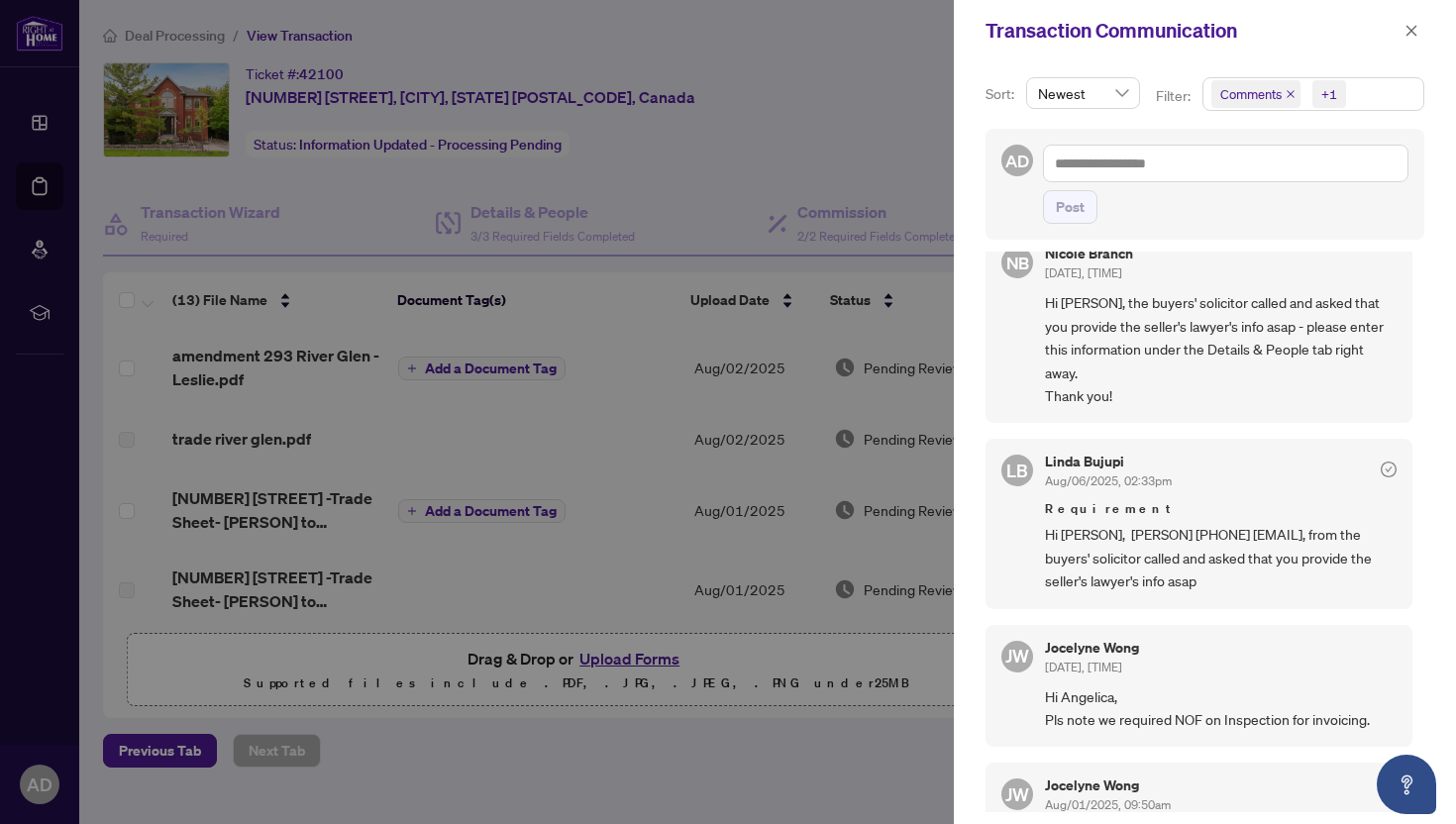 click at bounding box center (728, 412) 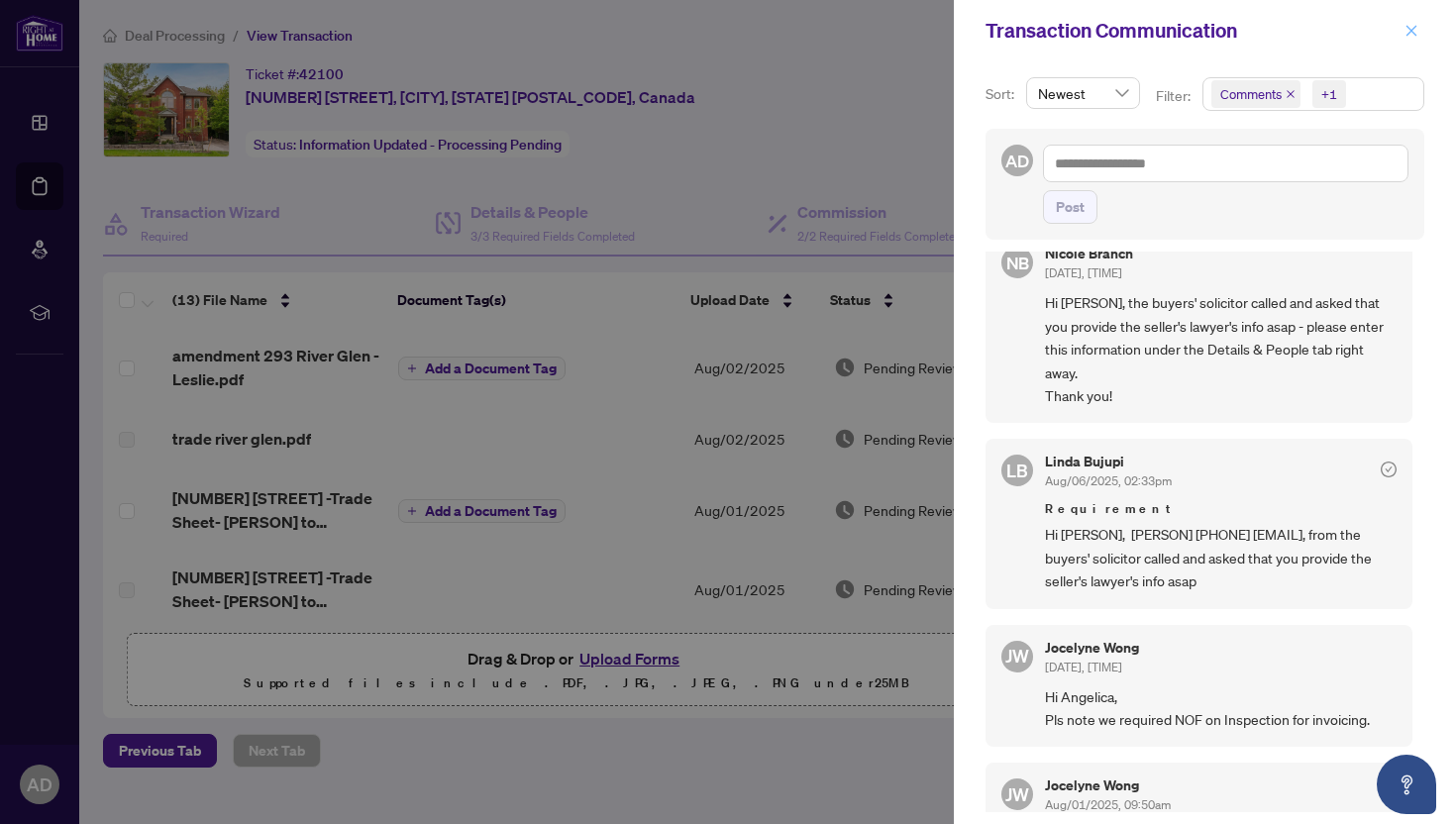click 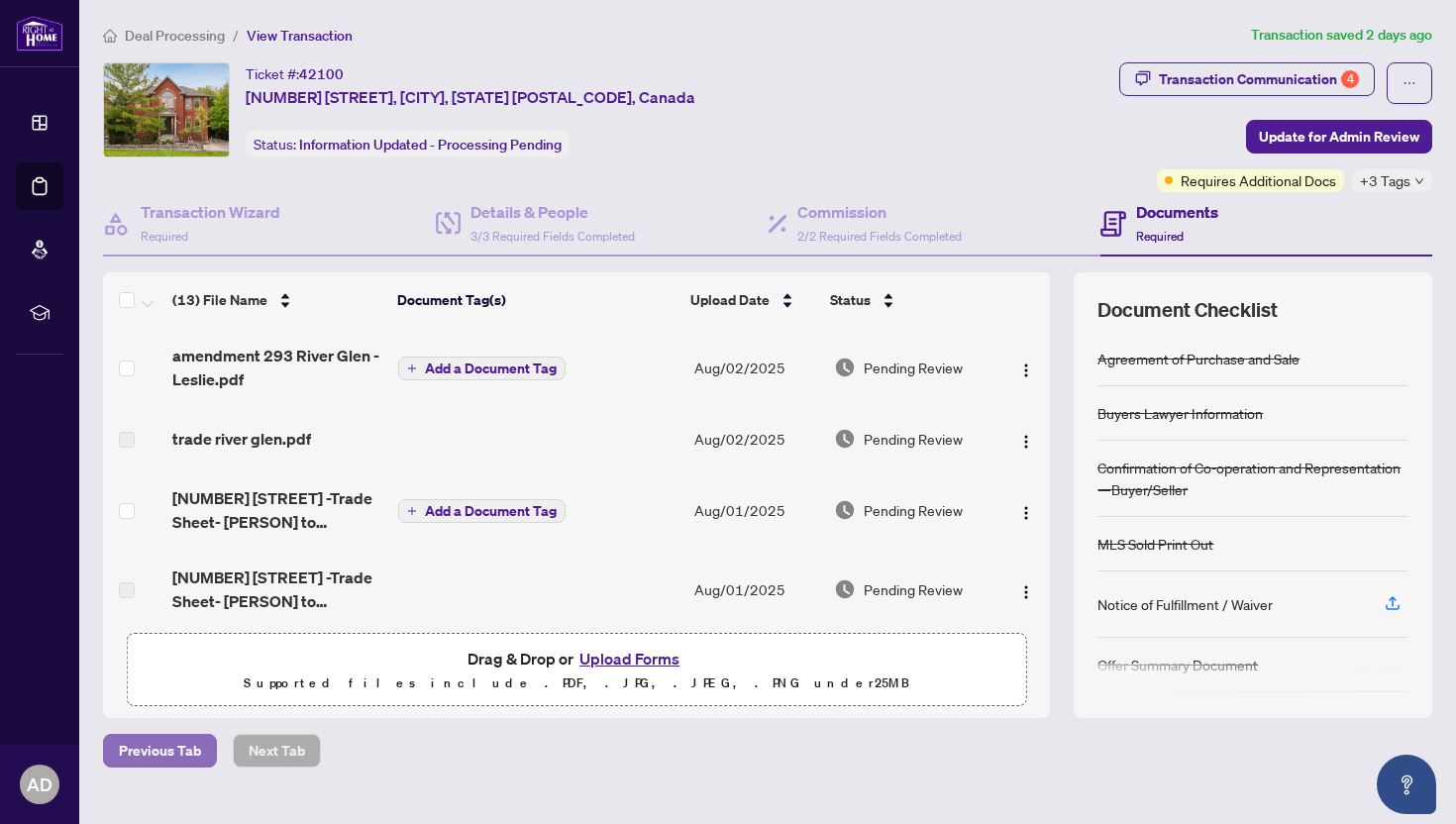 click on "Previous Tab" at bounding box center (159, 751) 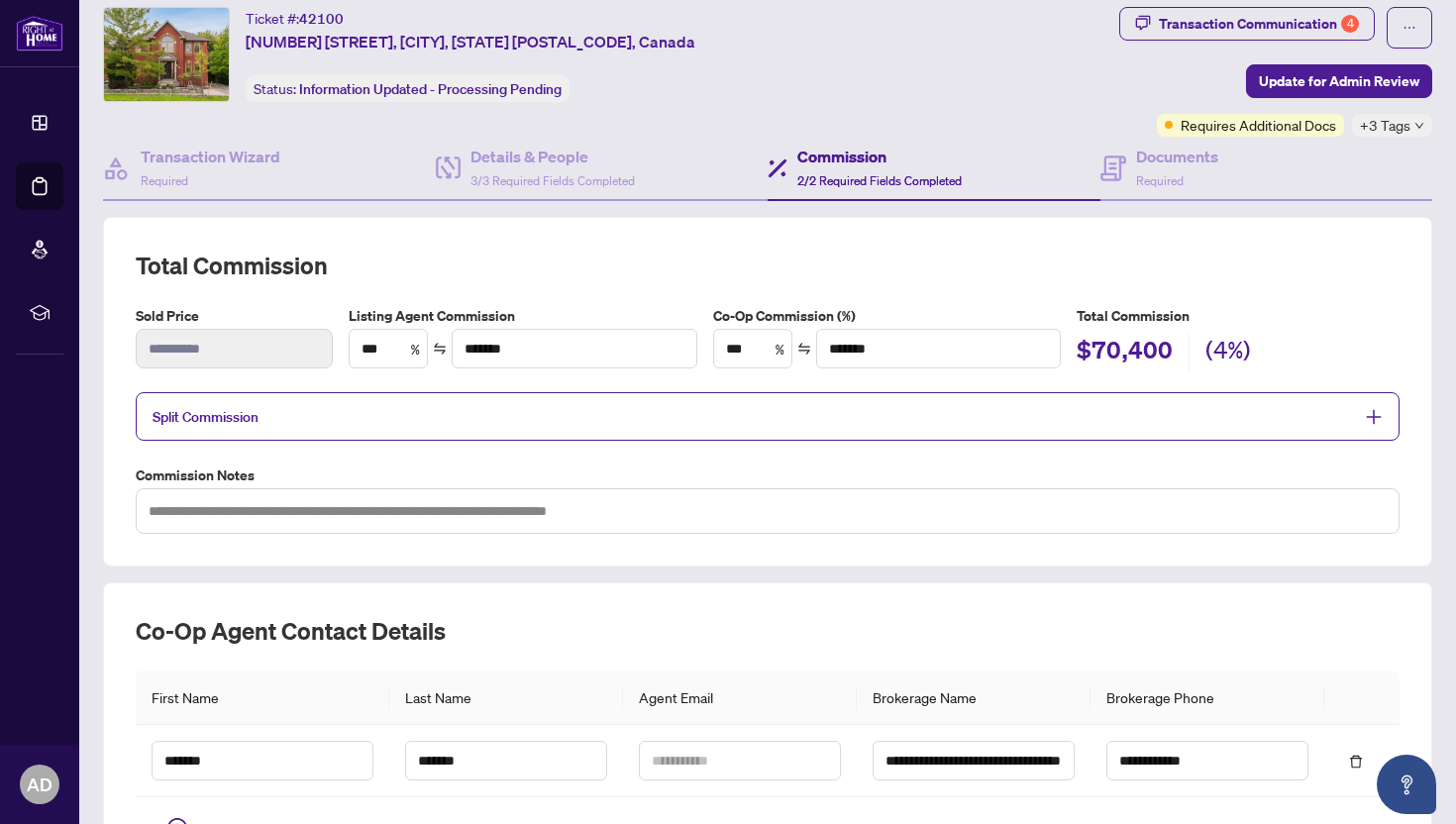 scroll, scrollTop: 66, scrollLeft: 0, axis: vertical 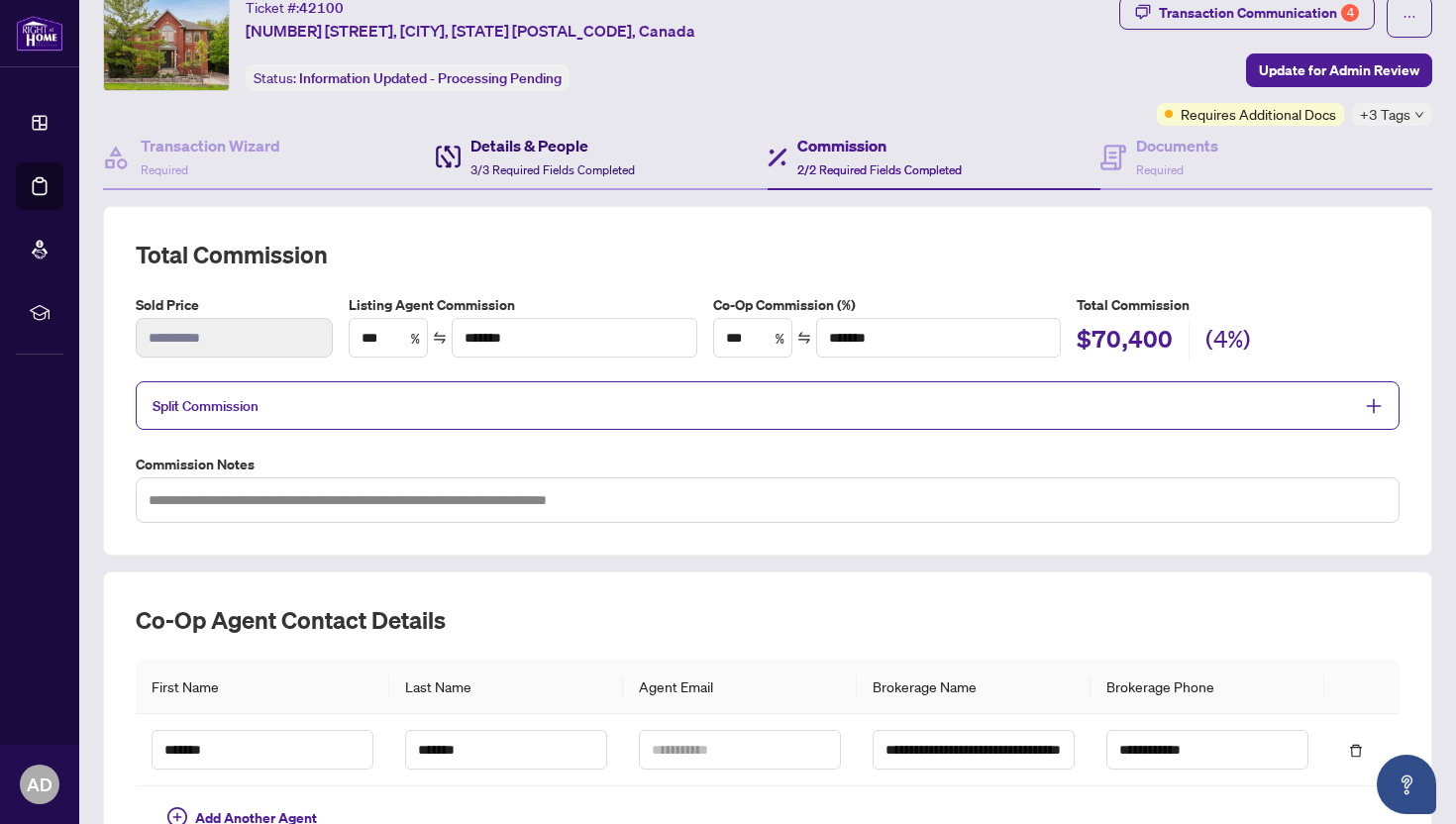 click on "3/3 Required Fields Completed" at bounding box center [553, 169] 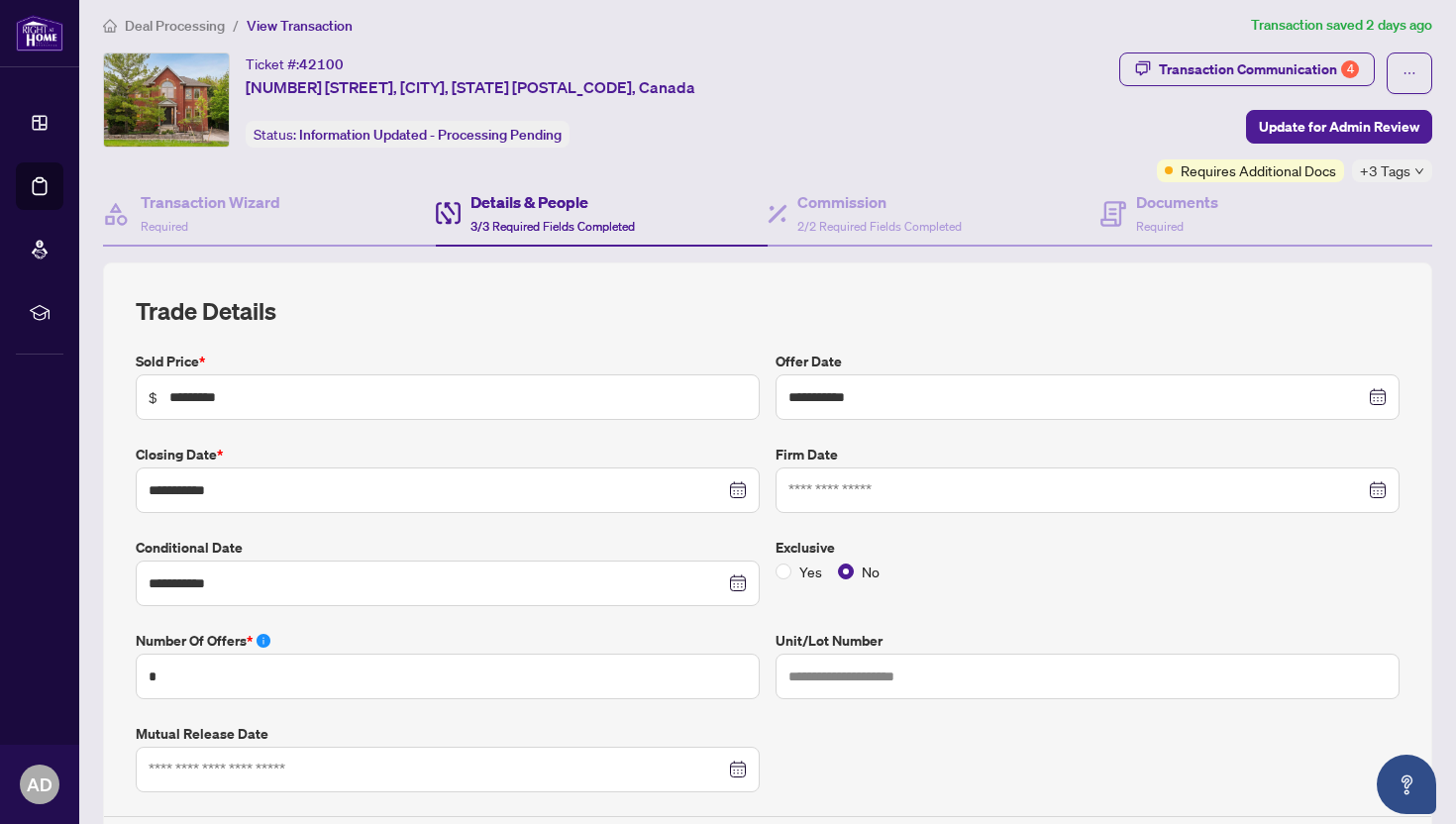 scroll, scrollTop: 0, scrollLeft: 0, axis: both 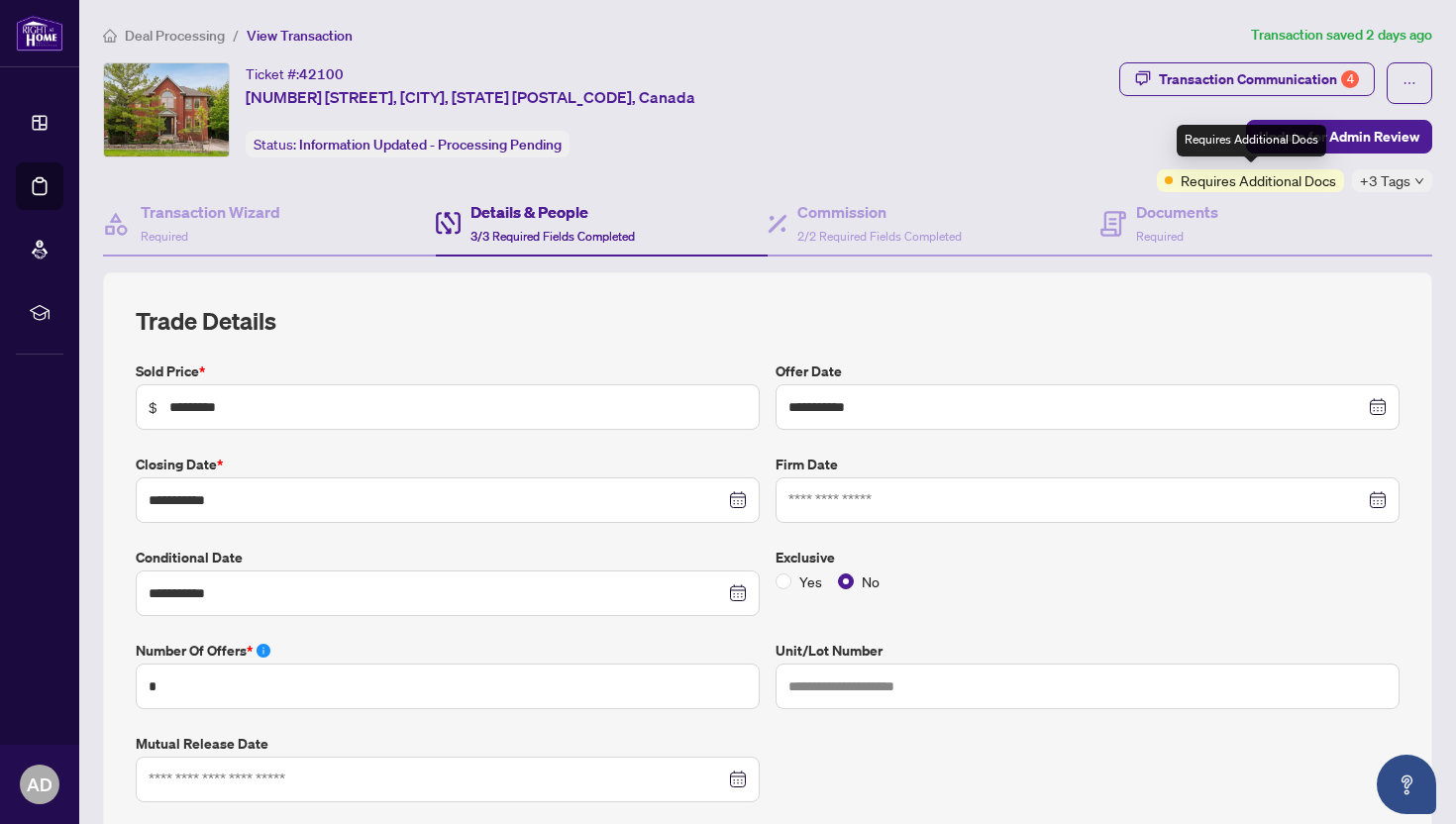 click on "Requires Additional Docs" at bounding box center [1258, 180] 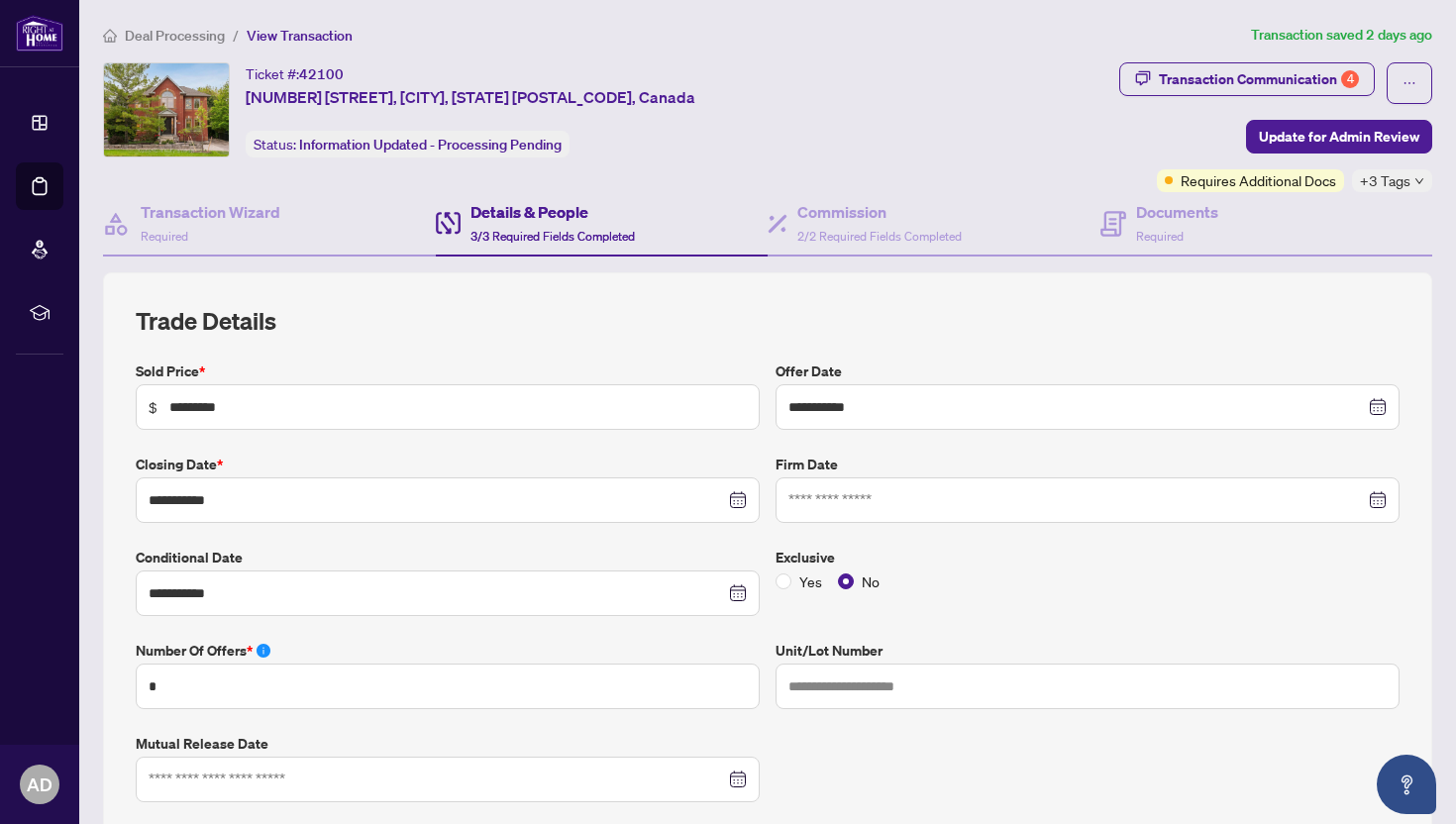click 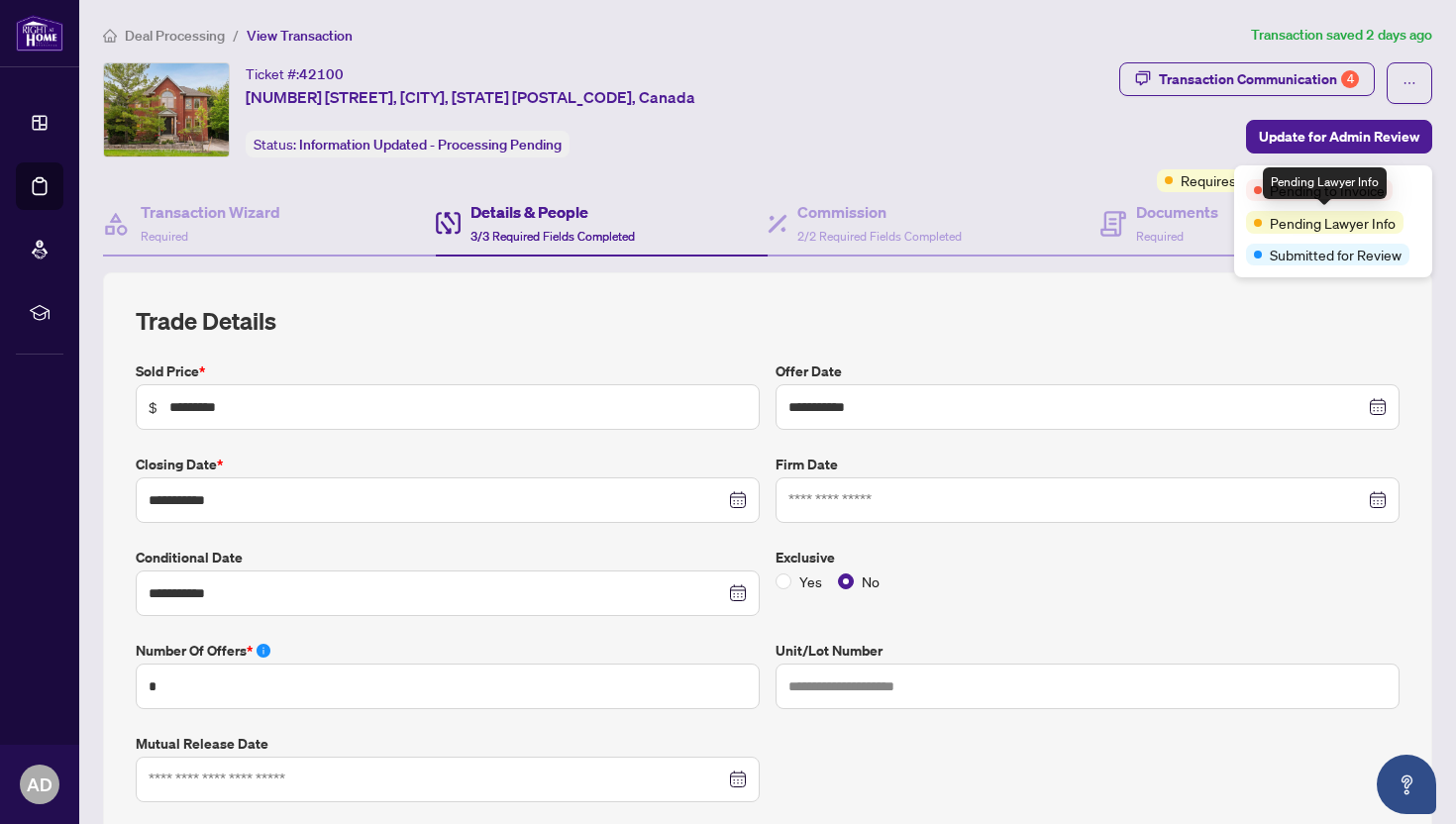 click on "Pending Lawyer Info" at bounding box center [1332, 223] 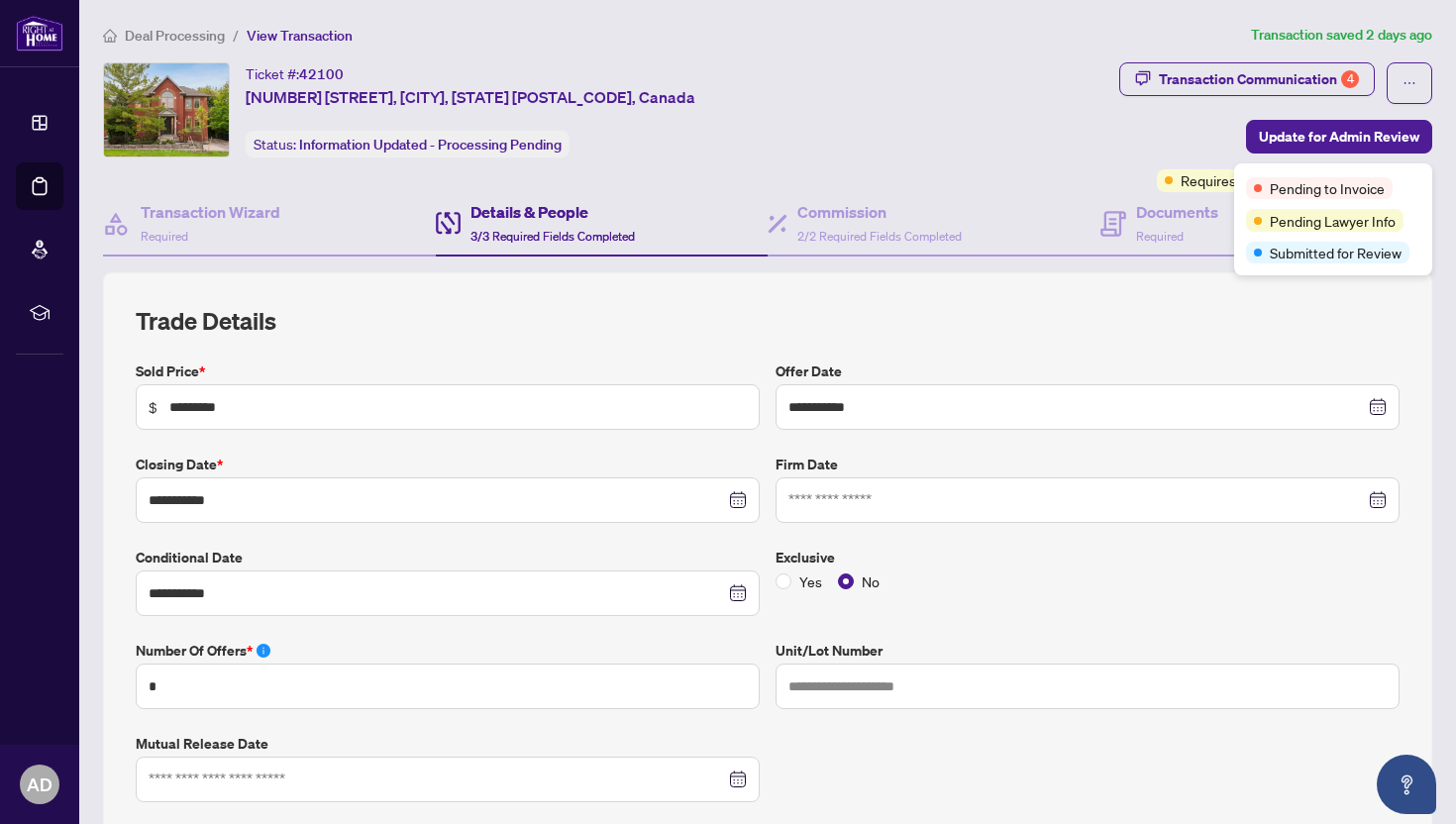 scroll, scrollTop: 4, scrollLeft: 0, axis: vertical 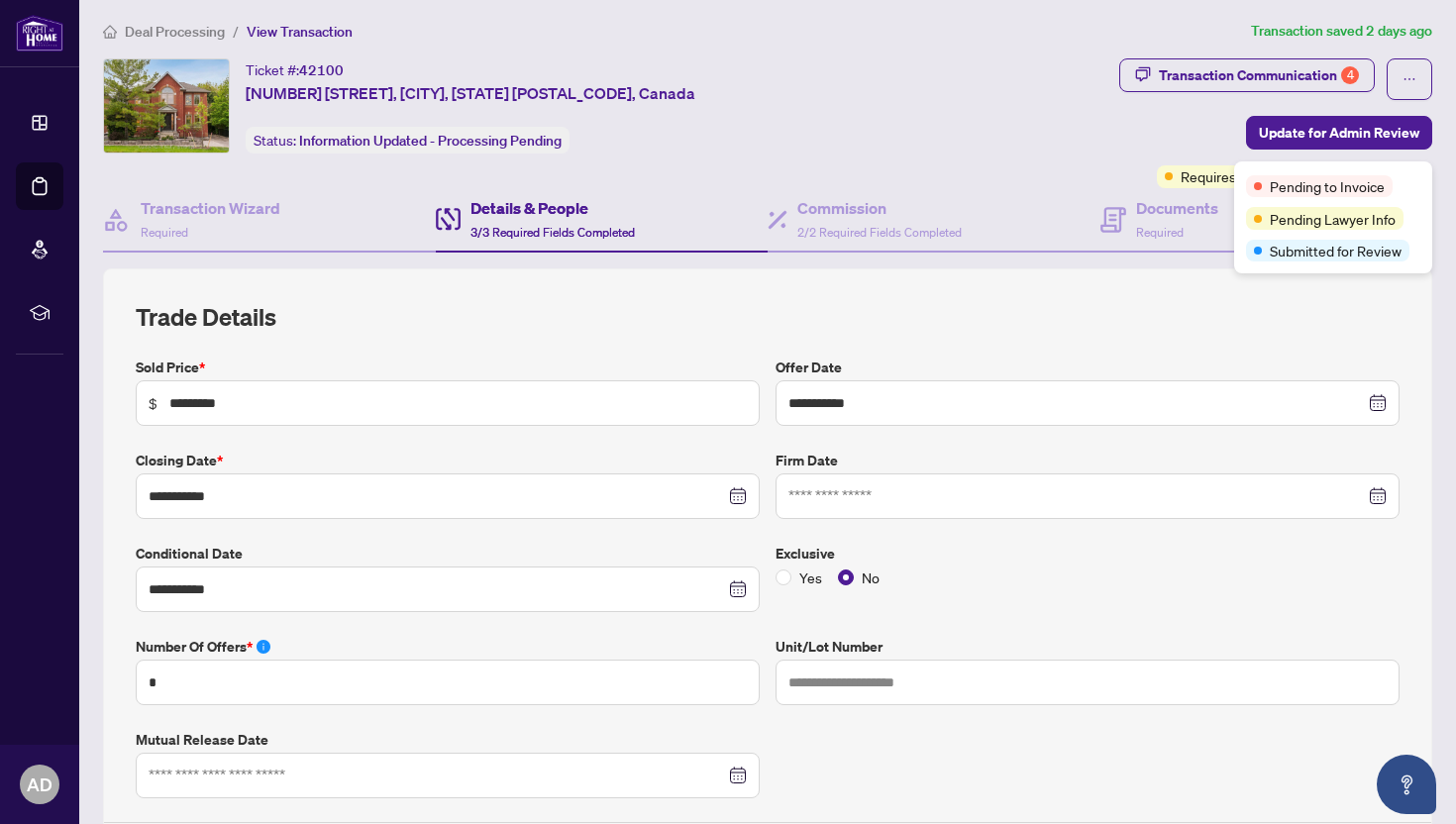click on "Transaction Communication 4 Update for Admin Review Requires Additional Docs +3 Tags" at bounding box center (1276, 123) 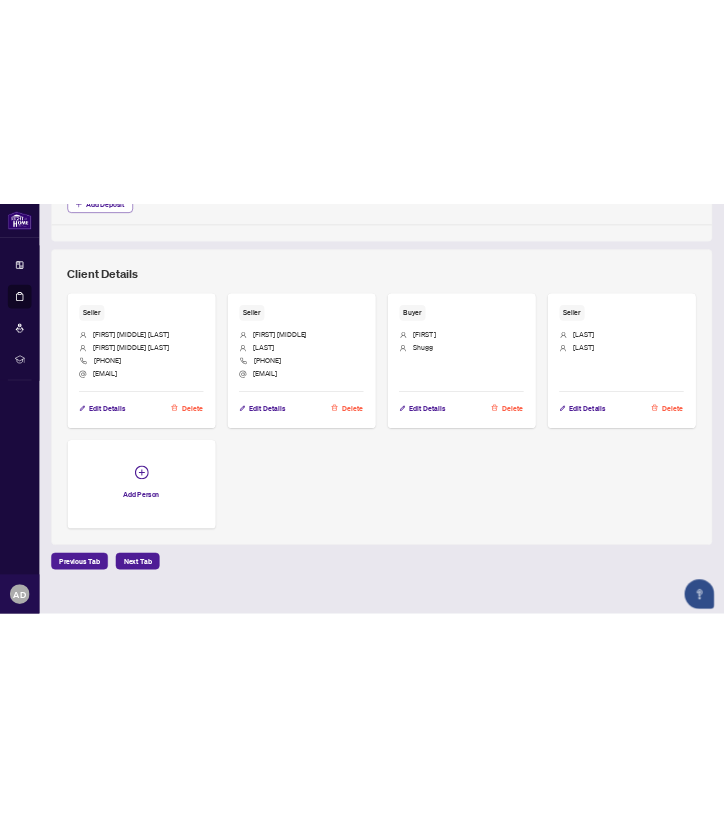 scroll, scrollTop: 963, scrollLeft: 0, axis: vertical 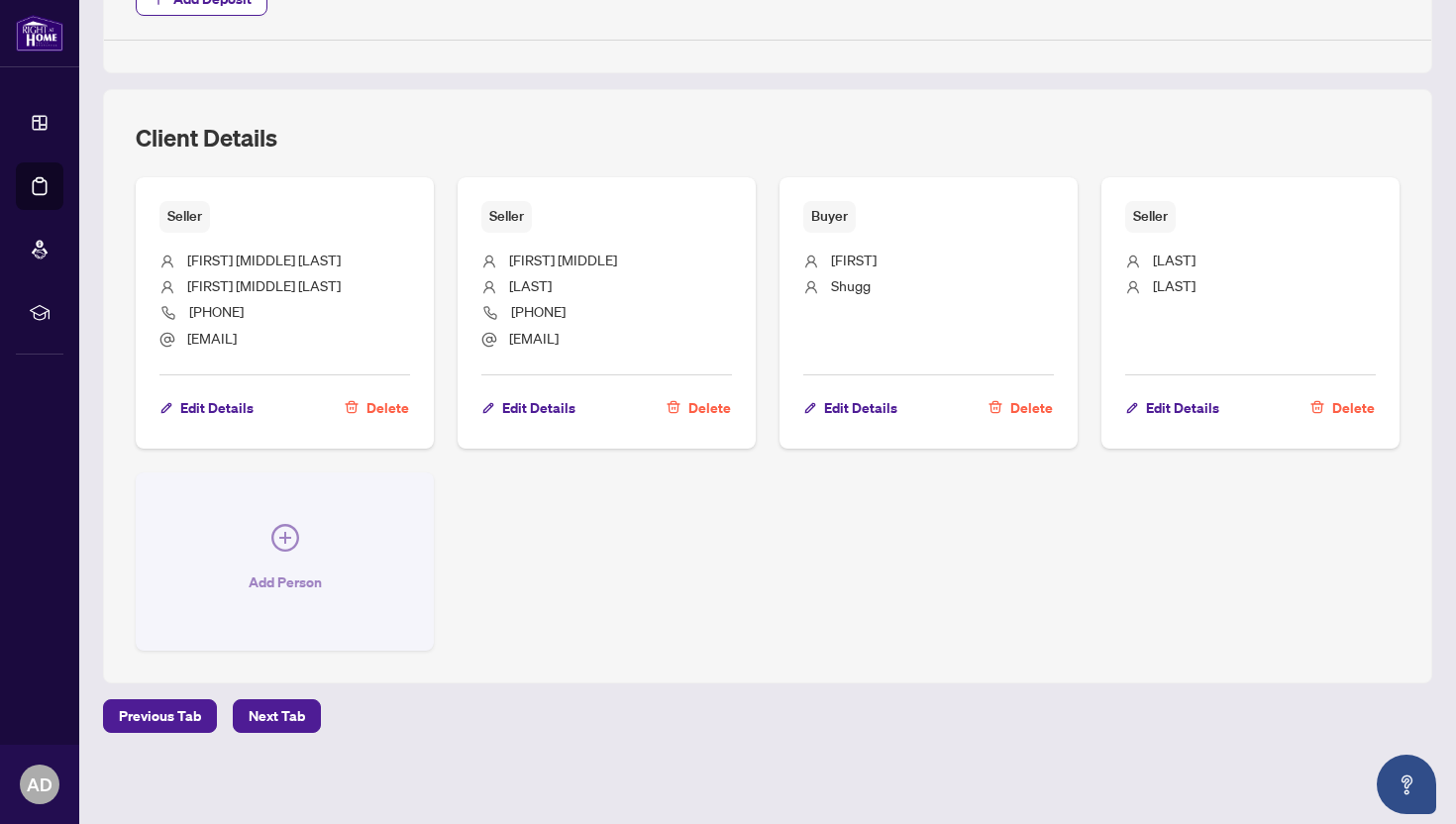 click 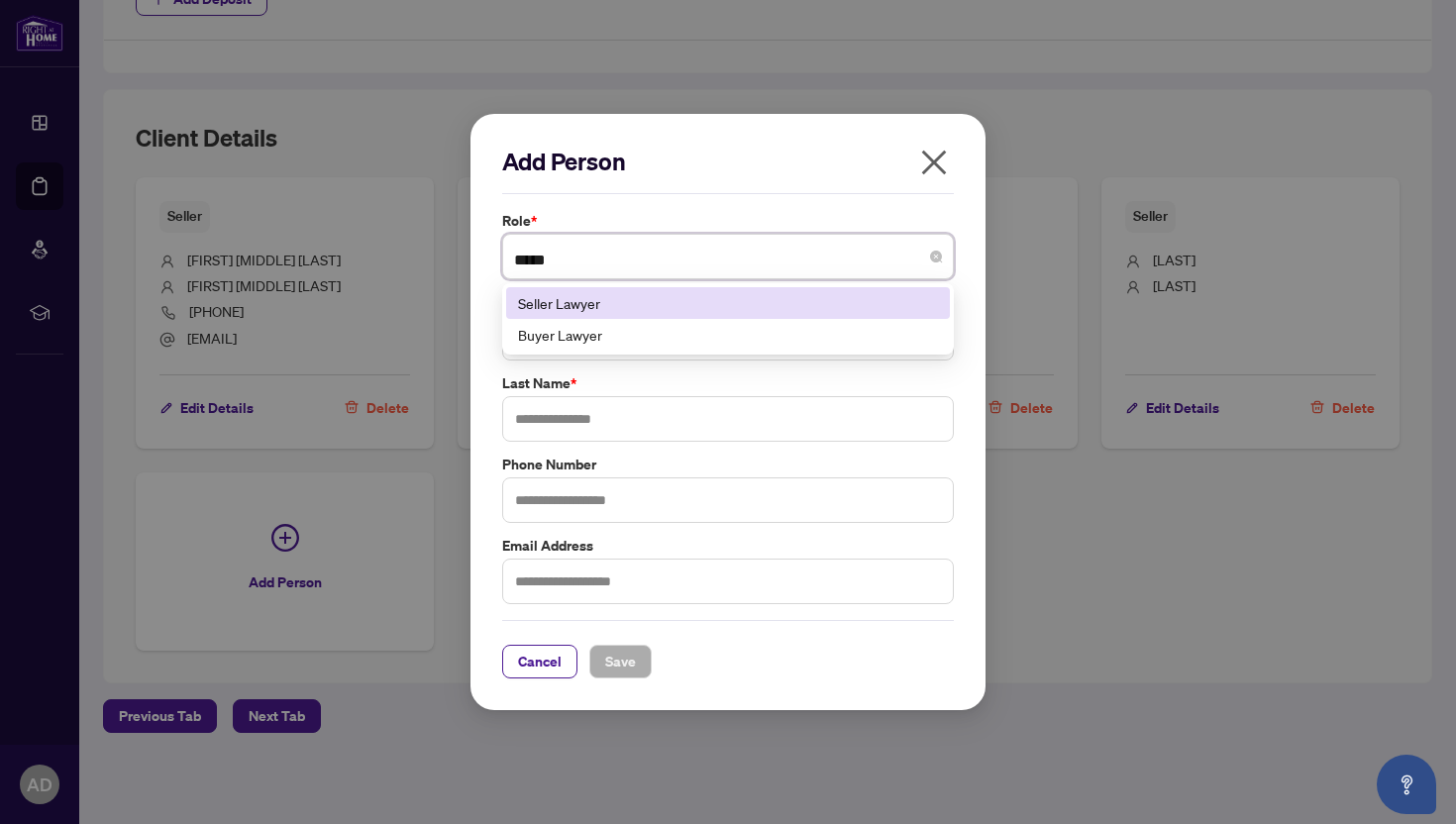 type on "******" 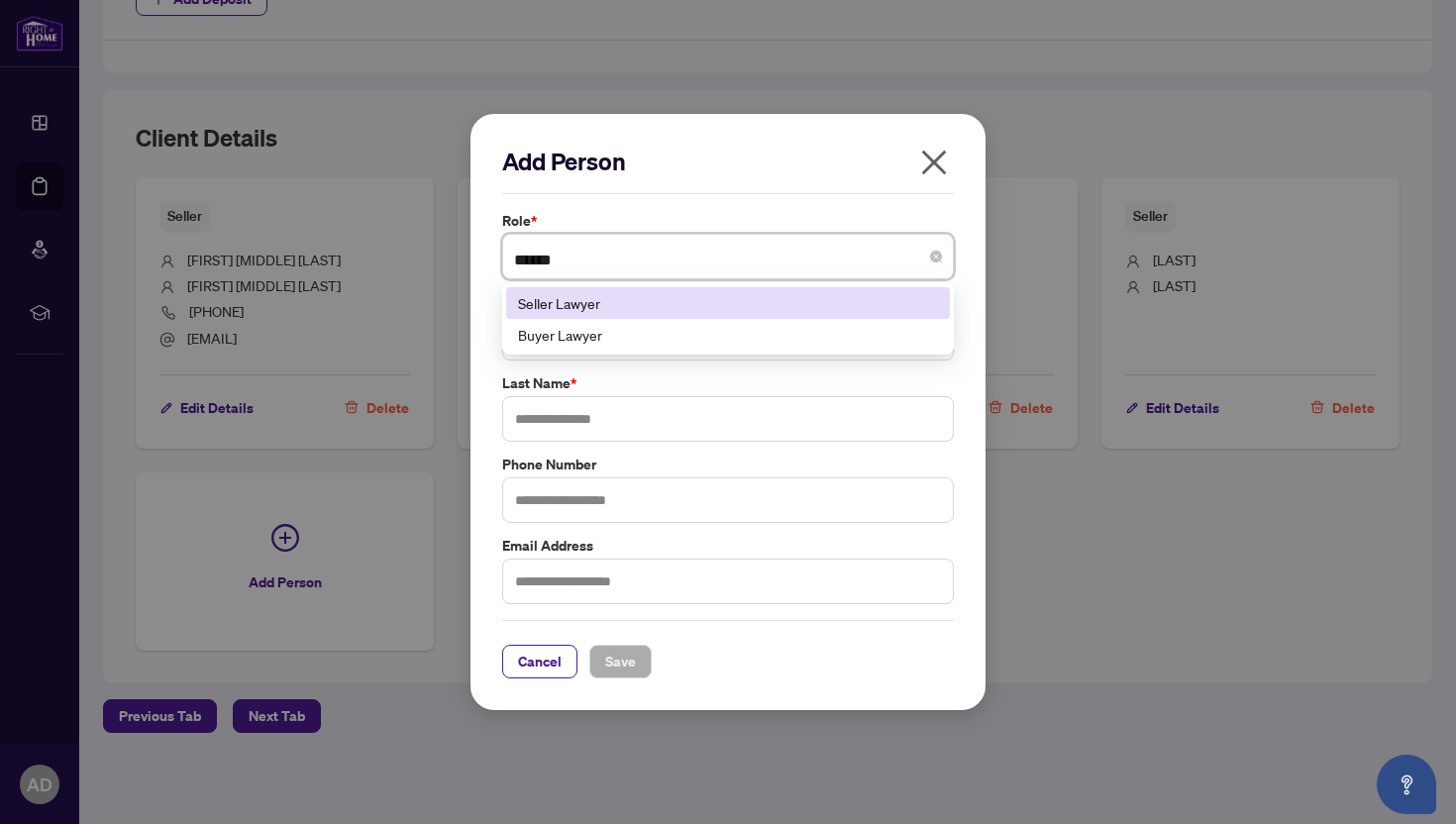 click on "Seller Lawyer" at bounding box center (728, 303) 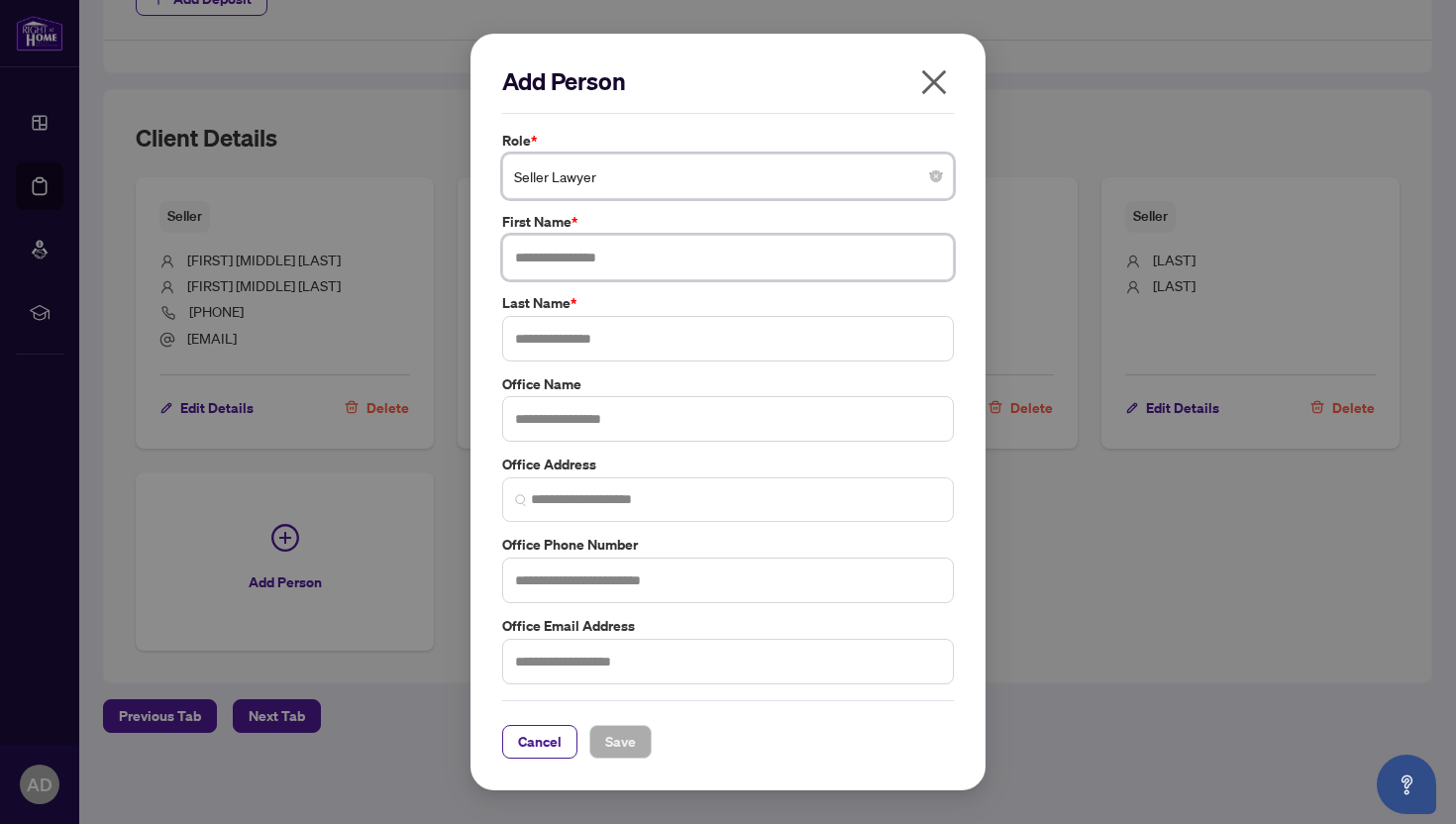 click at bounding box center [728, 258] 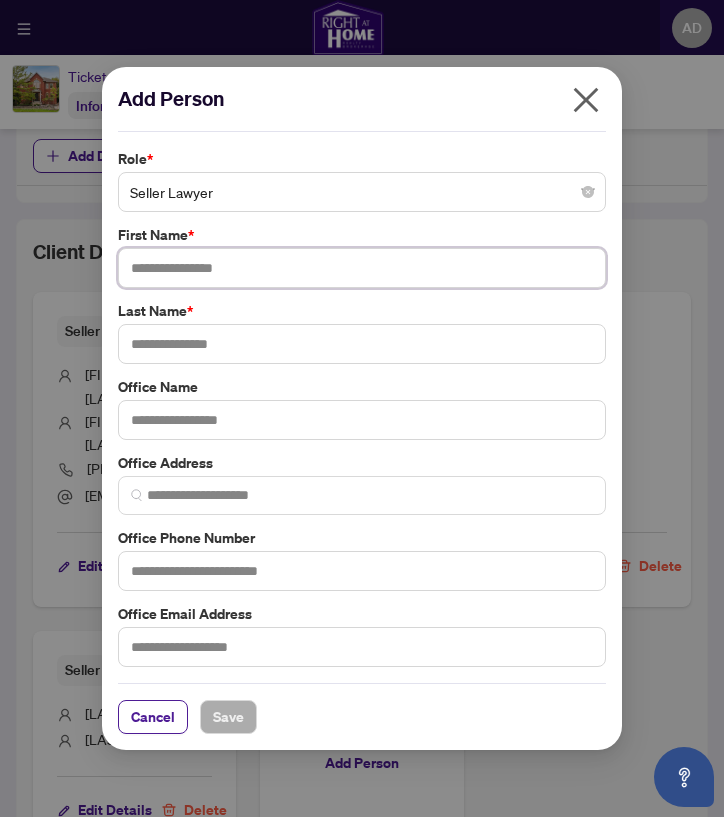 scroll, scrollTop: 878, scrollLeft: 0, axis: vertical 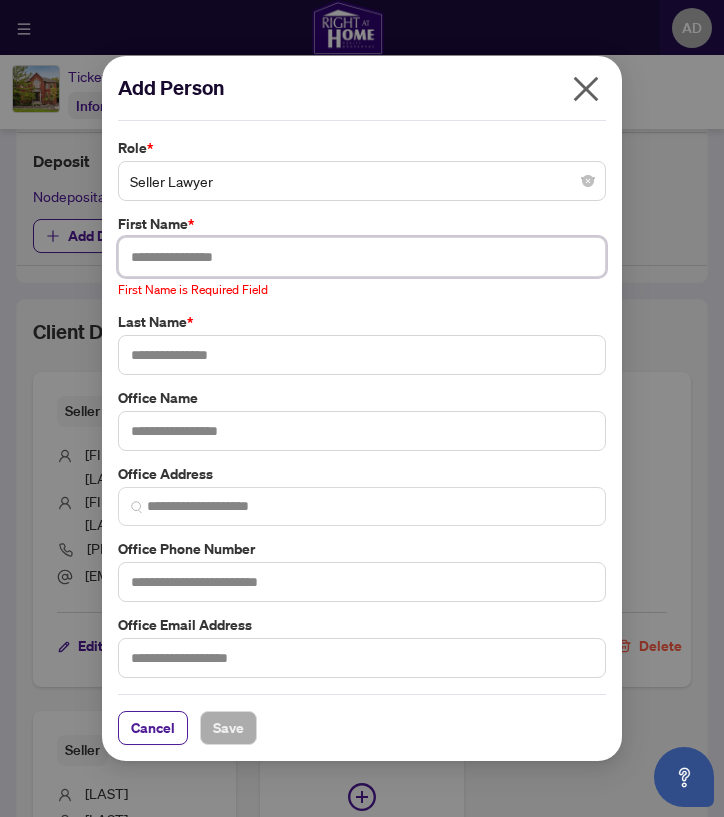paste on "**********" 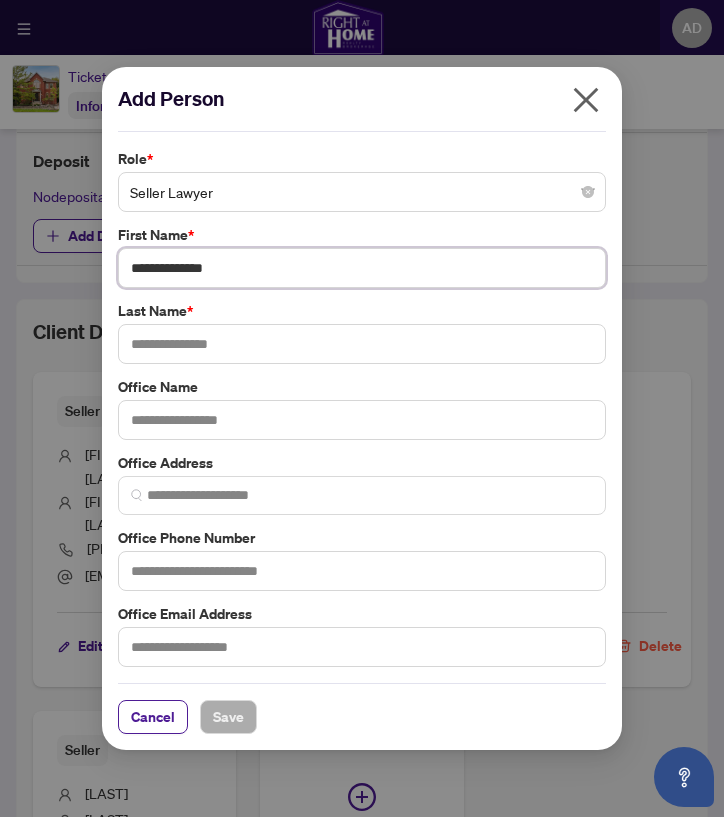 drag, startPoint x: 165, startPoint y: 267, endPoint x: 238, endPoint y: 270, distance: 73.061615 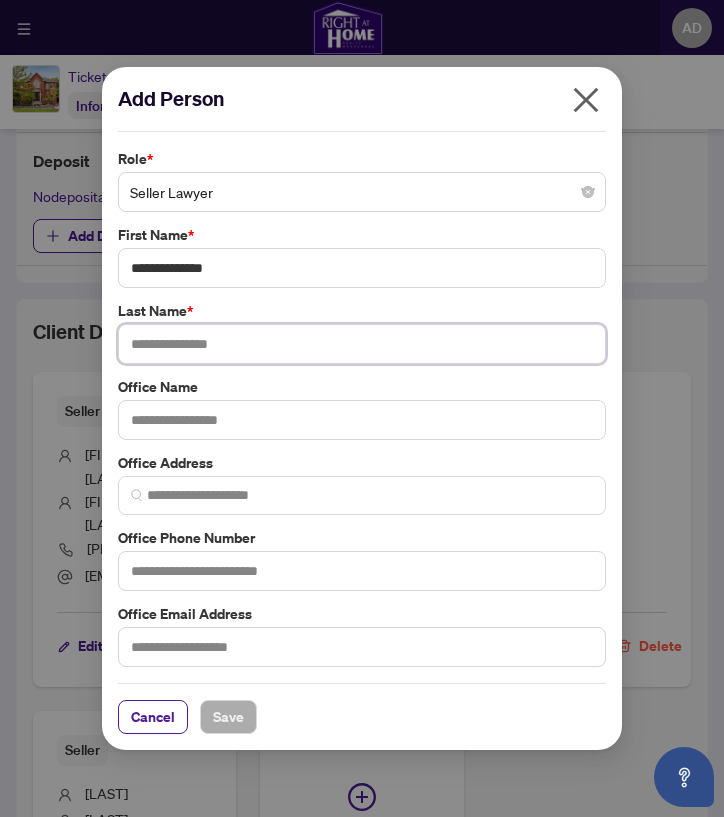 click at bounding box center [362, 344] 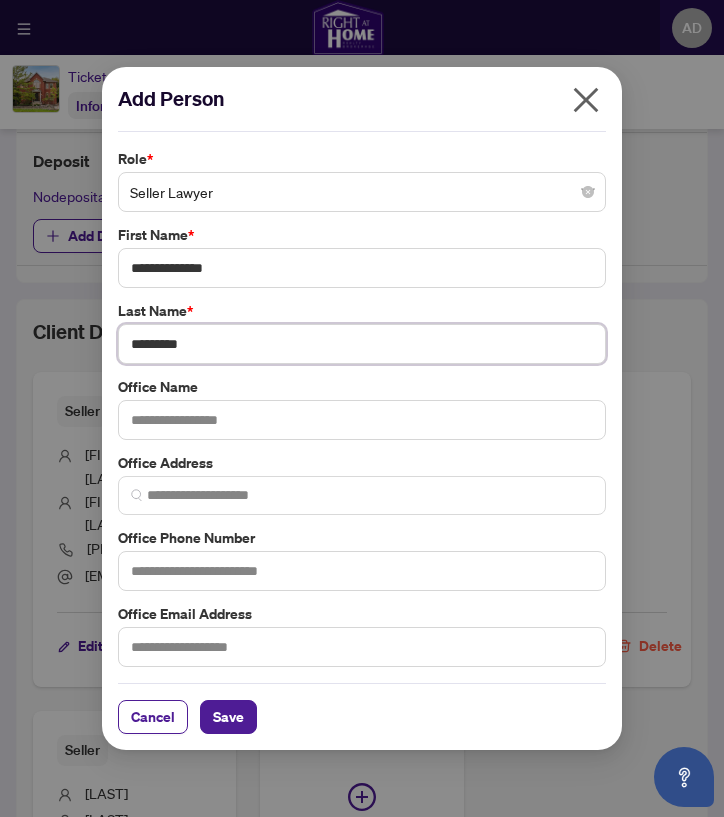 type on "*********" 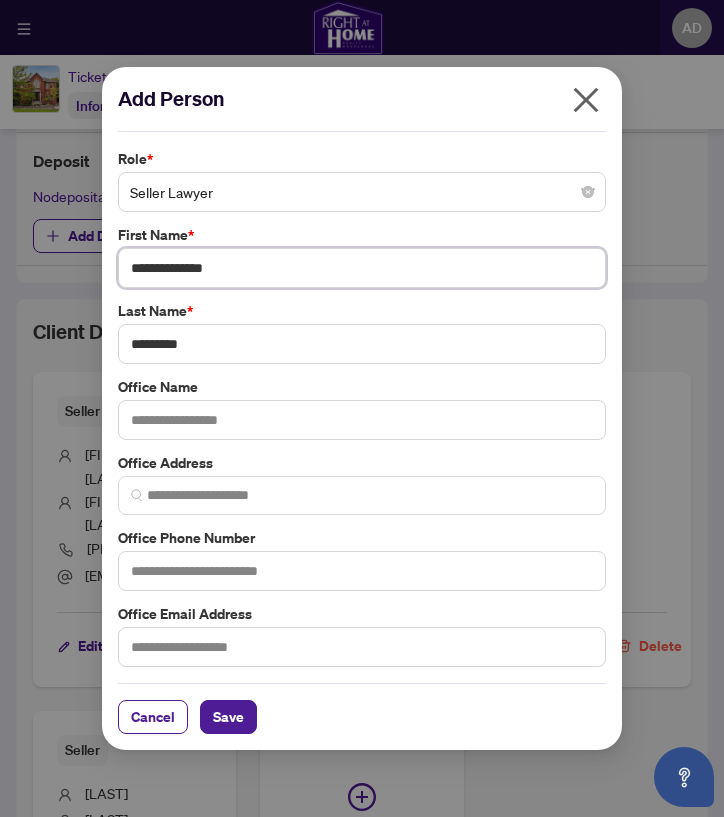 click on "**********" at bounding box center (362, 268) 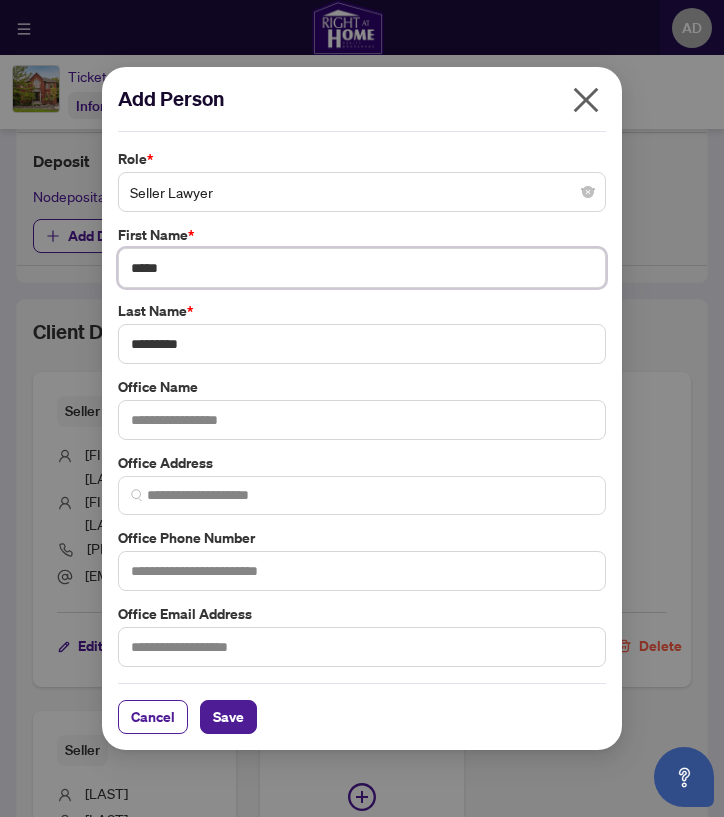 type on "****" 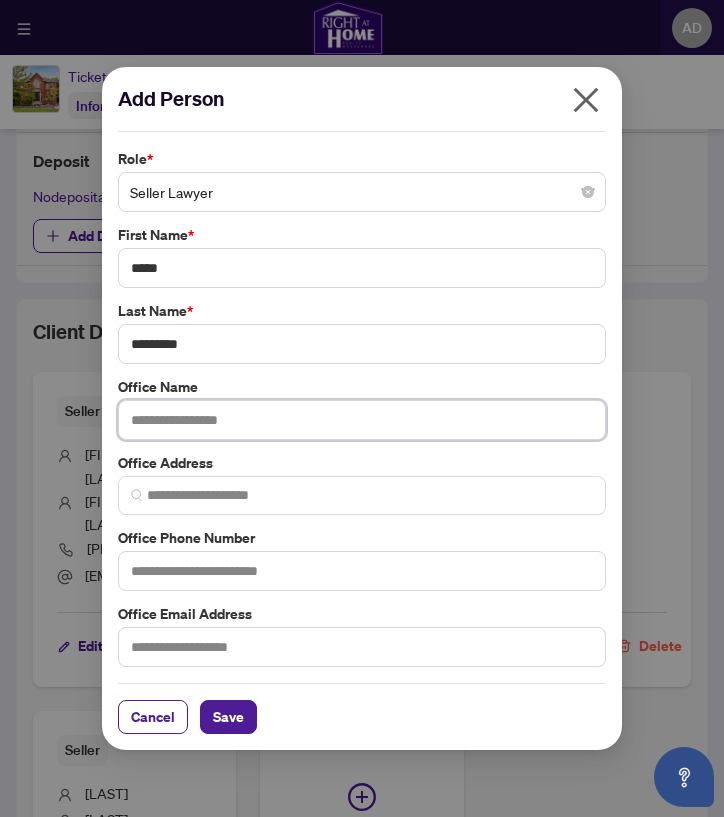 click at bounding box center [362, 420] 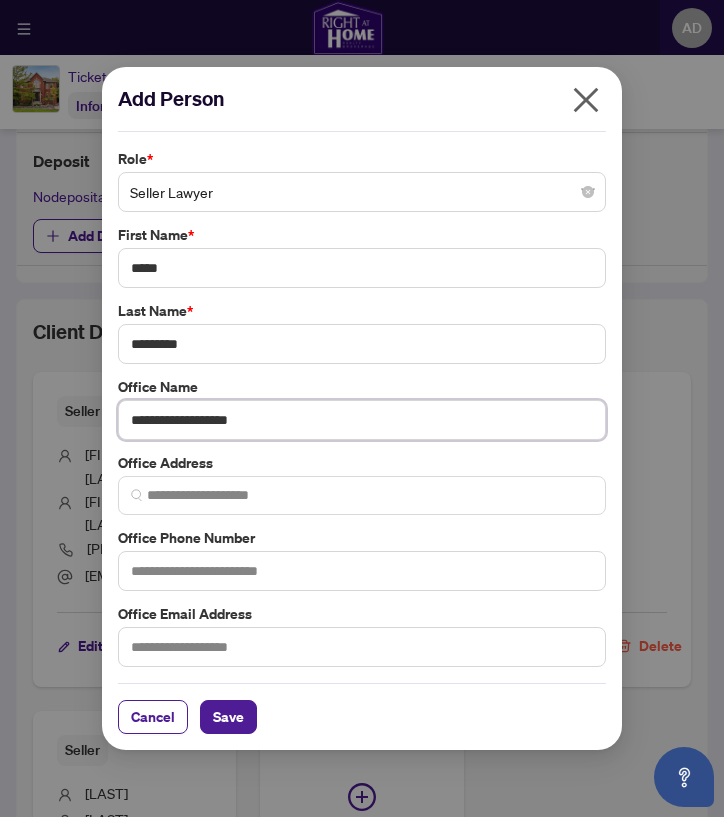type on "**********" 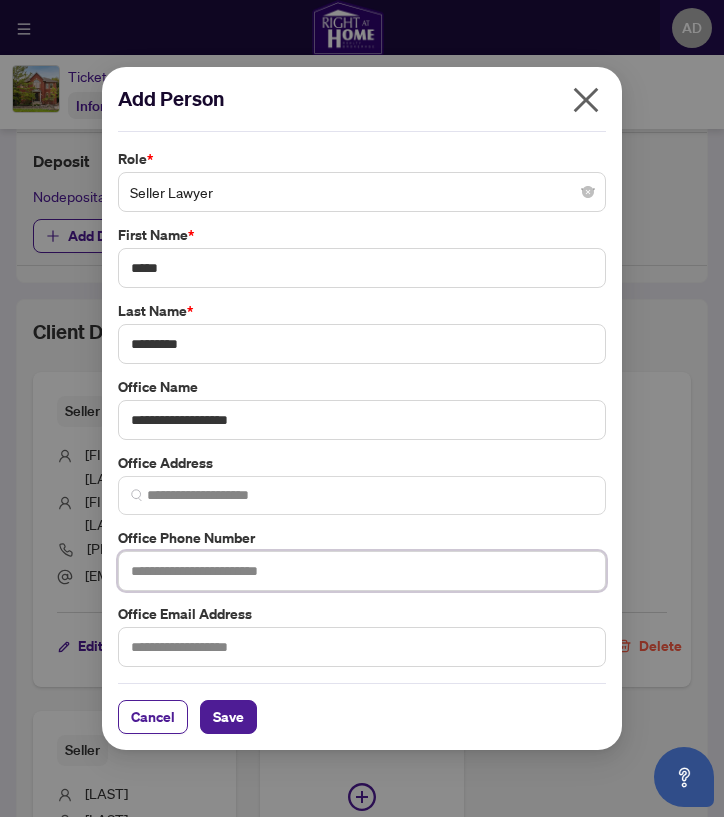click at bounding box center (362, 571) 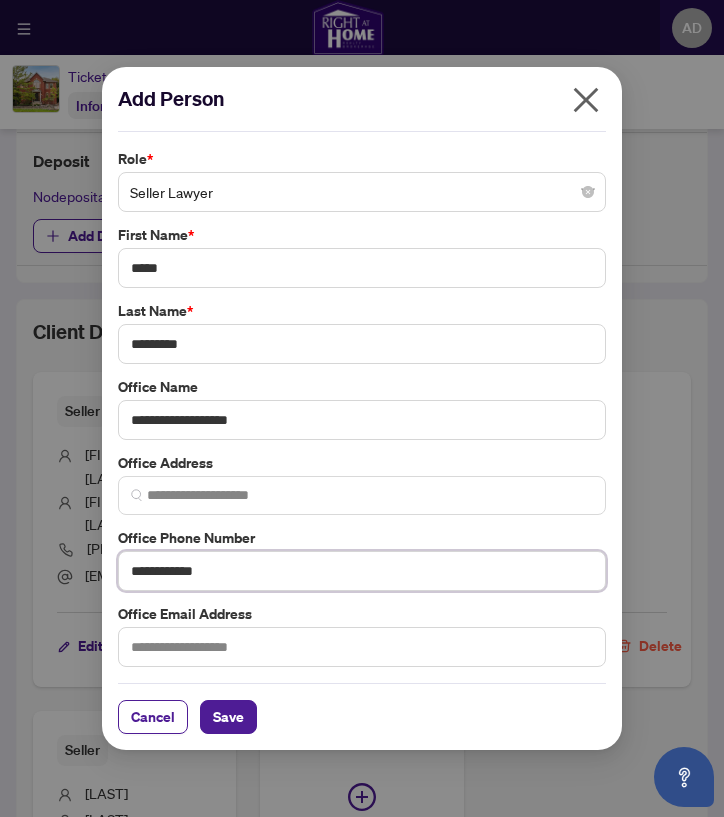 type on "**********" 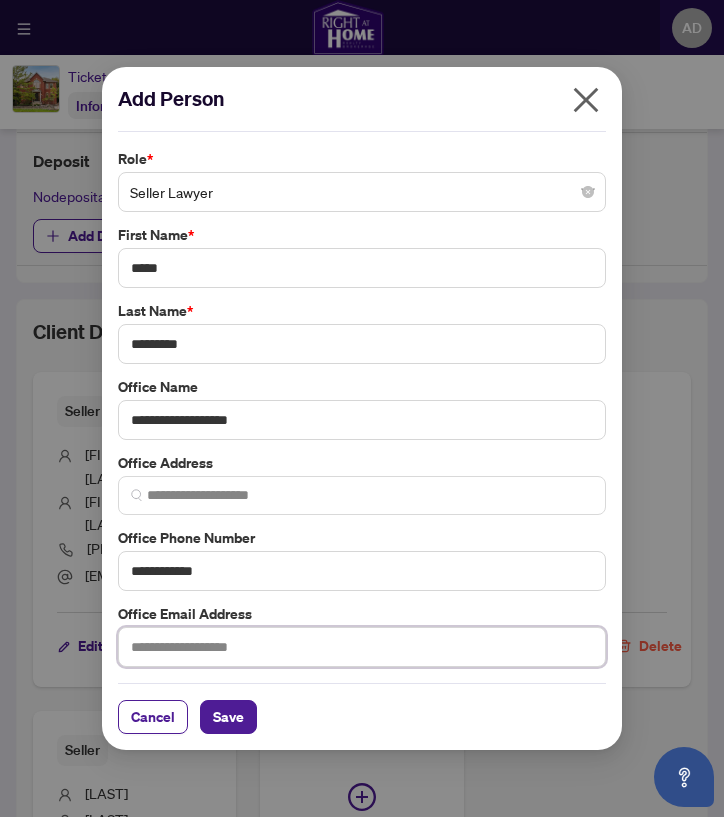 click at bounding box center [362, 647] 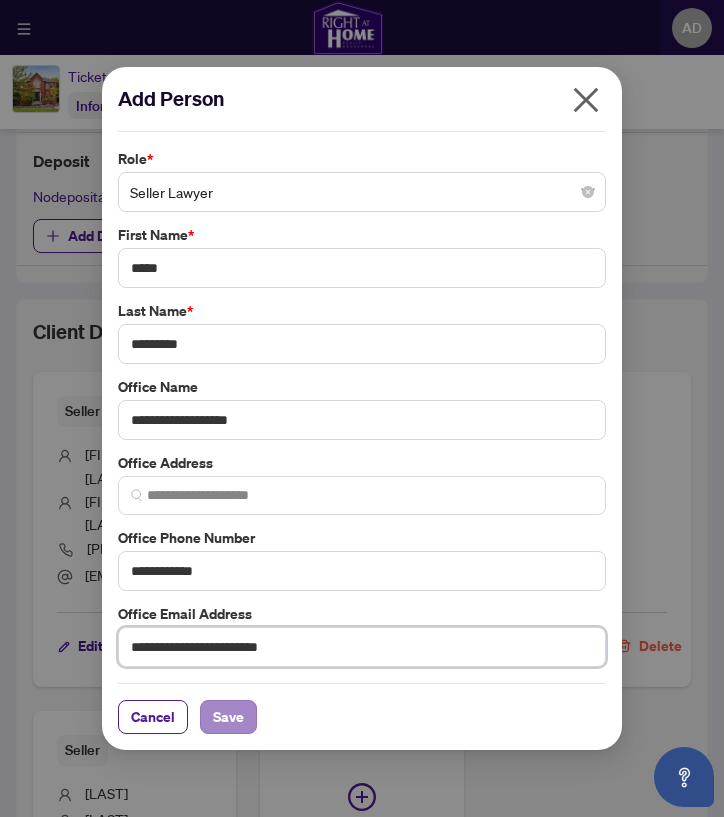 type on "**********" 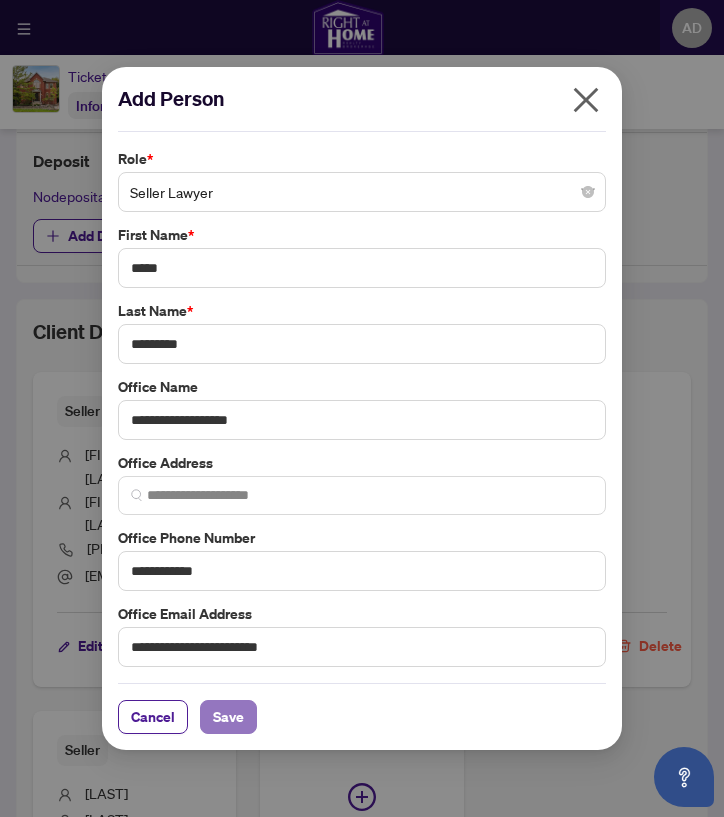click on "Save" at bounding box center (228, 717) 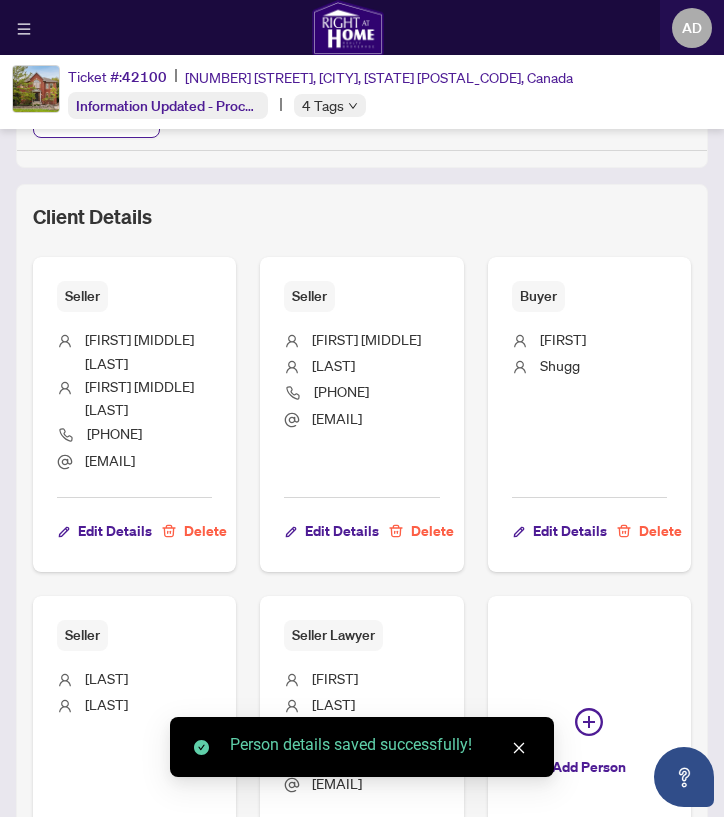 scroll, scrollTop: 1162, scrollLeft: 0, axis: vertical 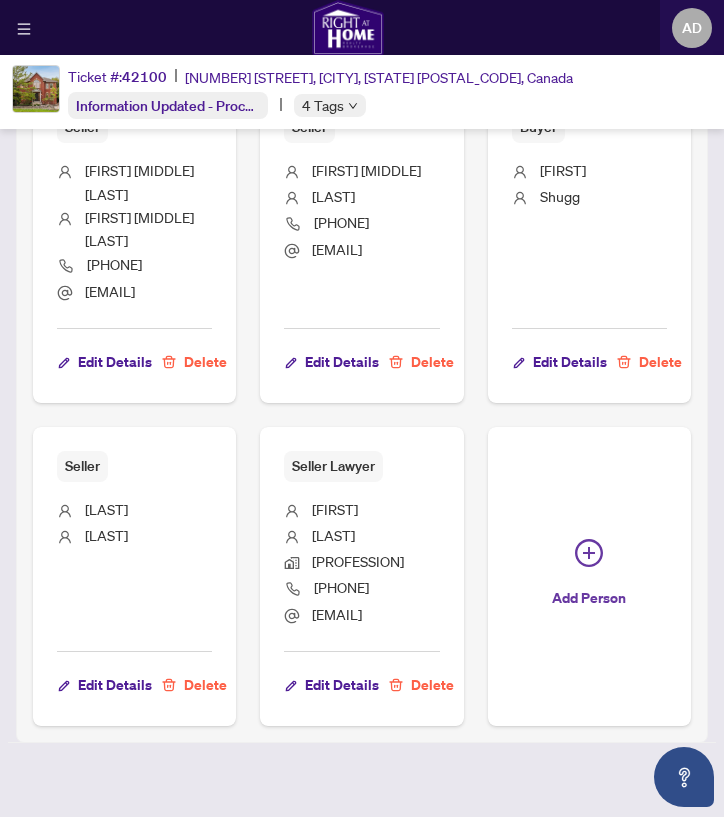 click 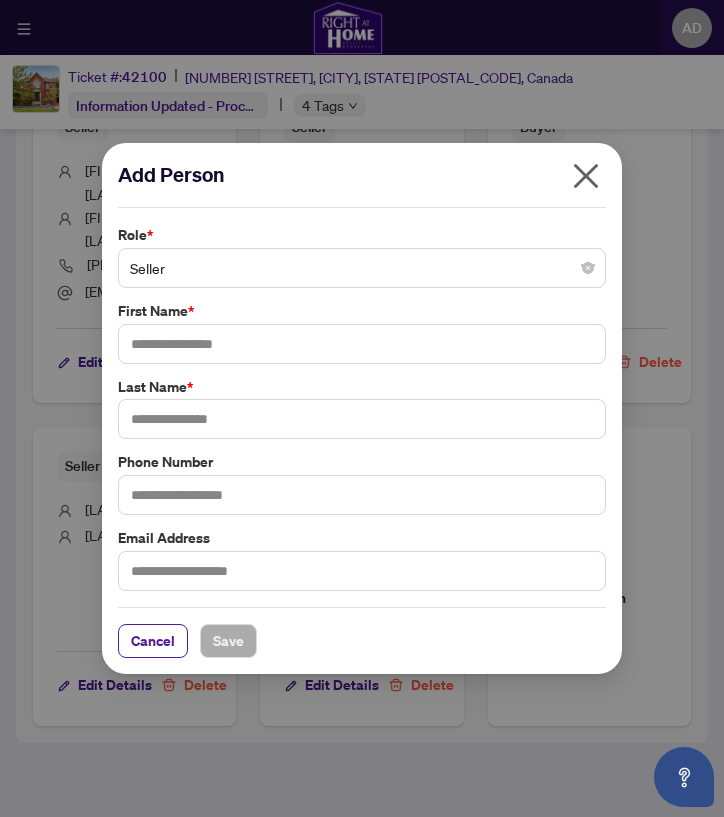 click at bounding box center [0, 817] 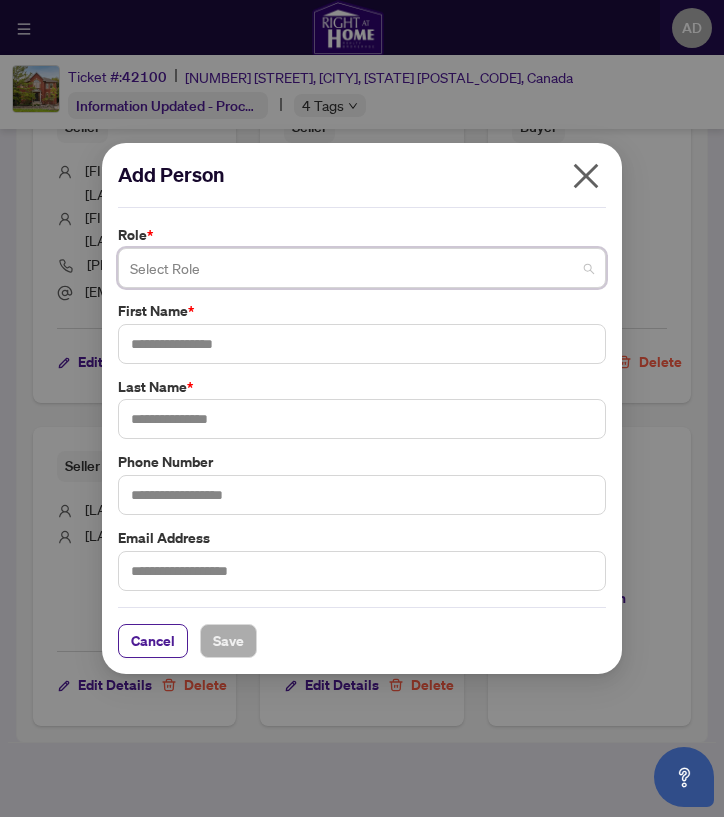 click at bounding box center [362, 268] 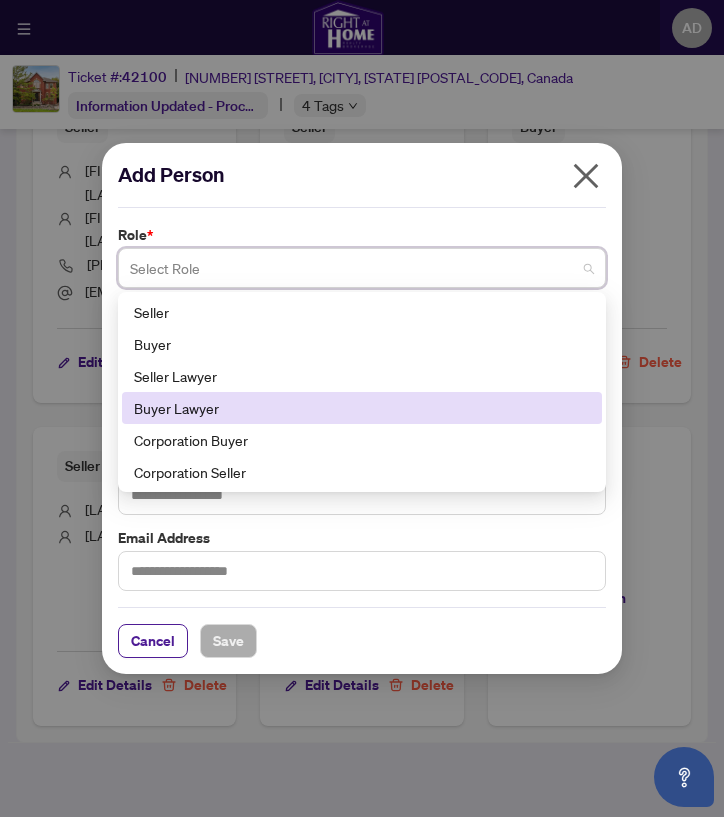 click on "Buyer Lawyer" at bounding box center (362, 408) 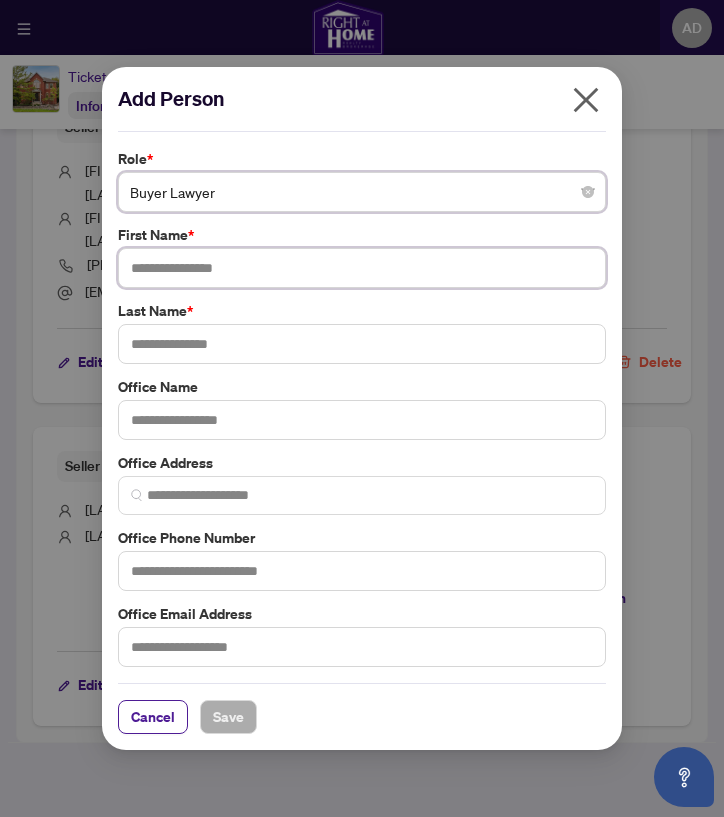 click at bounding box center (362, 268) 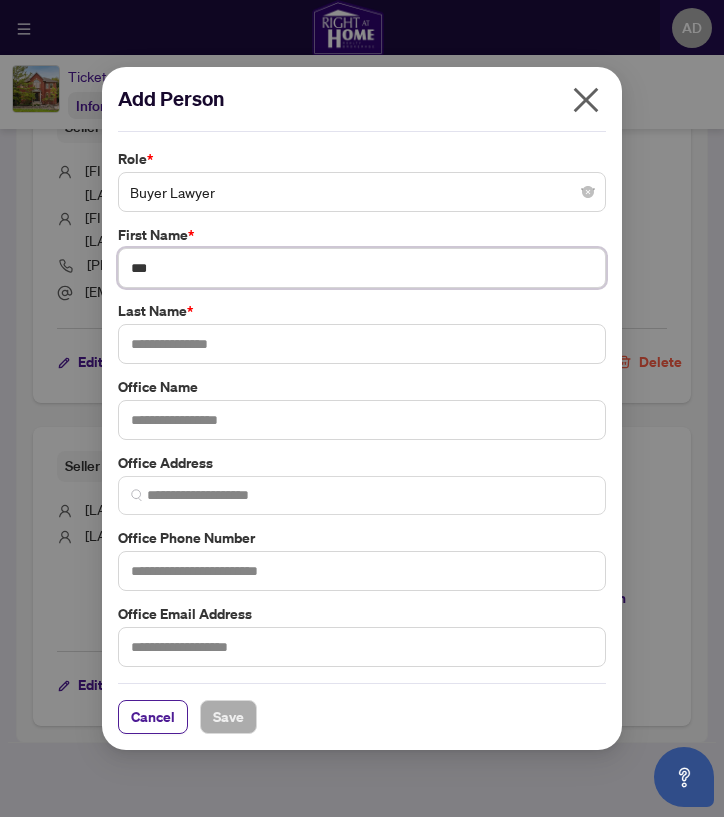 type on "***" 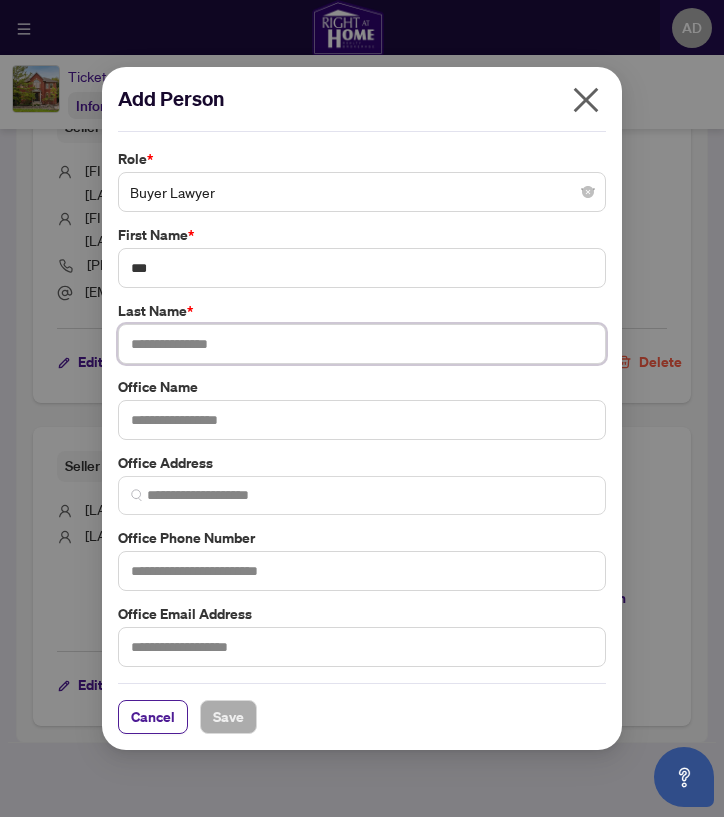 click at bounding box center (362, 344) 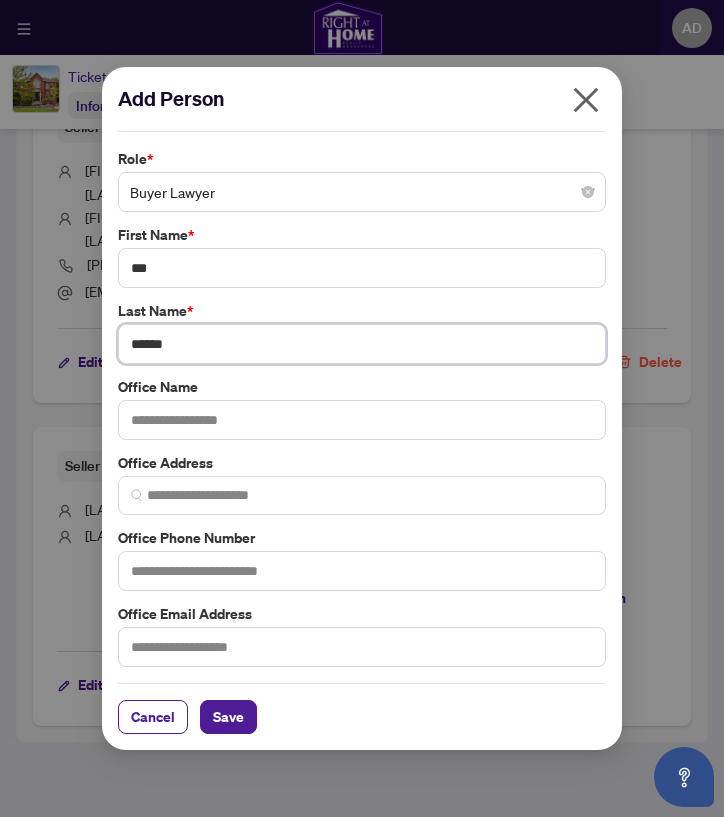 type on "******" 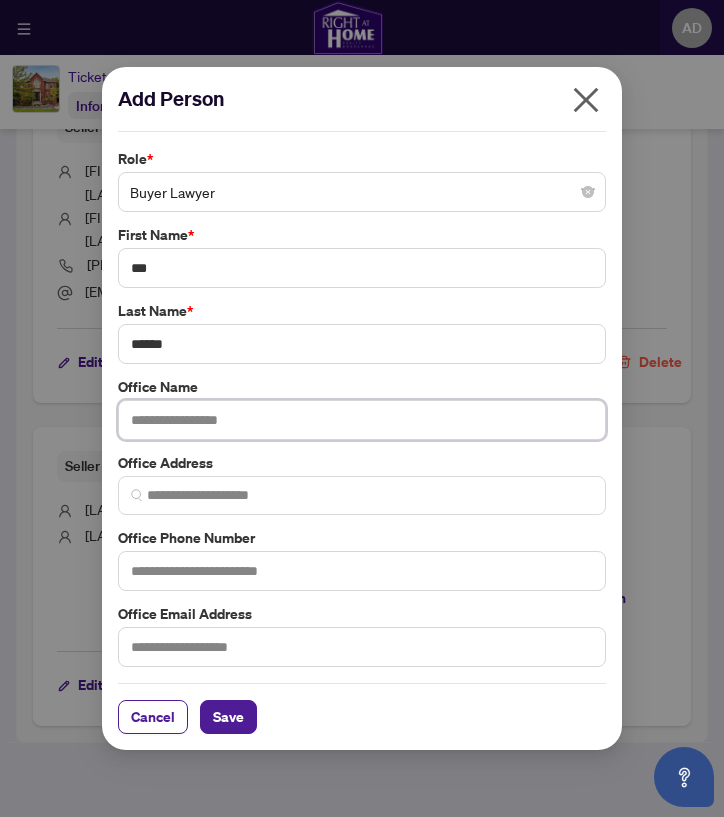 click at bounding box center [362, 420] 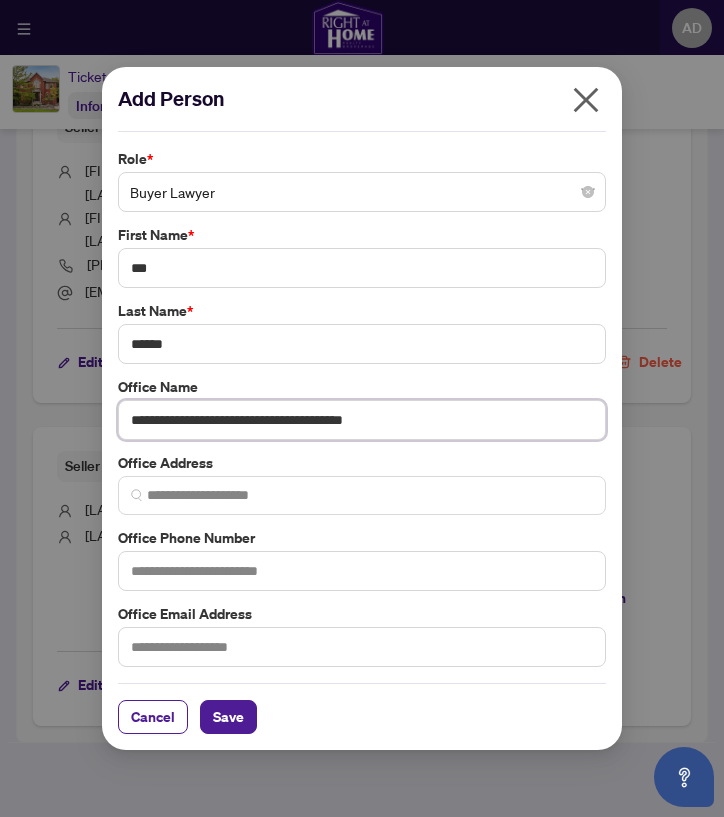 click on "**********" at bounding box center [362, 420] 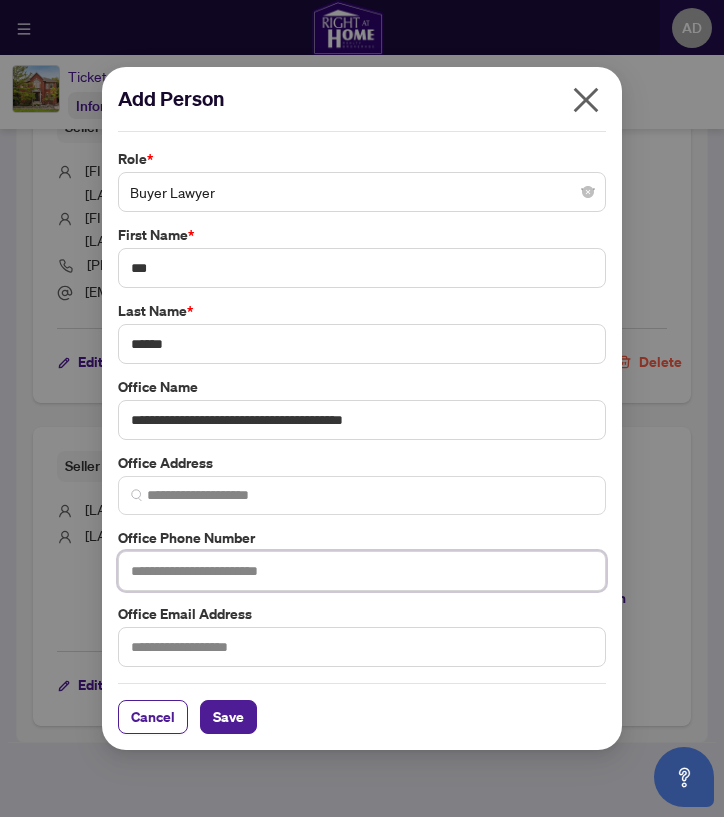 click at bounding box center (362, 571) 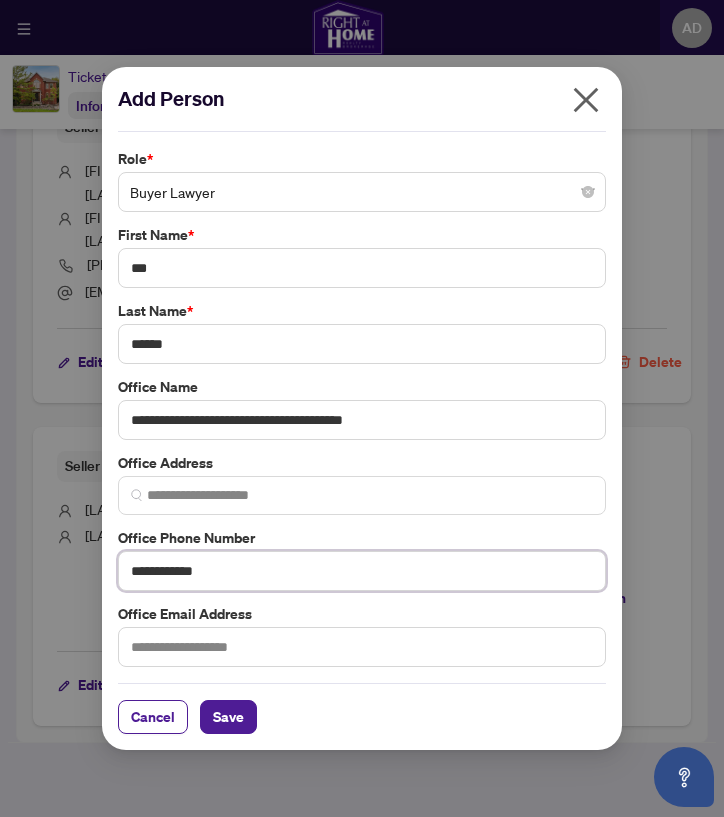 type on "**********" 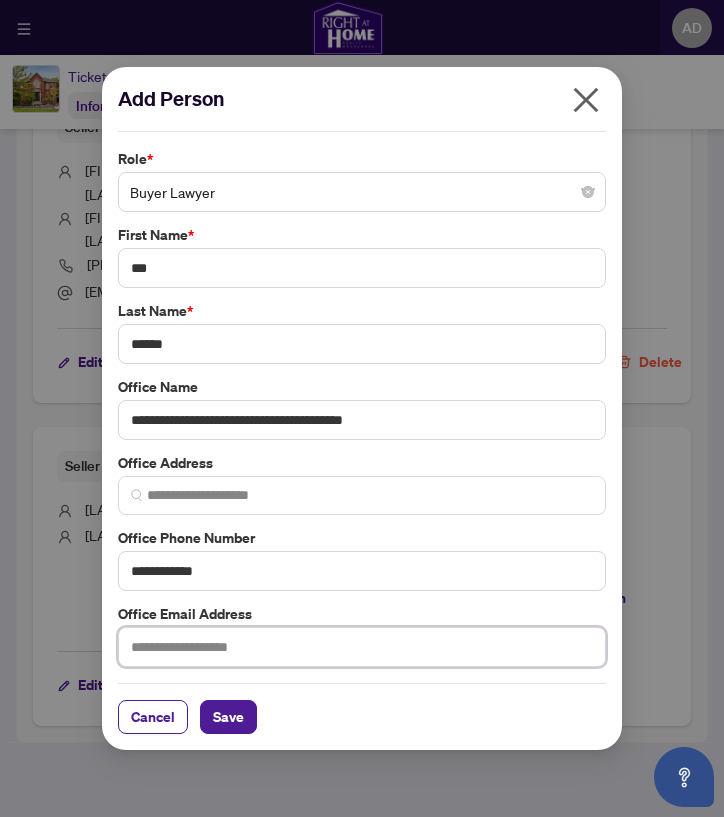 click at bounding box center (362, 647) 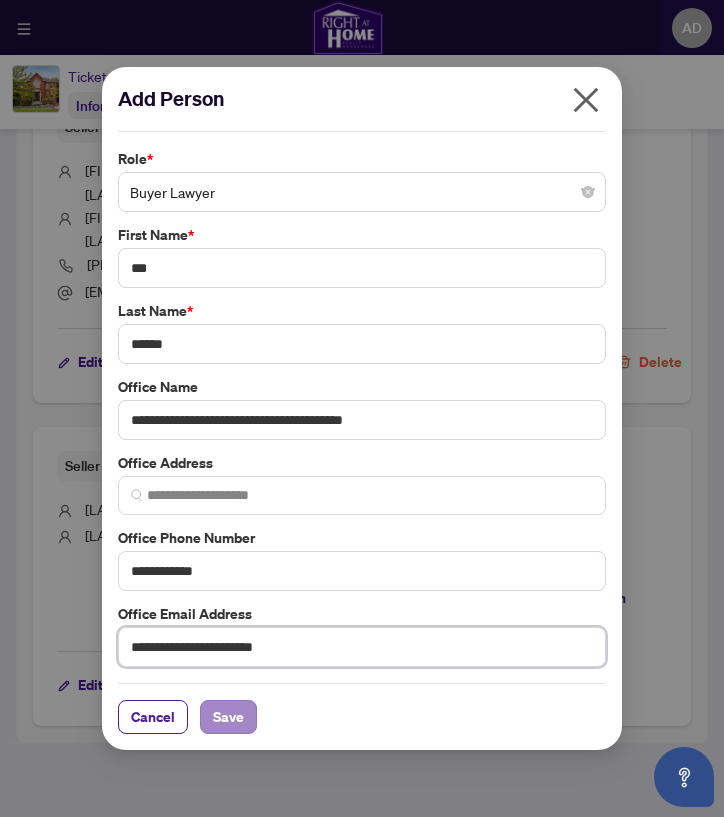 type on "**********" 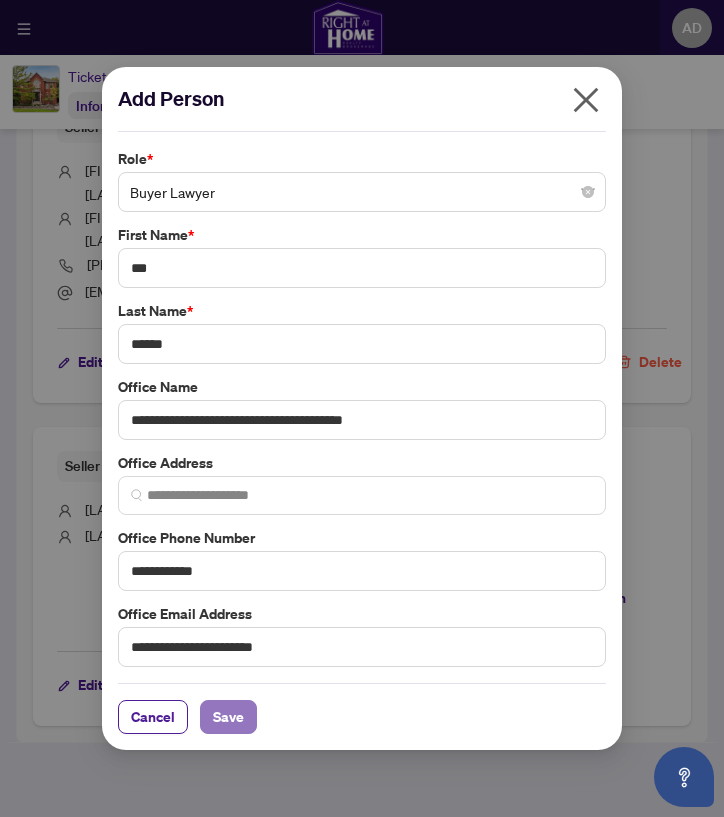 click on "Save" at bounding box center [228, 717] 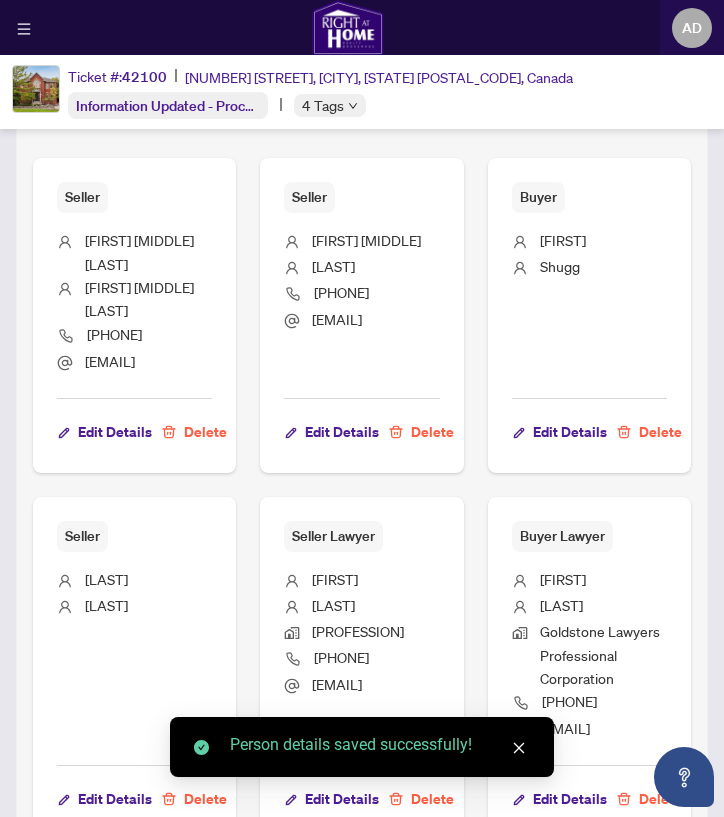 scroll, scrollTop: 1162, scrollLeft: 0, axis: vertical 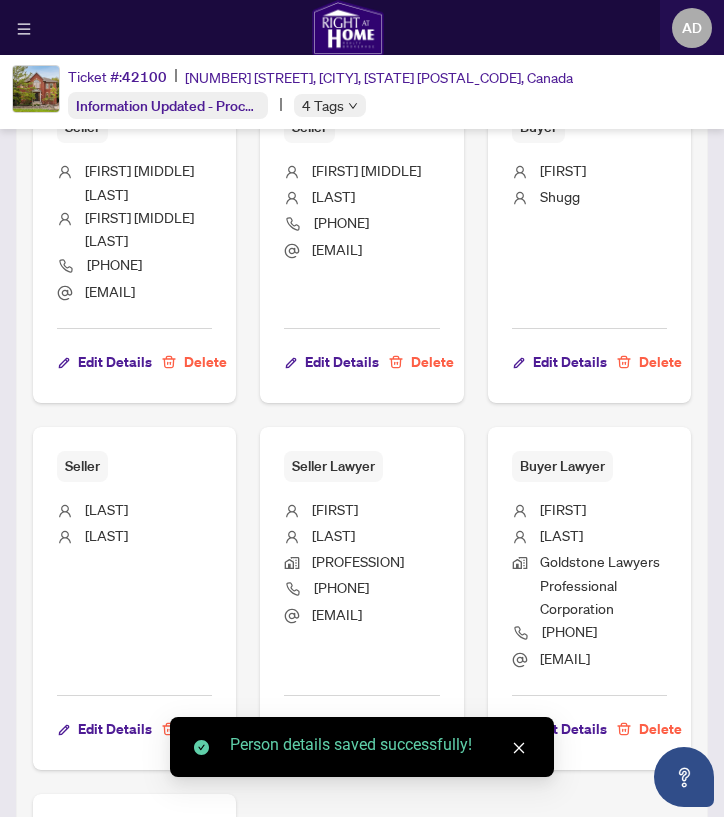 click at bounding box center [0, 817] 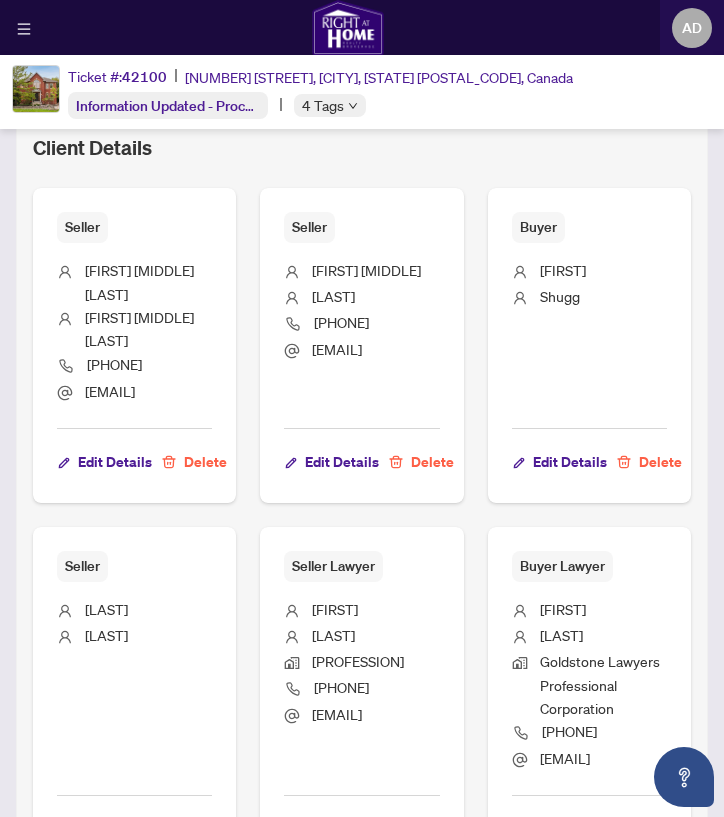 scroll, scrollTop: 977, scrollLeft: 0, axis: vertical 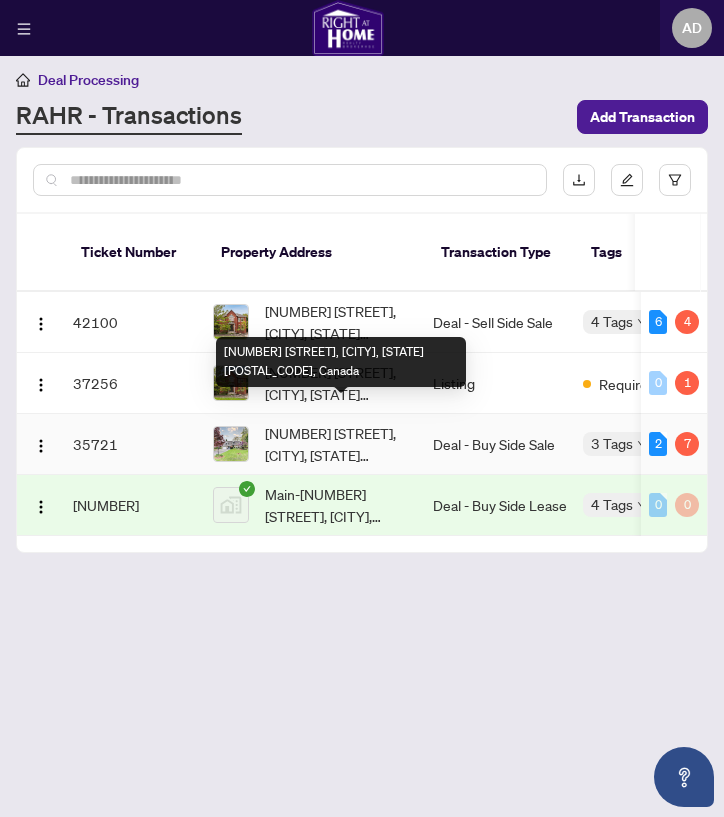 click on "[NUMBER] [STREET], [CITY], [STATE] [POSTAL_CODE], Canada" at bounding box center (341, 444) 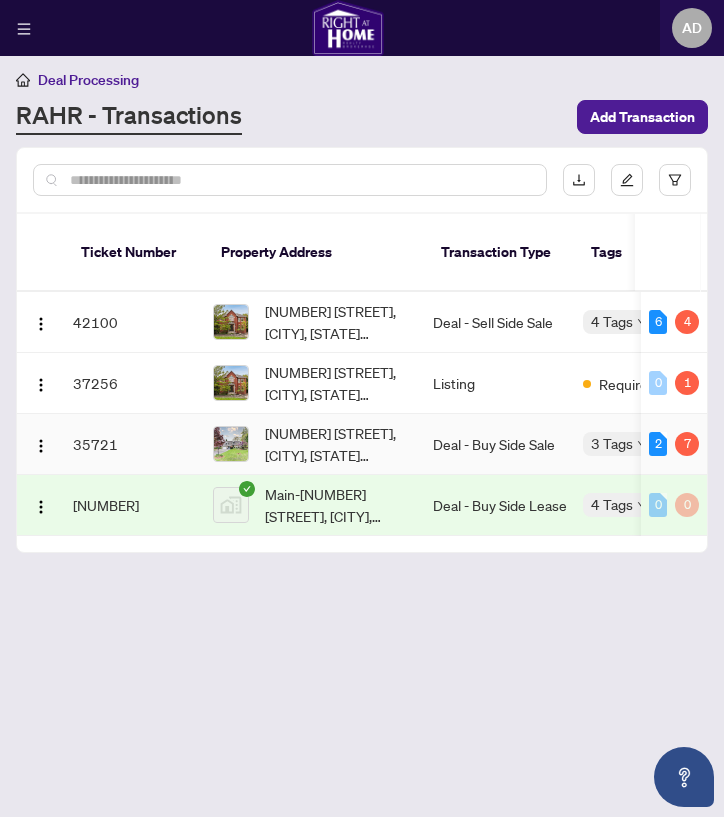 click on "35721" at bounding box center [135, 444] 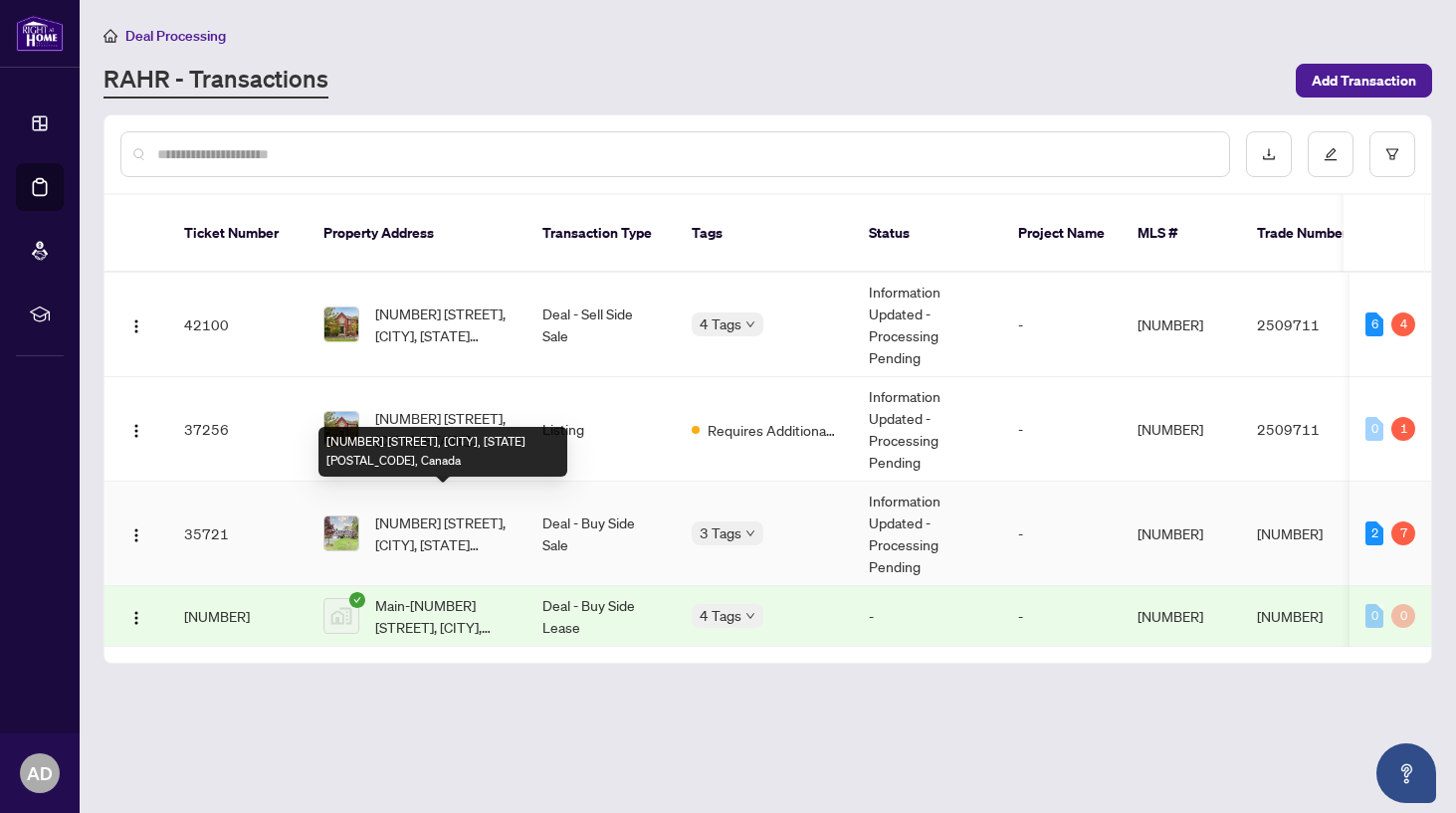 click on "[NUMBER] [STREET], [CITY], [STATE] [POSTAL_CODE], Canada" at bounding box center (443, 533) 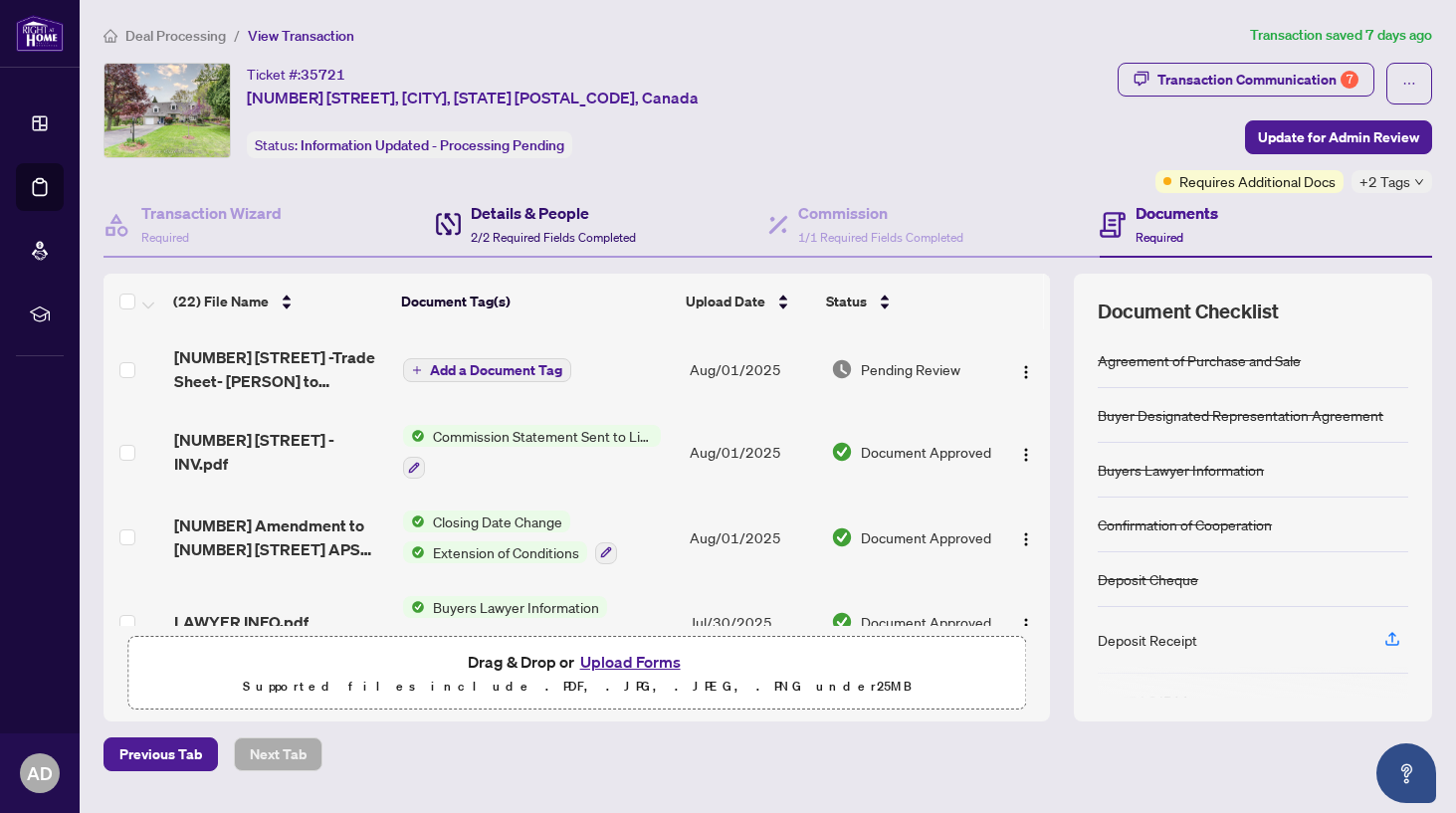 click on "2/2 Required Fields Completed" at bounding box center [553, 237] 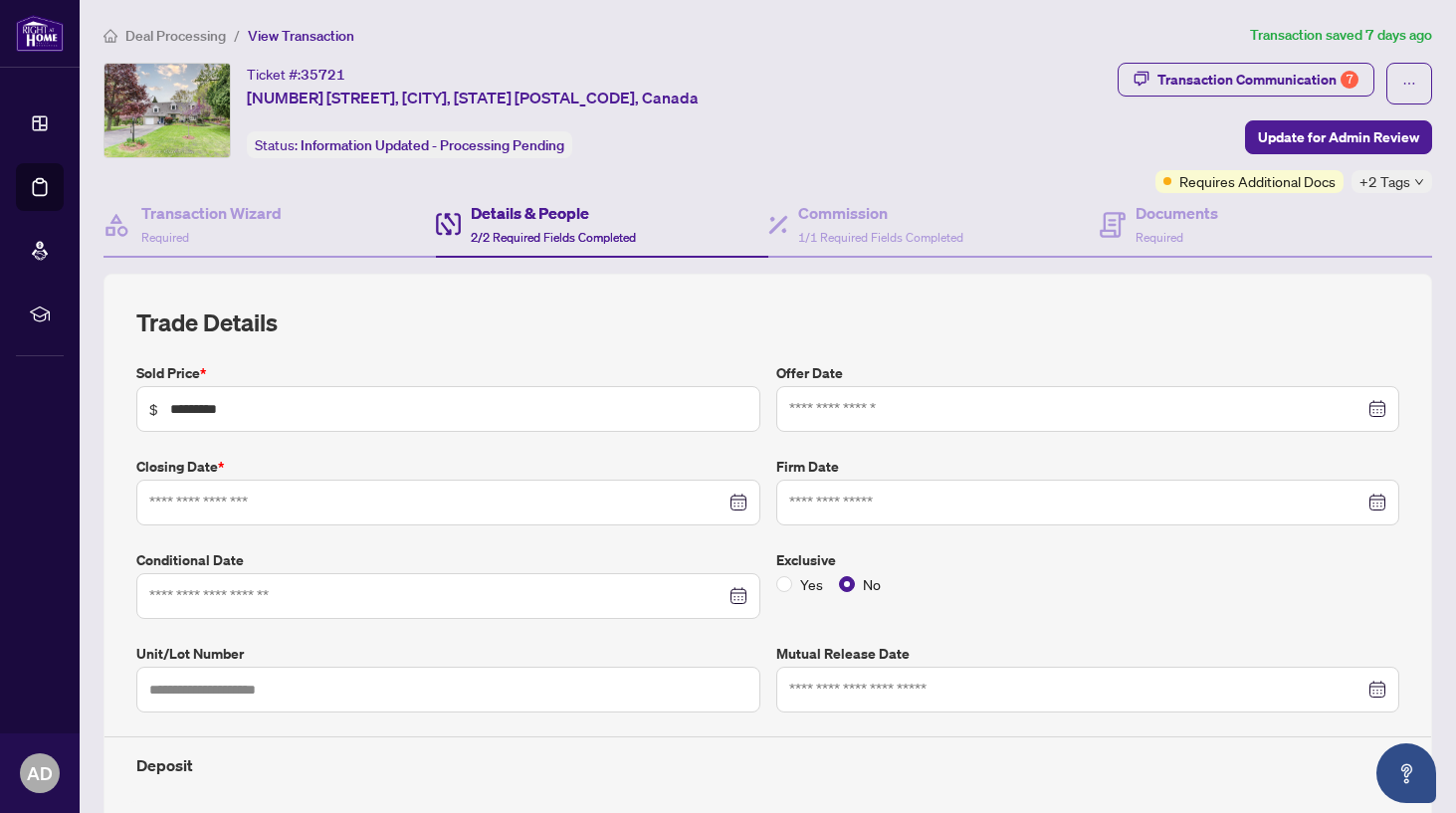 type on "**********" 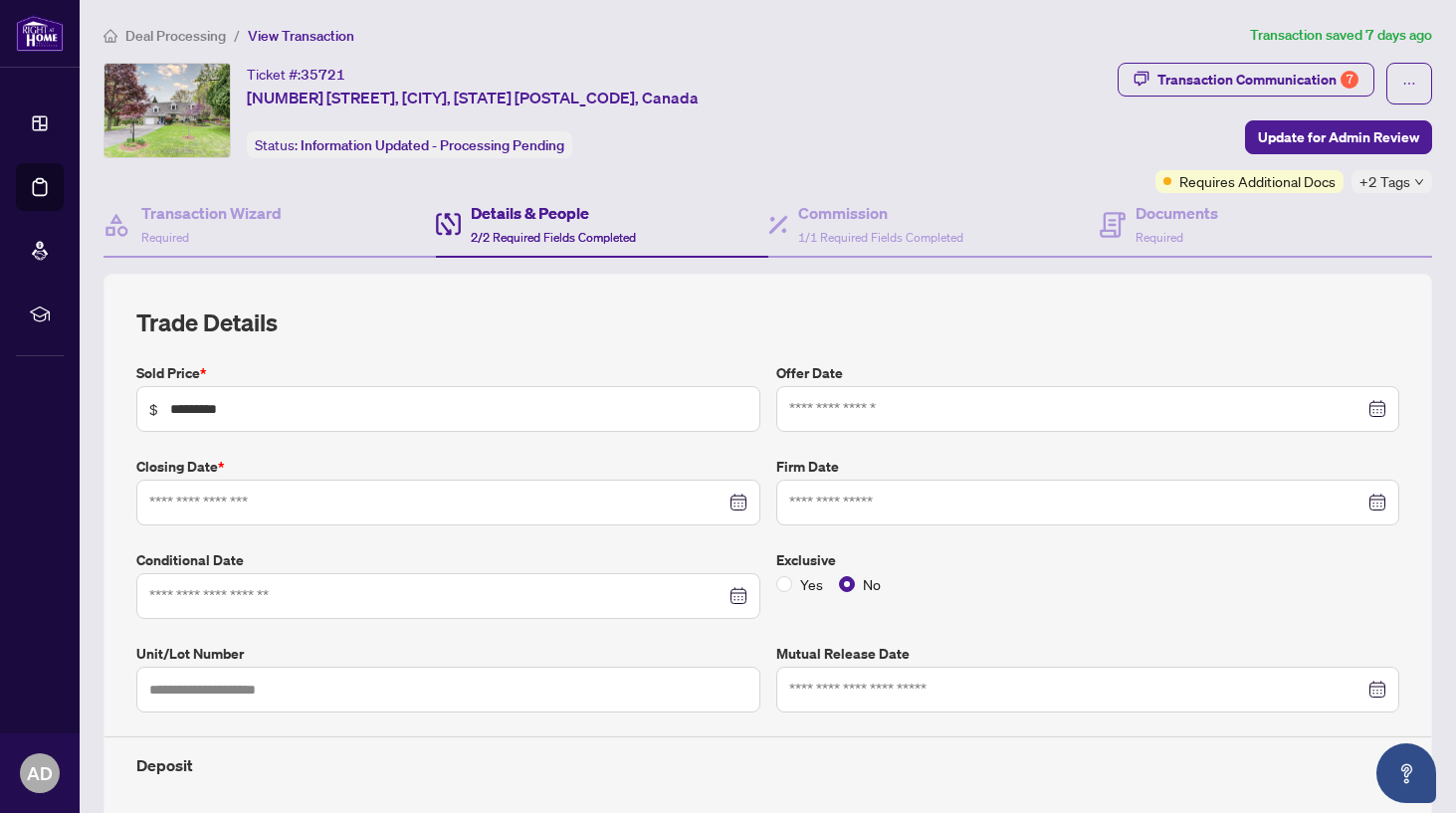 type on "**********" 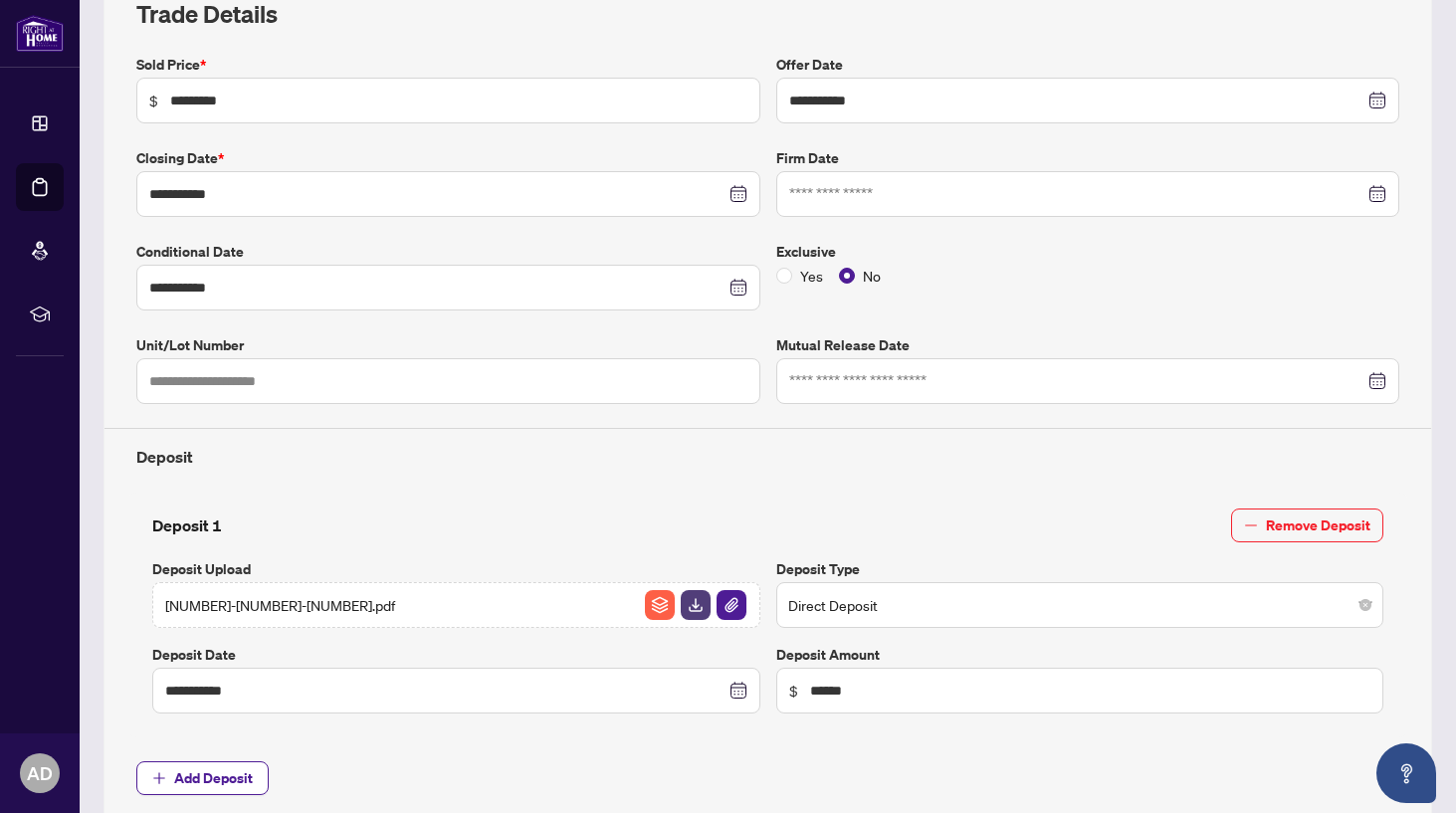 scroll, scrollTop: 298, scrollLeft: 0, axis: vertical 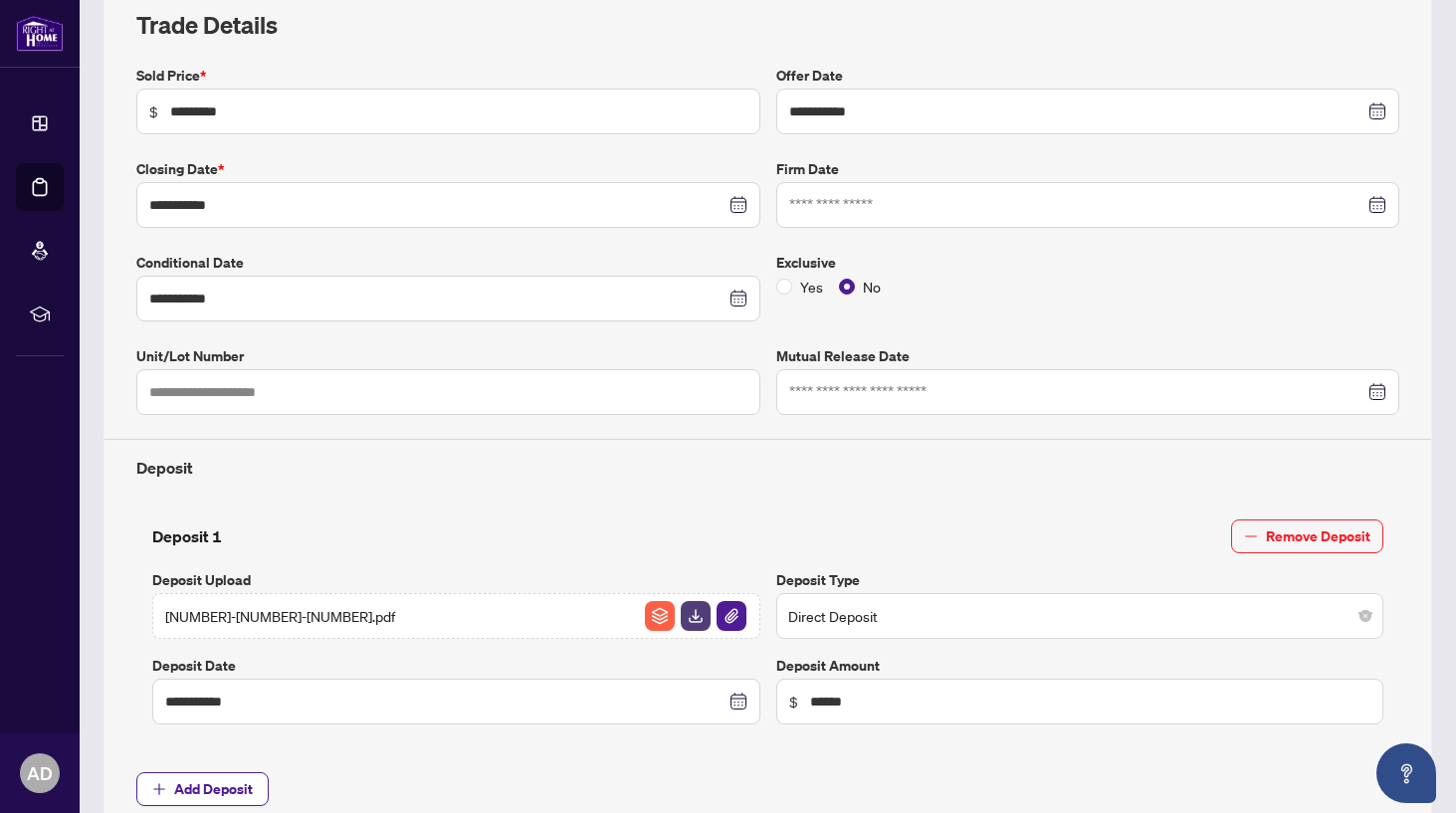 click at bounding box center [1088, 205] 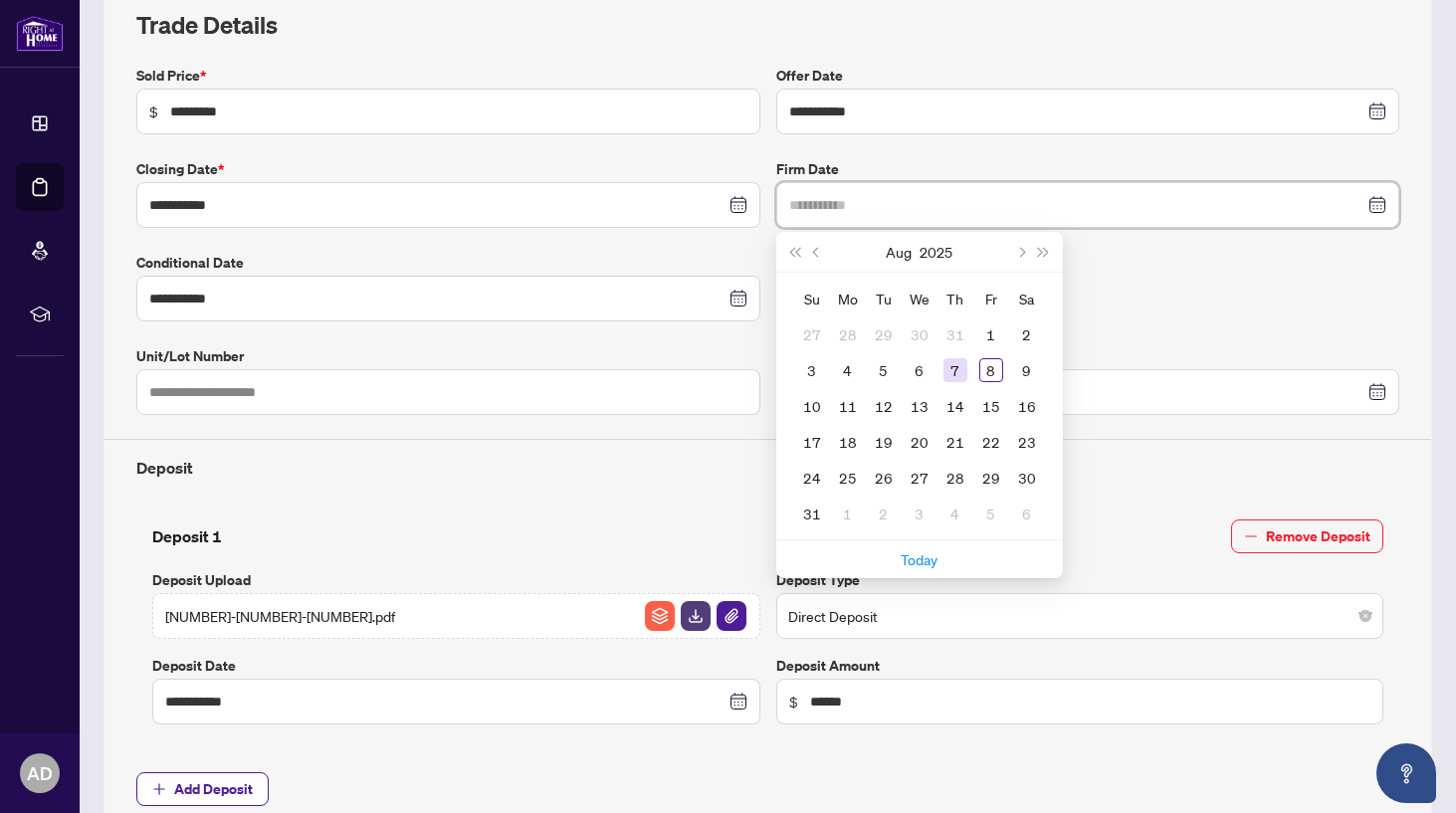 type on "**********" 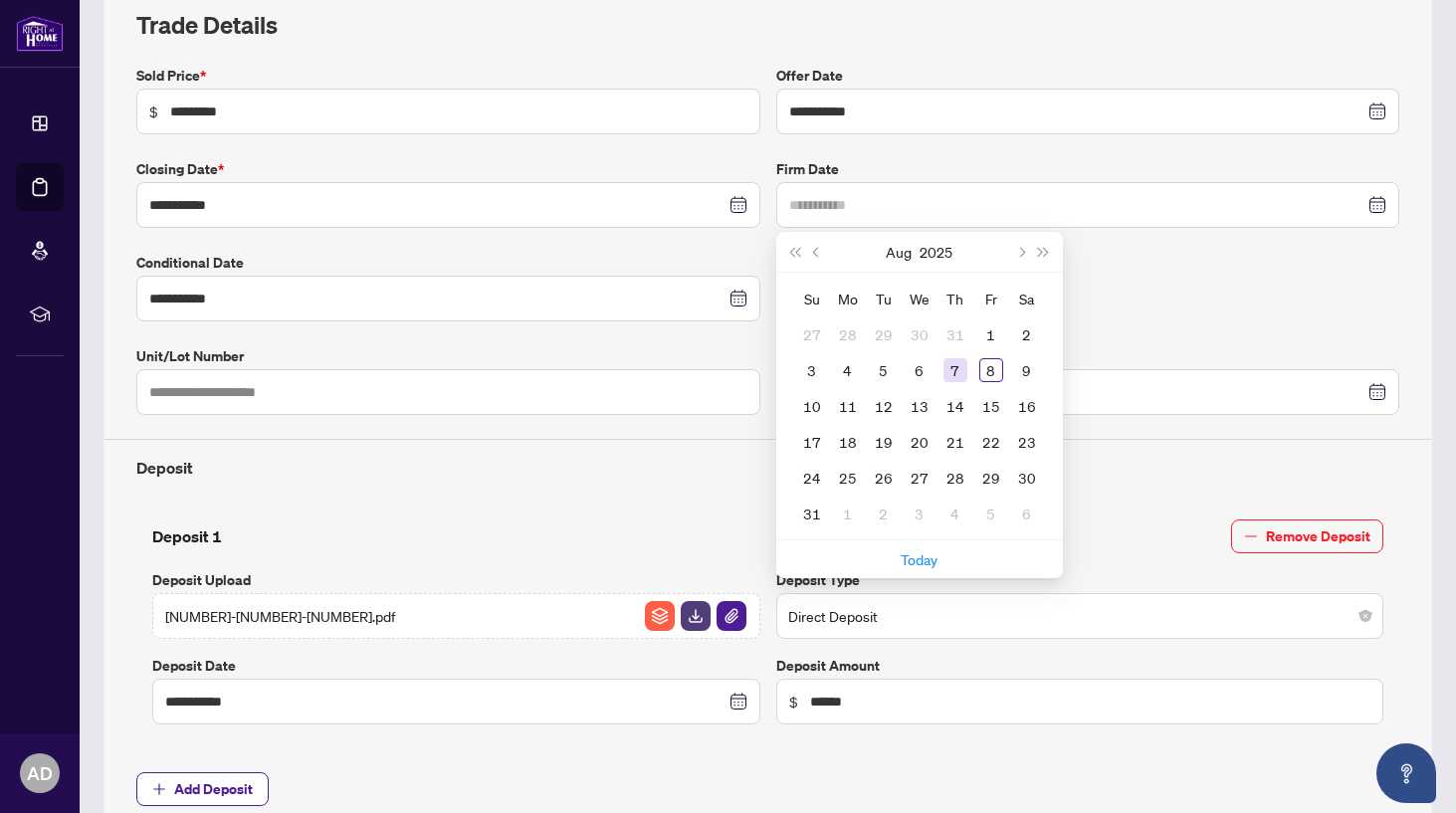 click on "7" at bounding box center [955, 370] 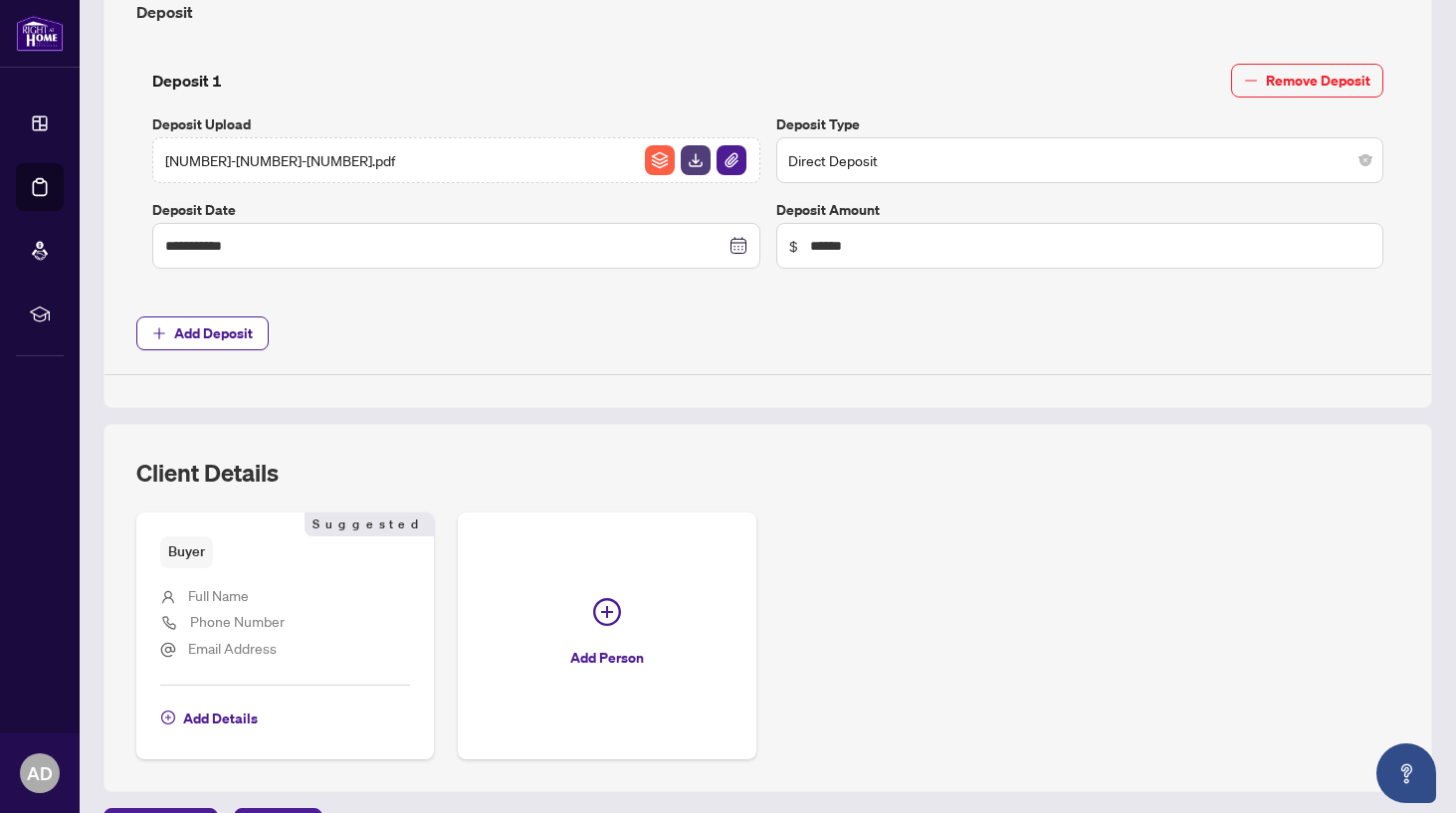 scroll, scrollTop: 792, scrollLeft: 0, axis: vertical 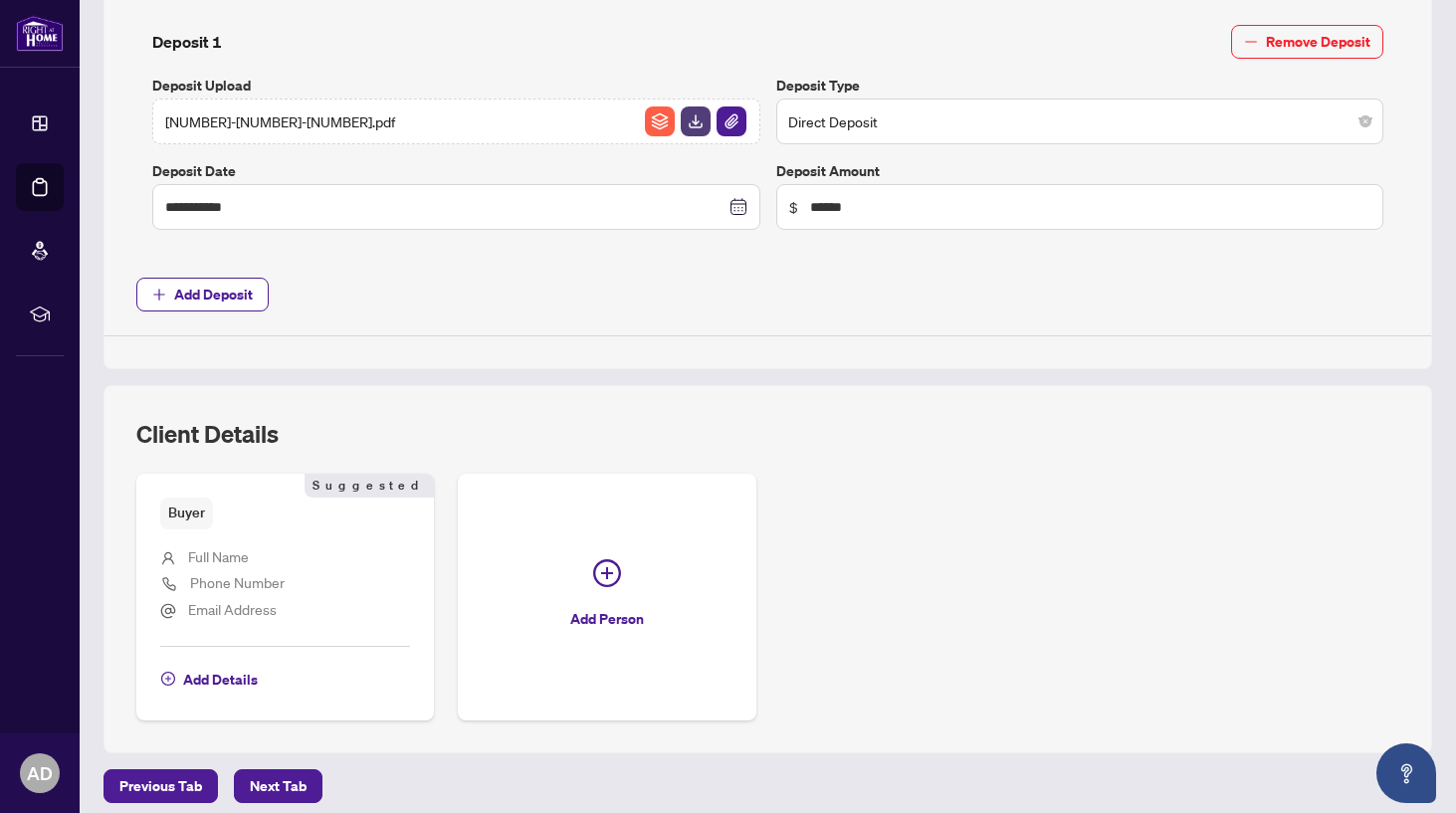click on "Full Name" at bounding box center [218, 556] 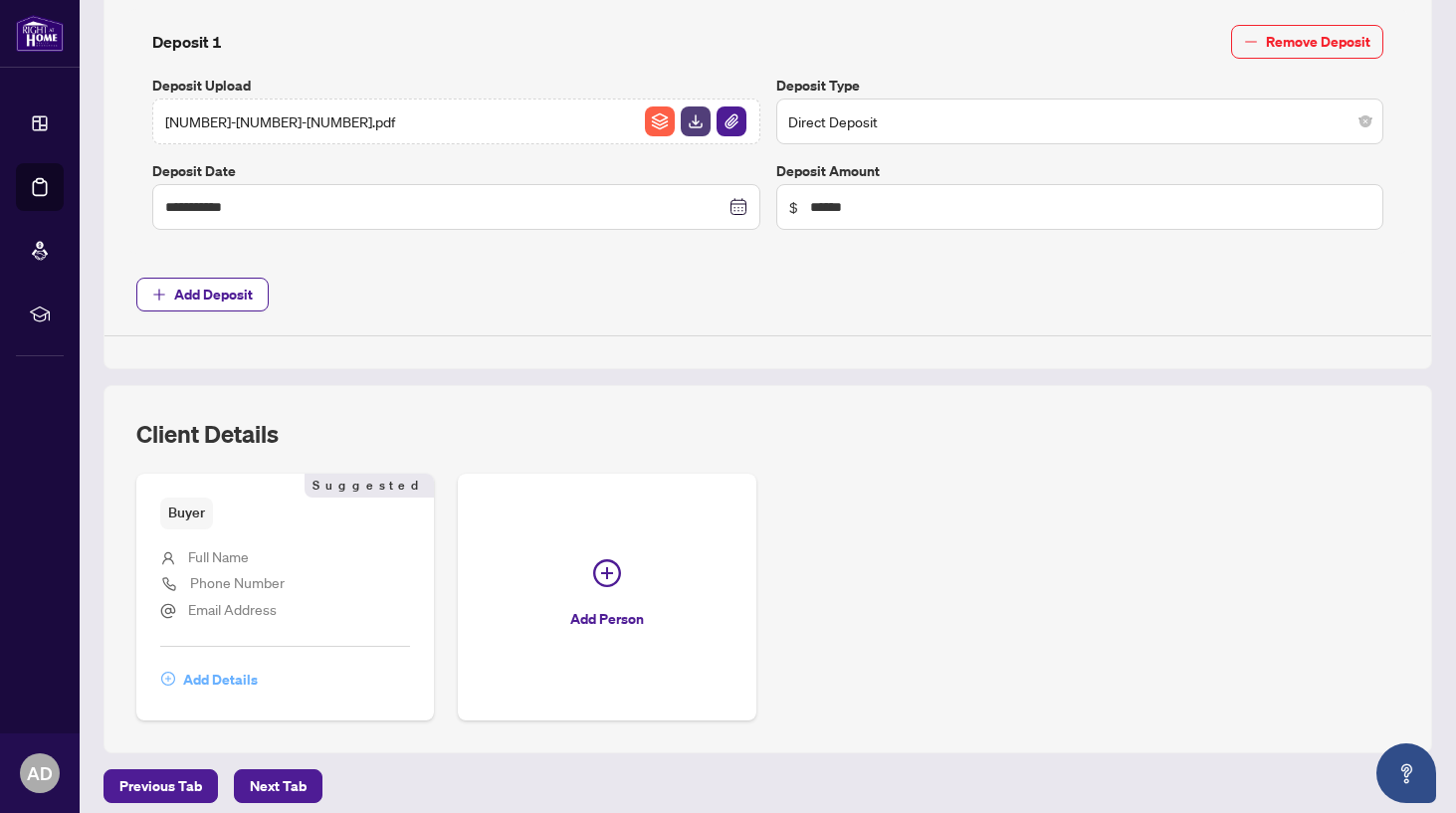 click on "Add Details" at bounding box center [220, 680] 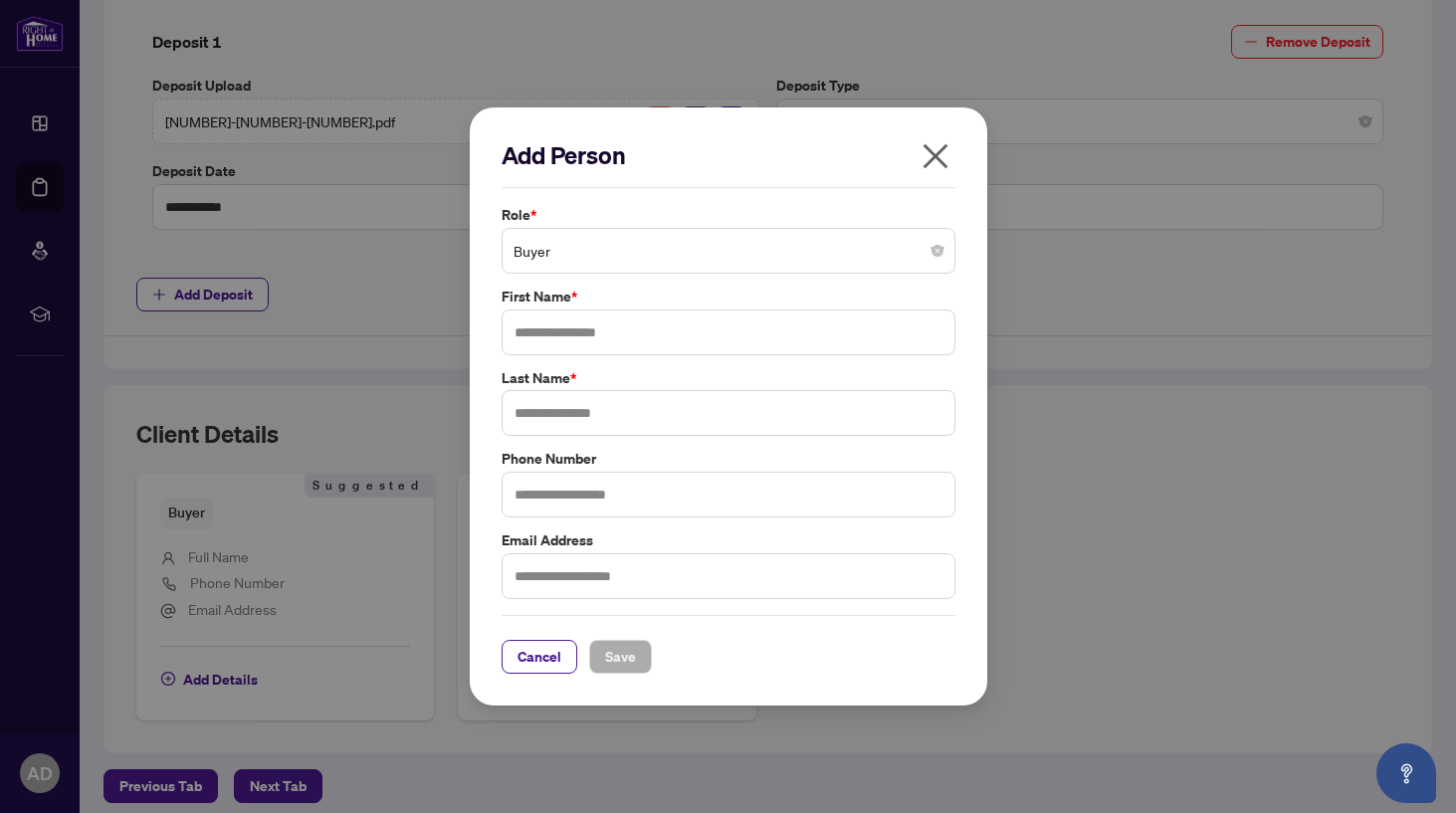 click on "Buyer" at bounding box center [728, 251] 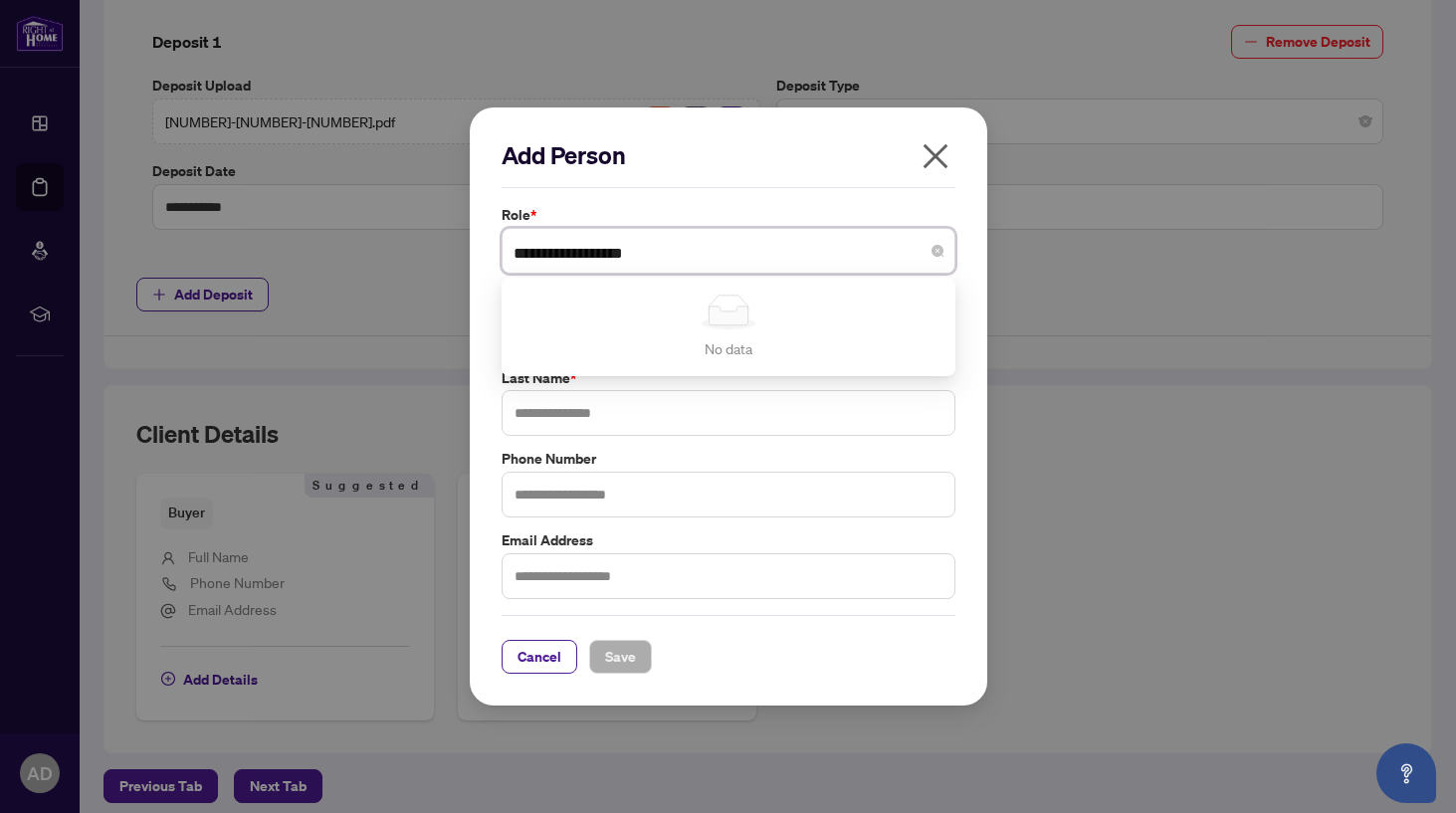 type on "**********" 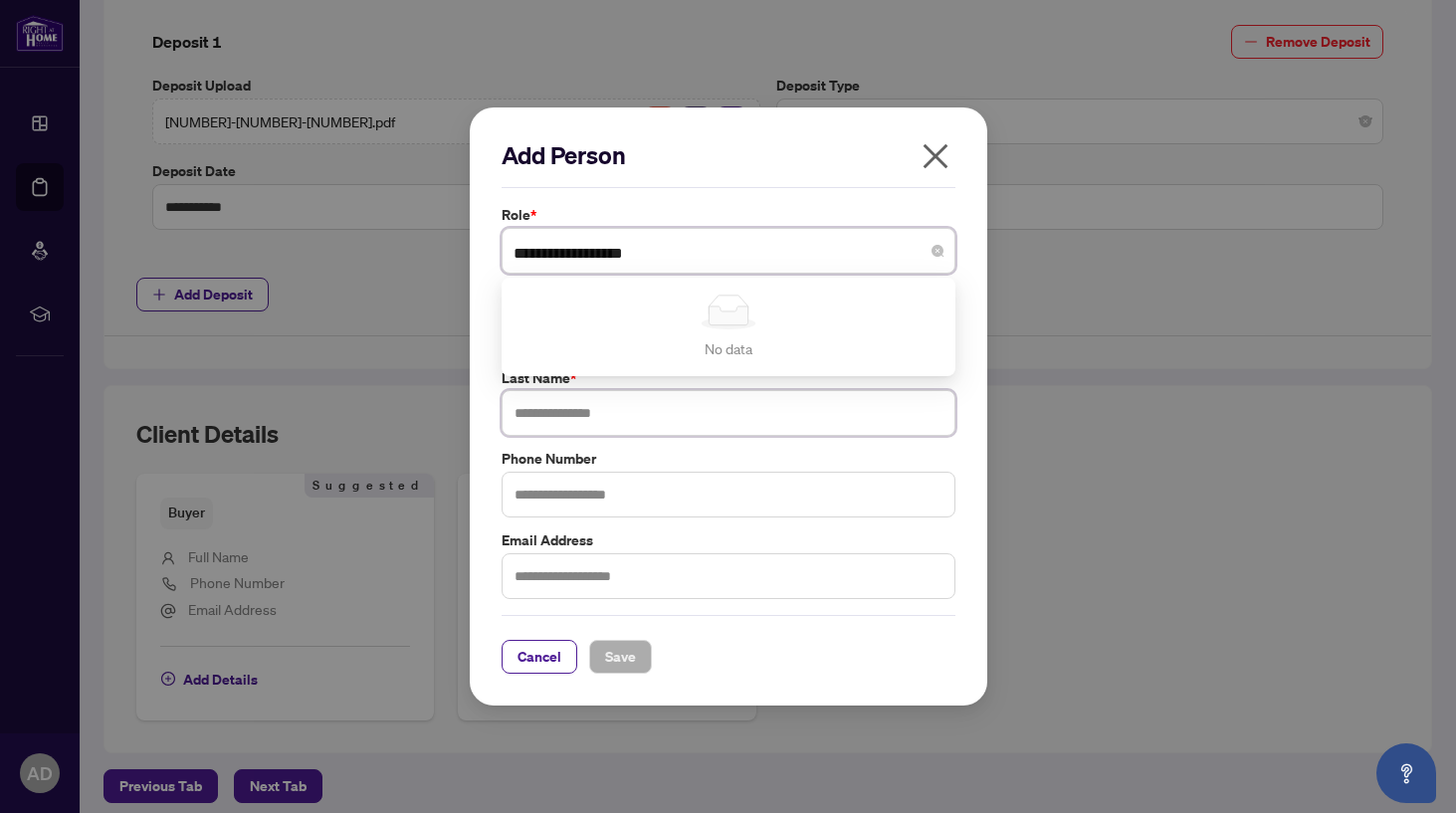 type 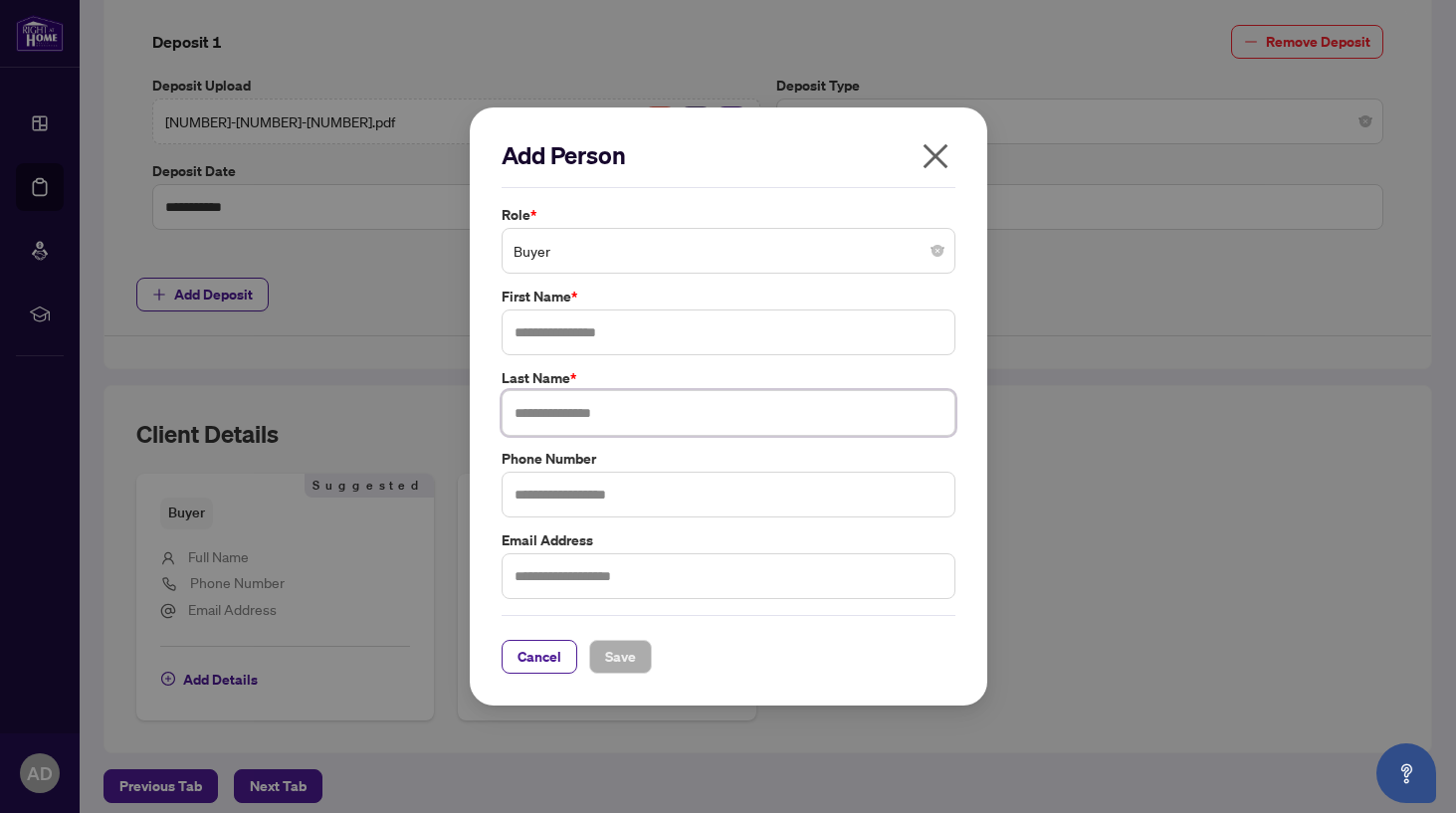 click at bounding box center [728, 413] 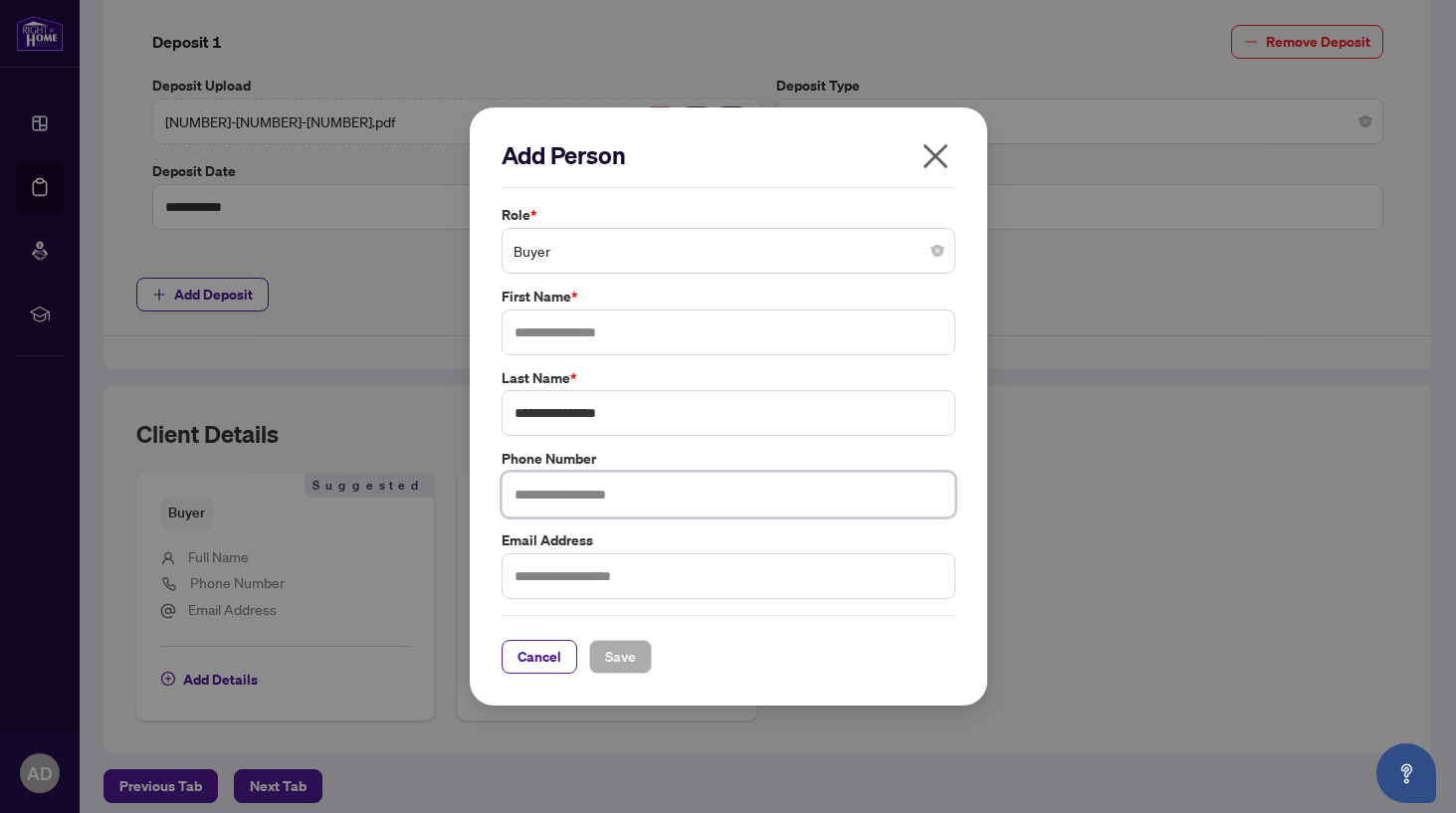 click at bounding box center [728, 495] 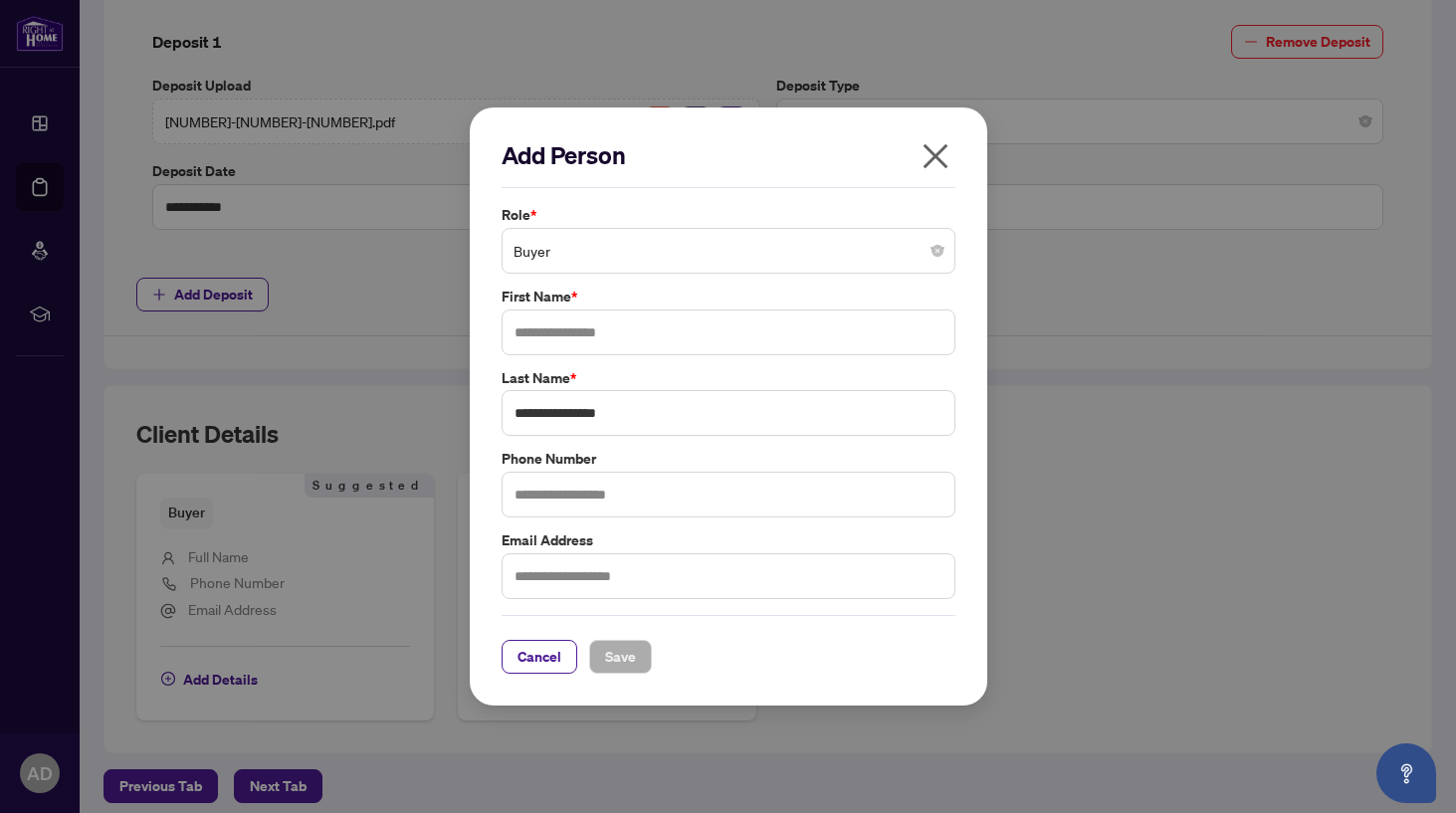 click on "Cancel Save" at bounding box center [728, 657] 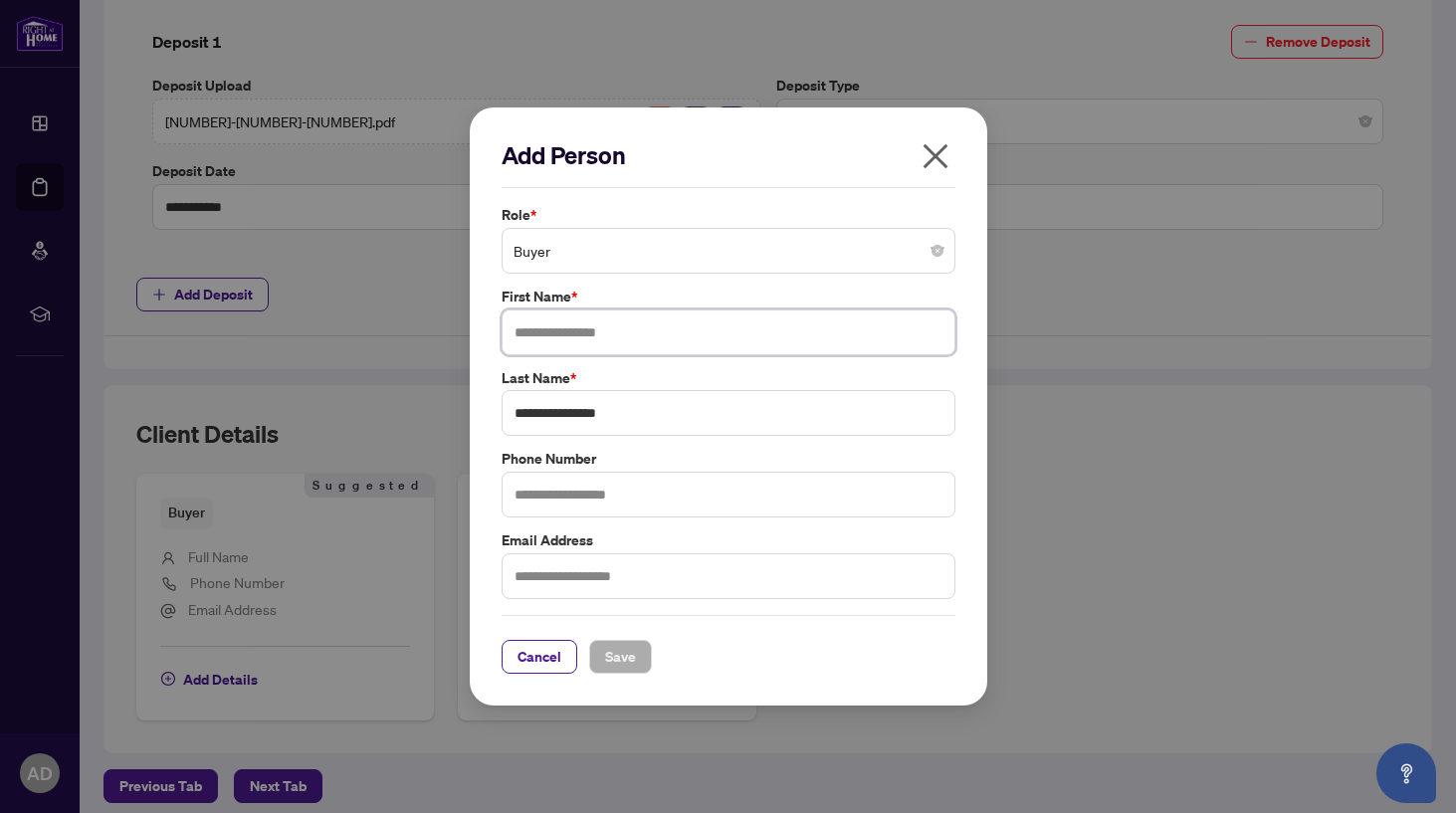 click at bounding box center [728, 332] 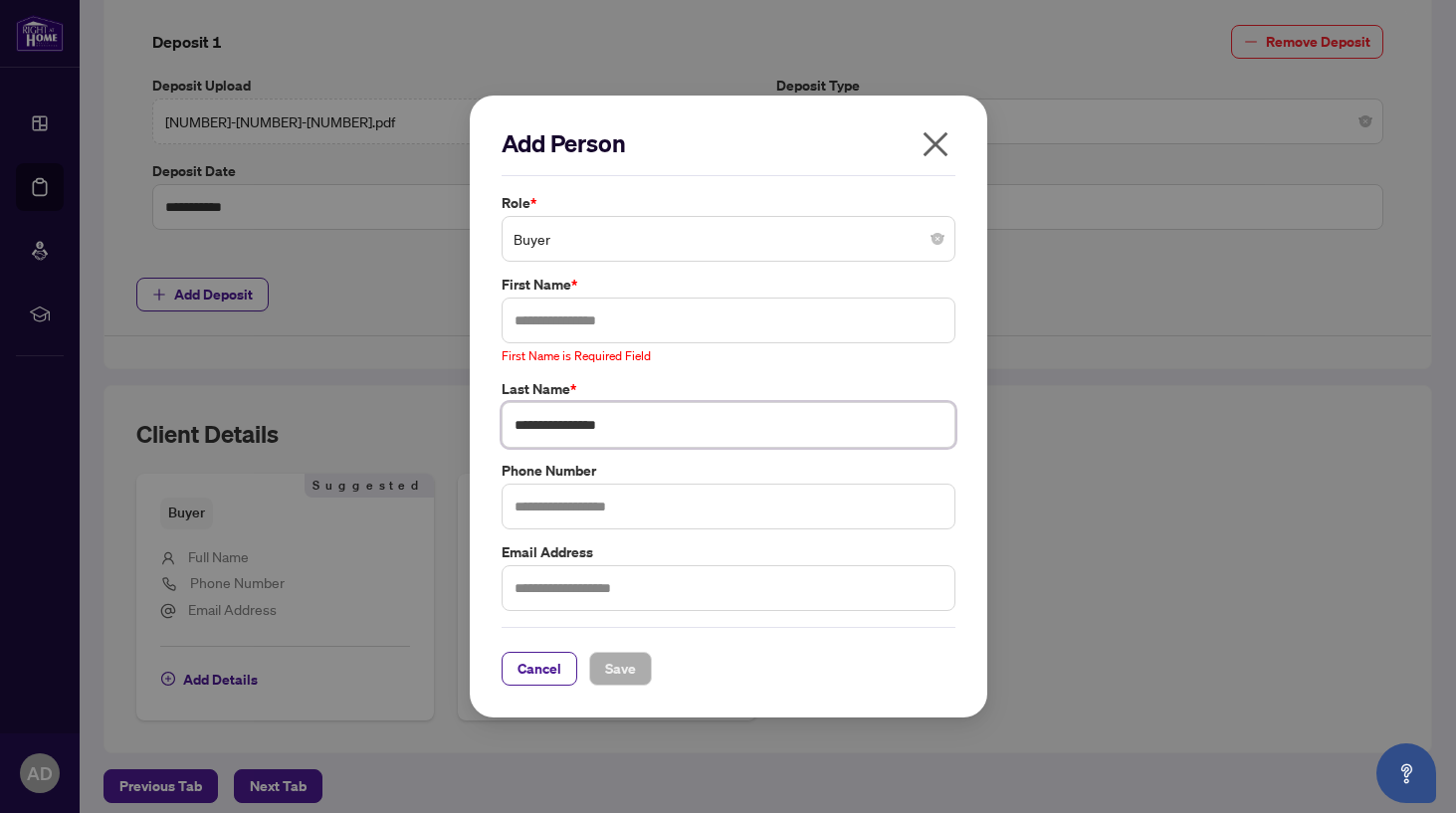 drag, startPoint x: 576, startPoint y: 411, endPoint x: 584, endPoint y: 430, distance: 20.615528 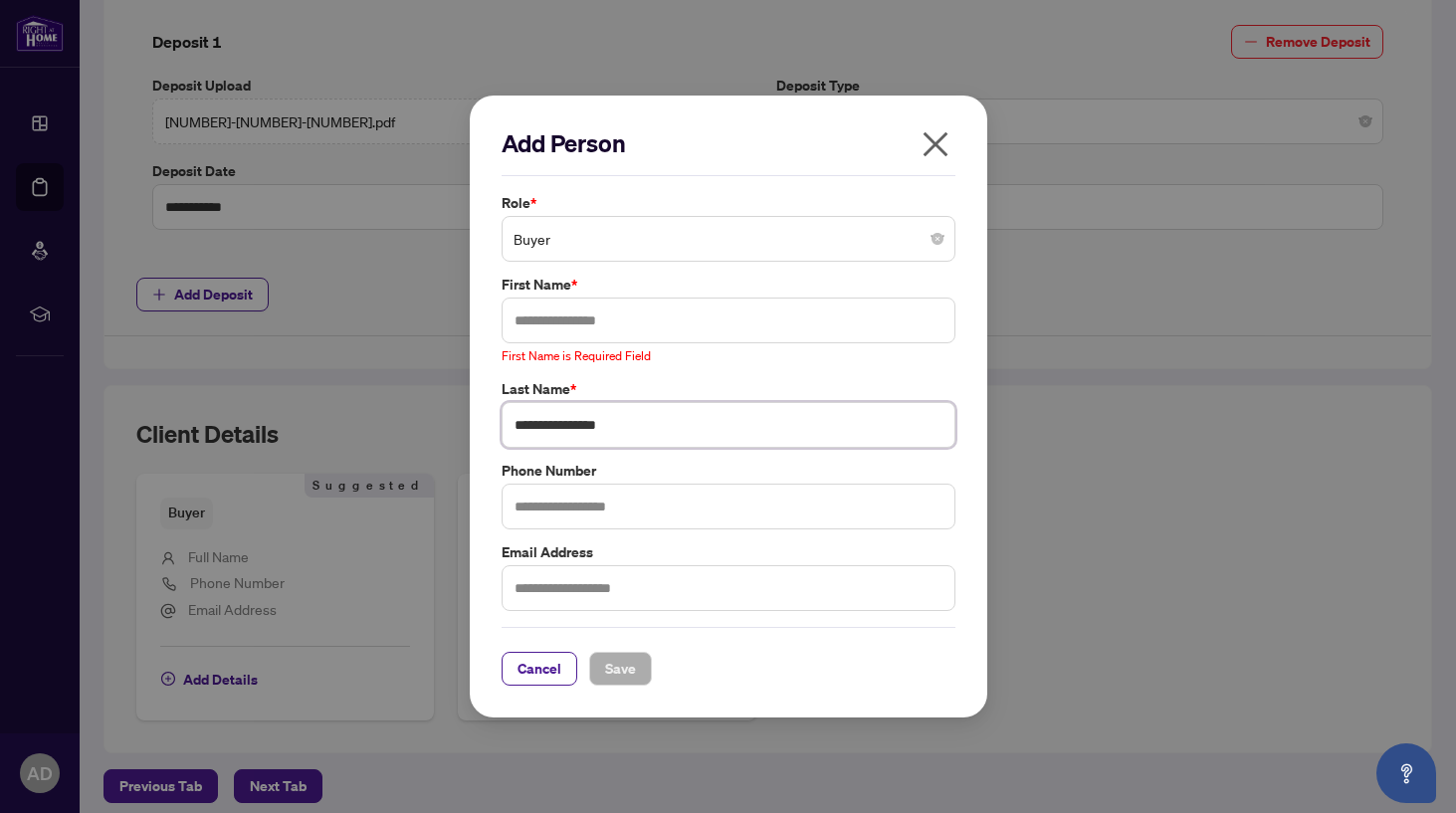 drag, startPoint x: 577, startPoint y: 425, endPoint x: 506, endPoint y: 424, distance: 71.00704 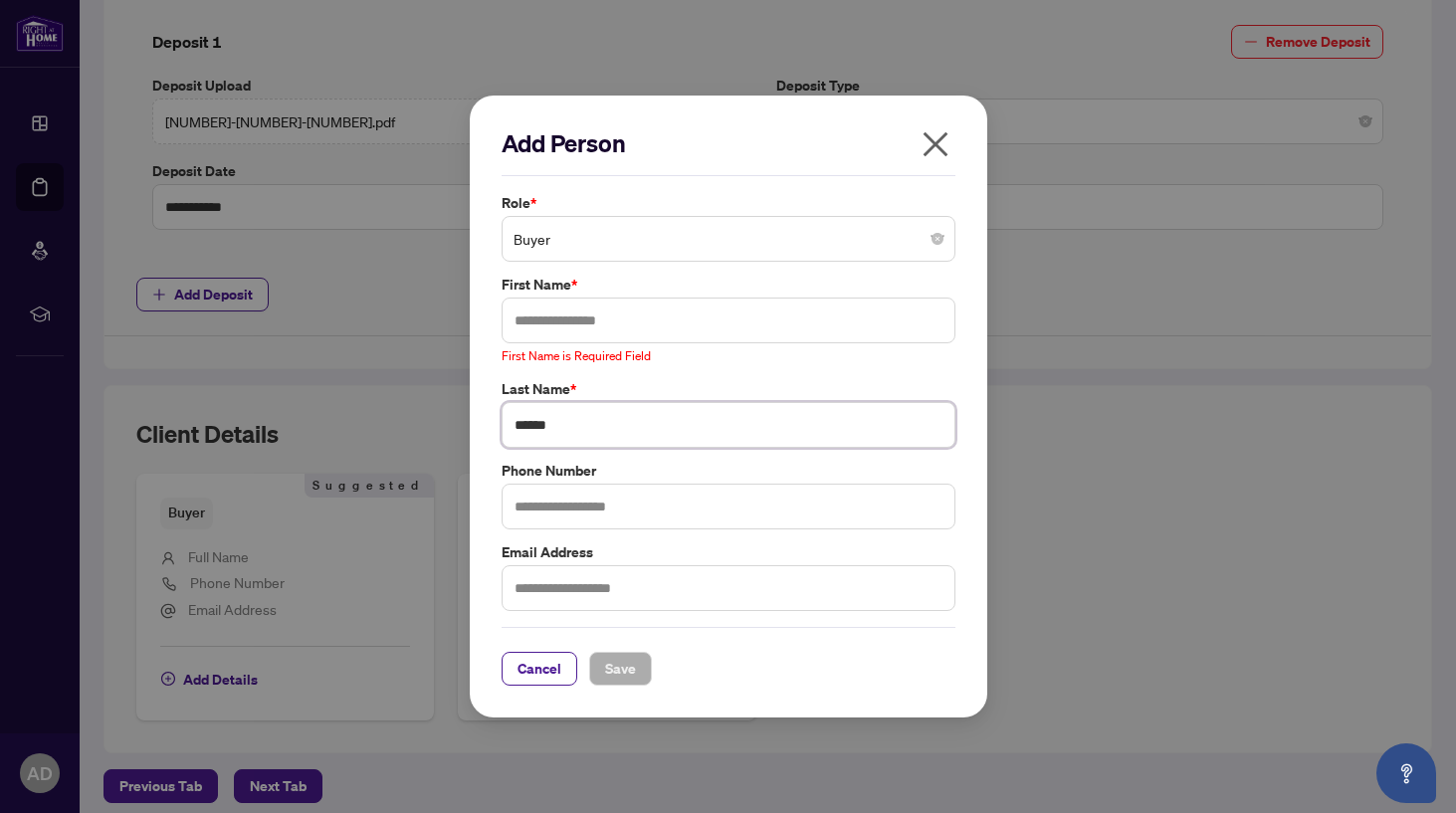type on "******" 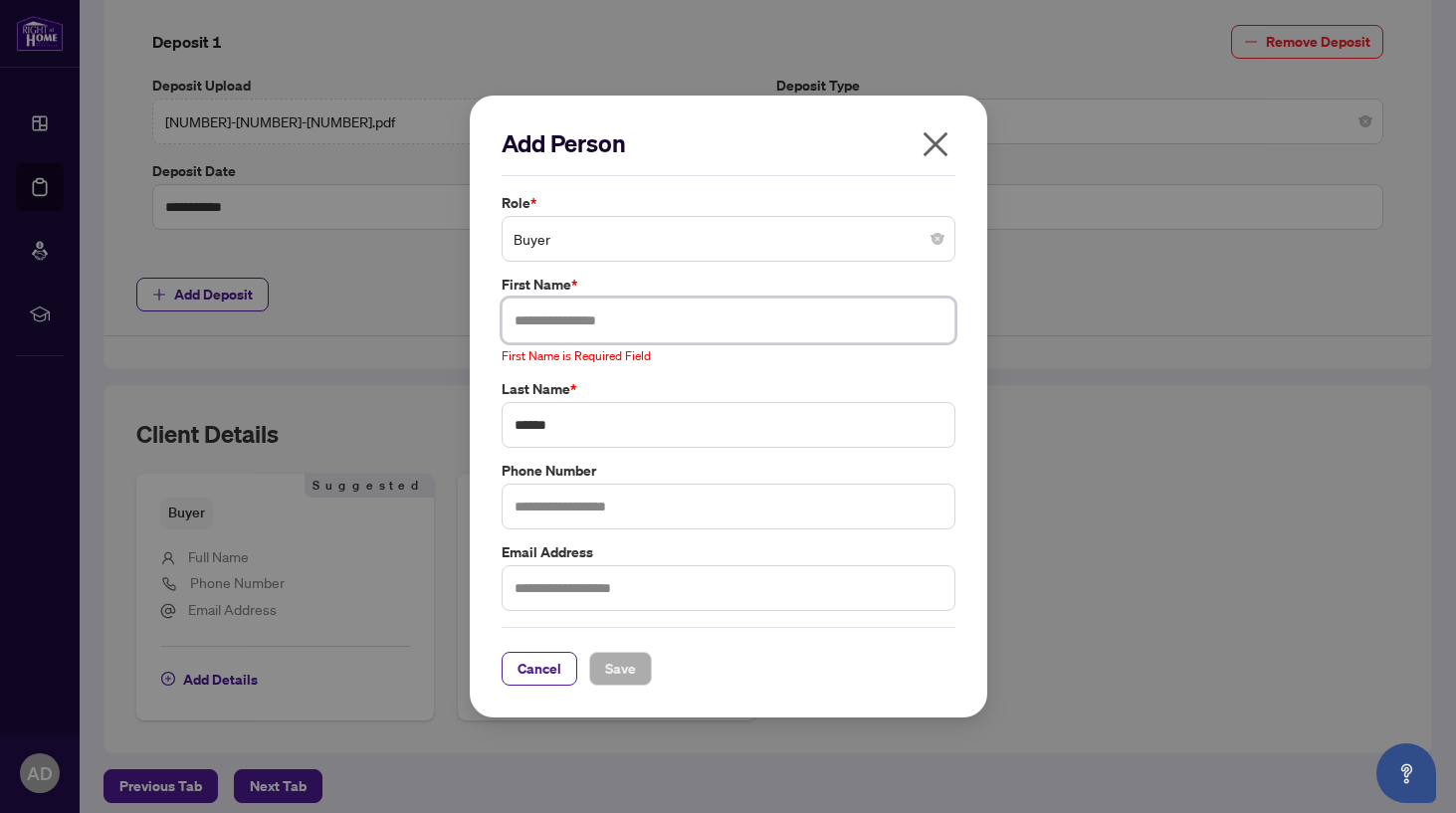 click at bounding box center (728, 320) 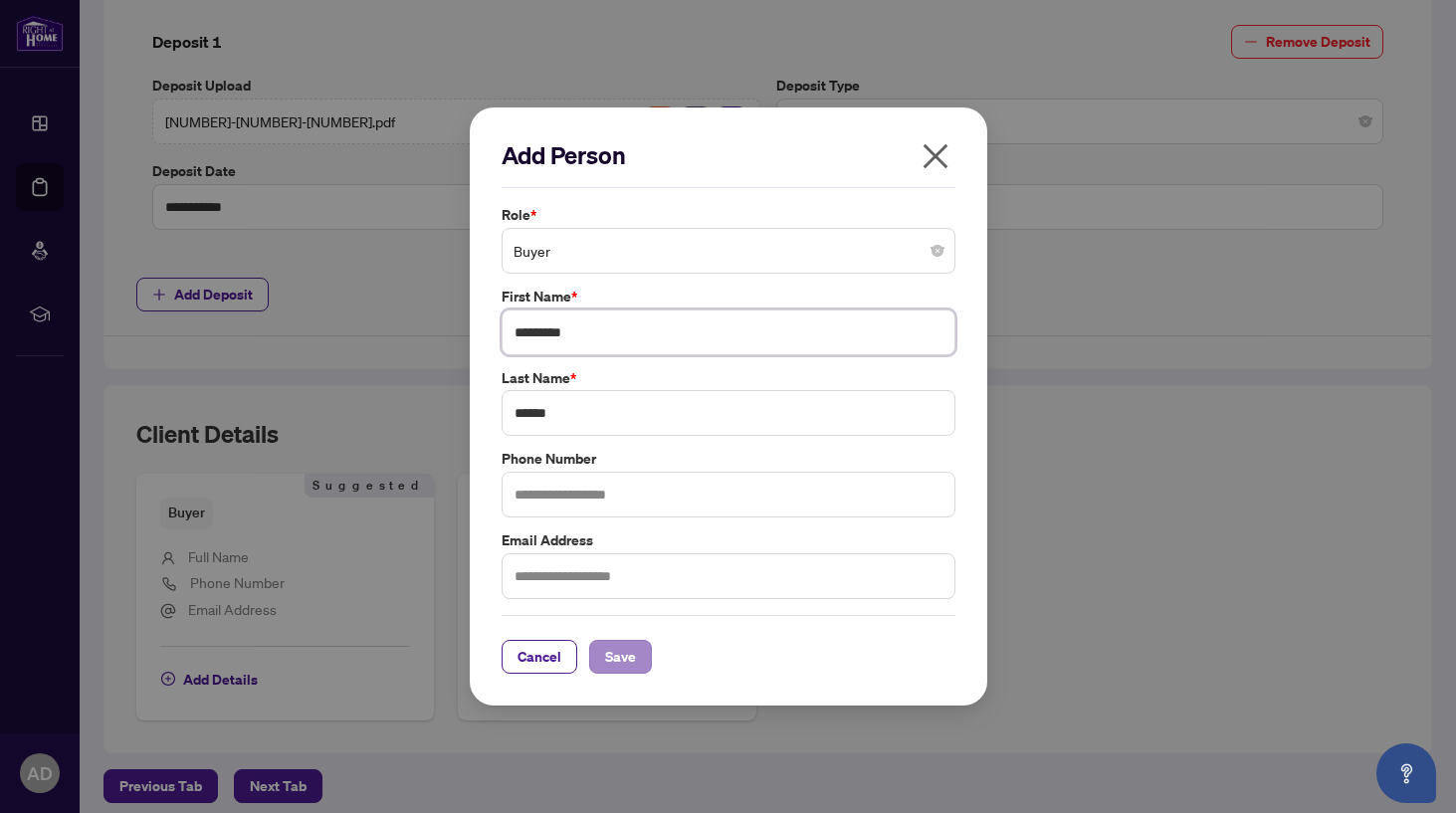 type on "*********" 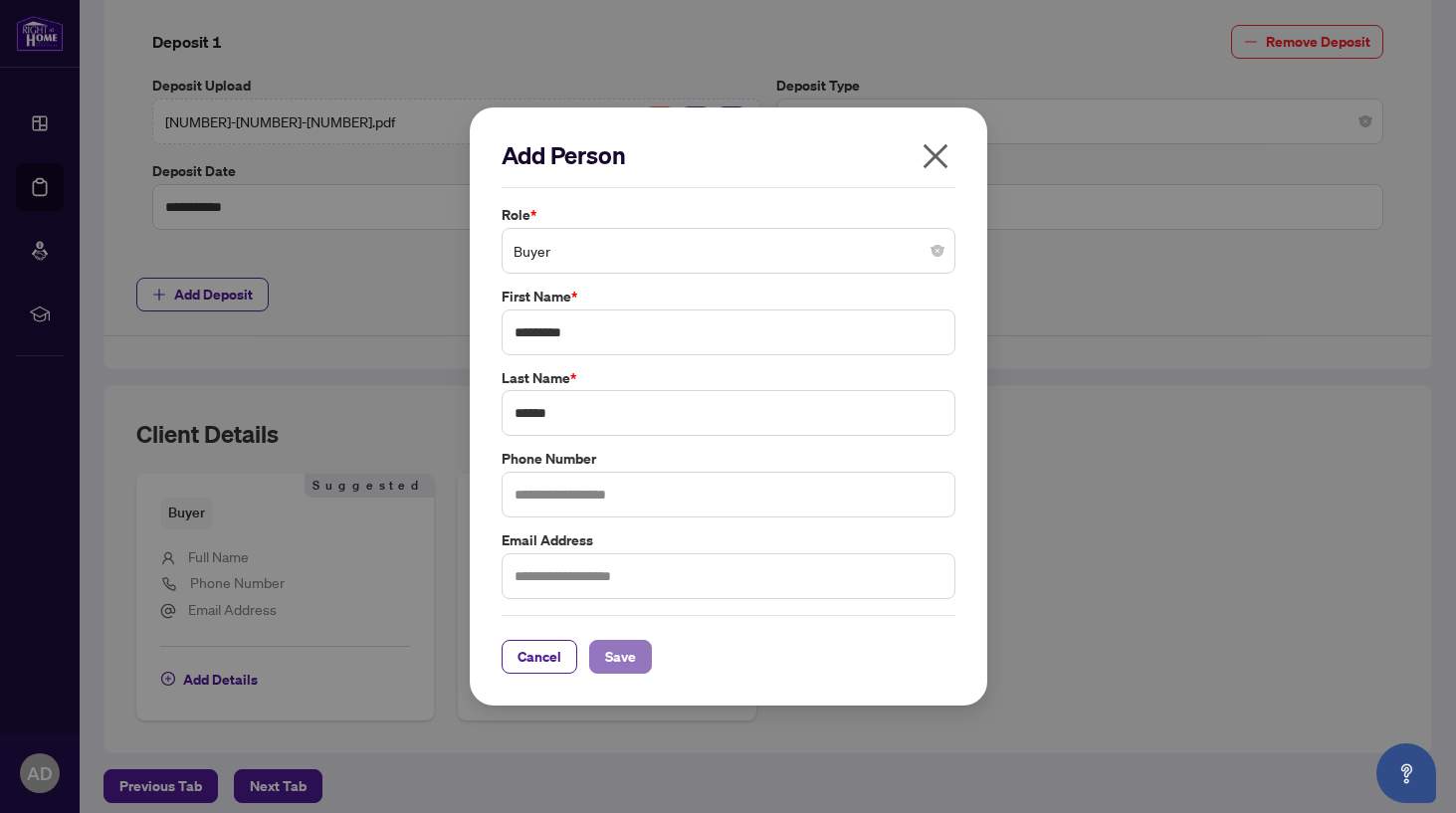 click on "Save" at bounding box center [620, 657] 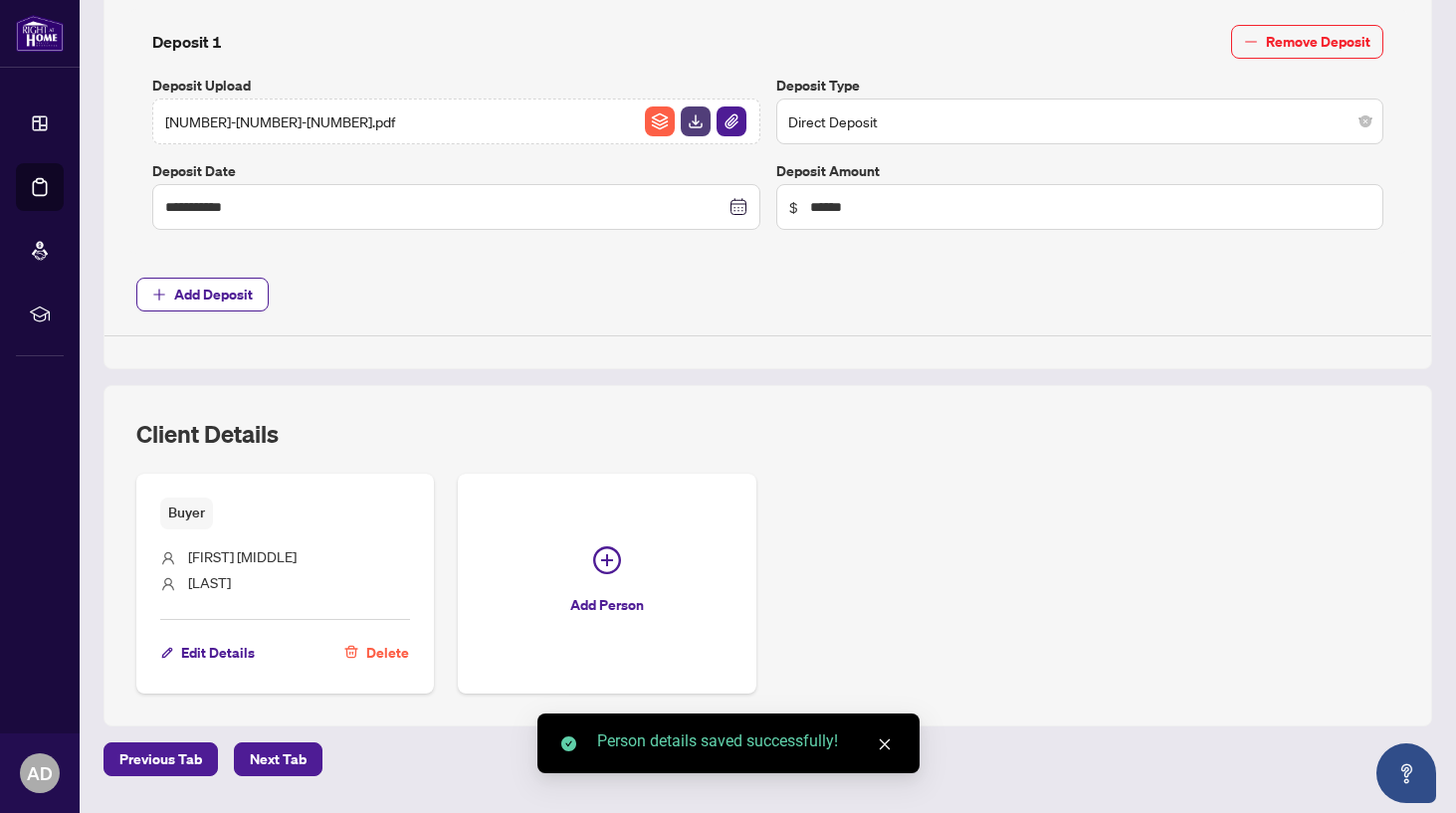 scroll, scrollTop: 846, scrollLeft: 0, axis: vertical 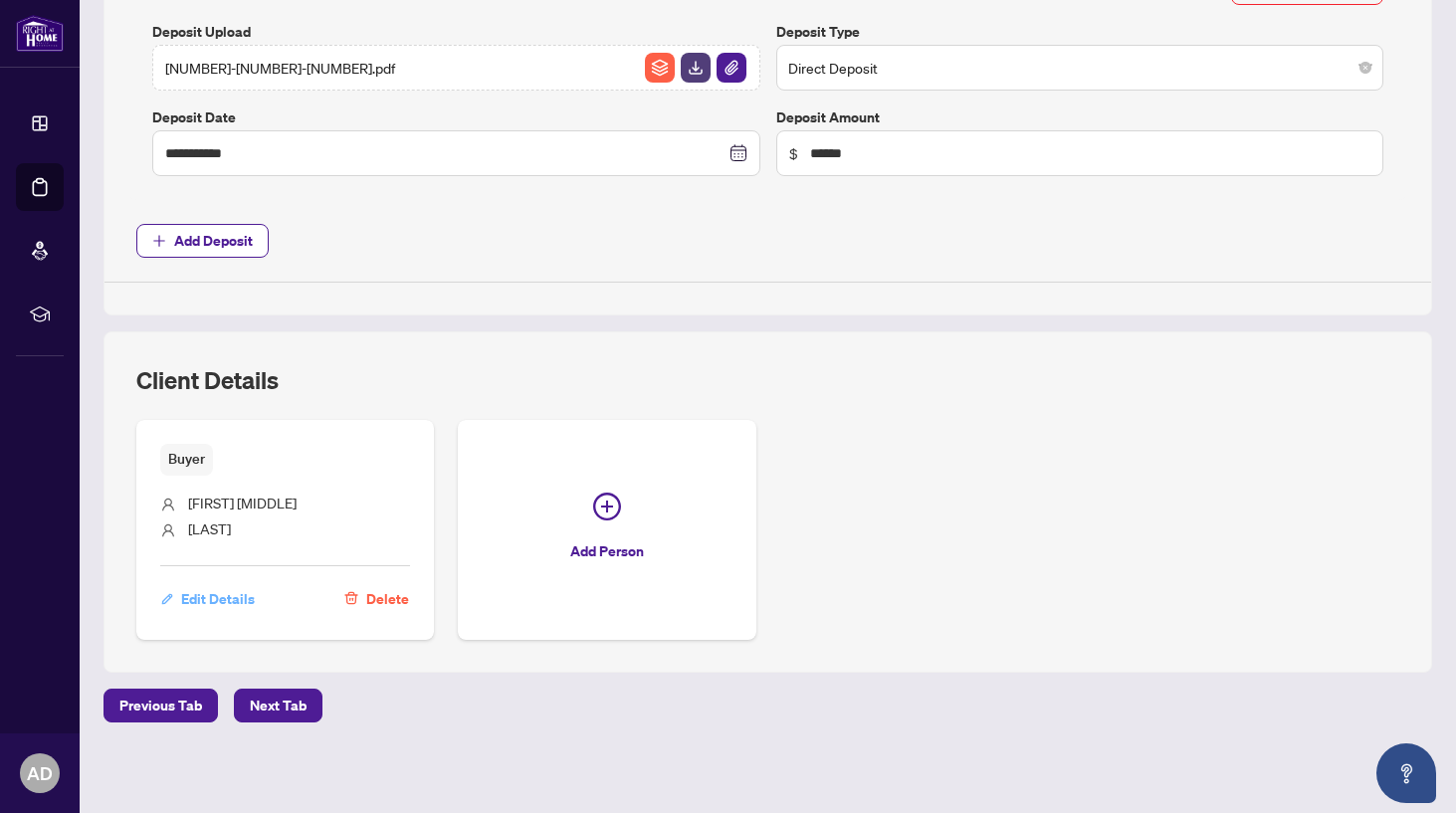click on "Edit Details" at bounding box center [218, 599] 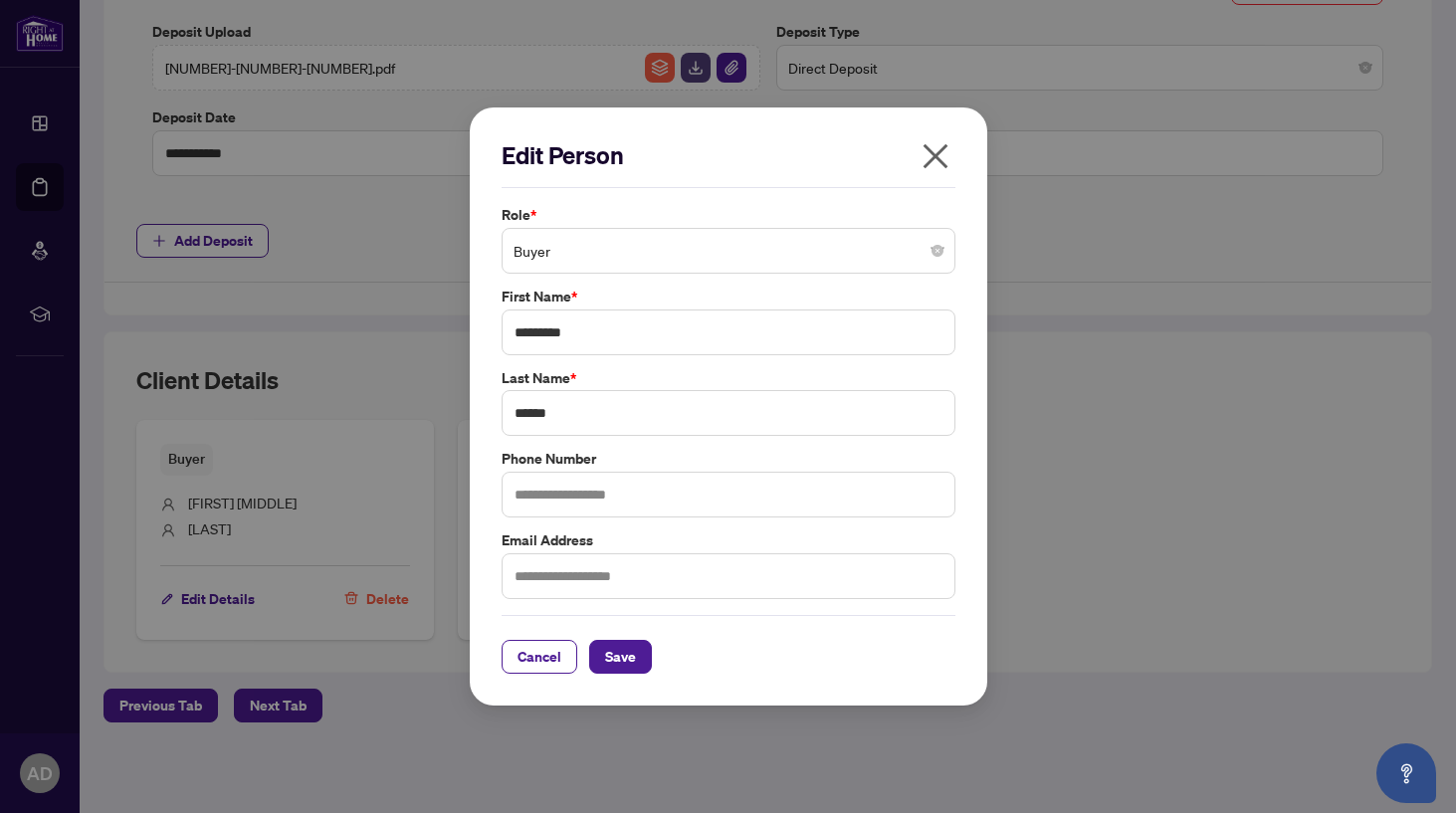 click 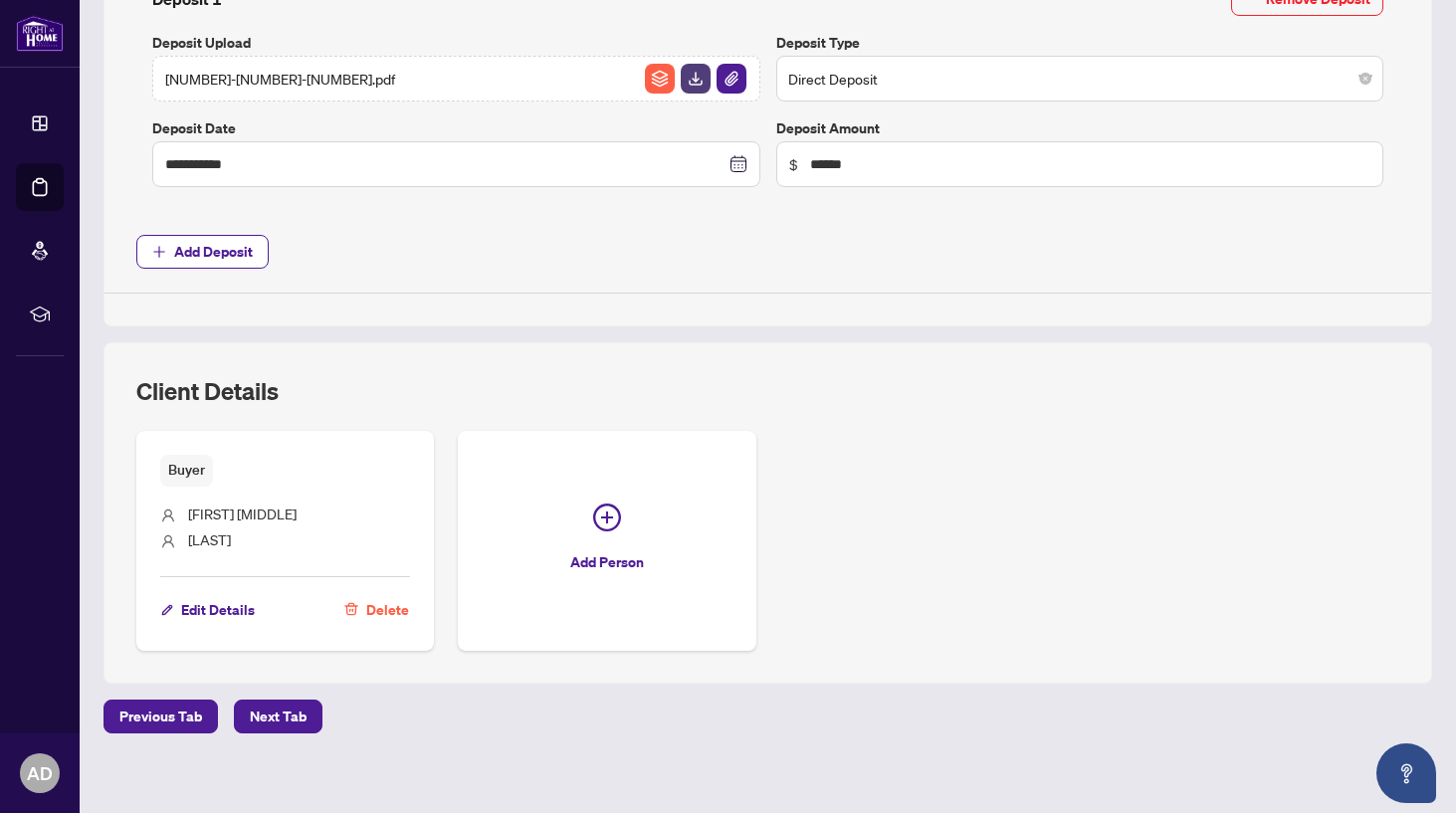scroll, scrollTop: 846, scrollLeft: 0, axis: vertical 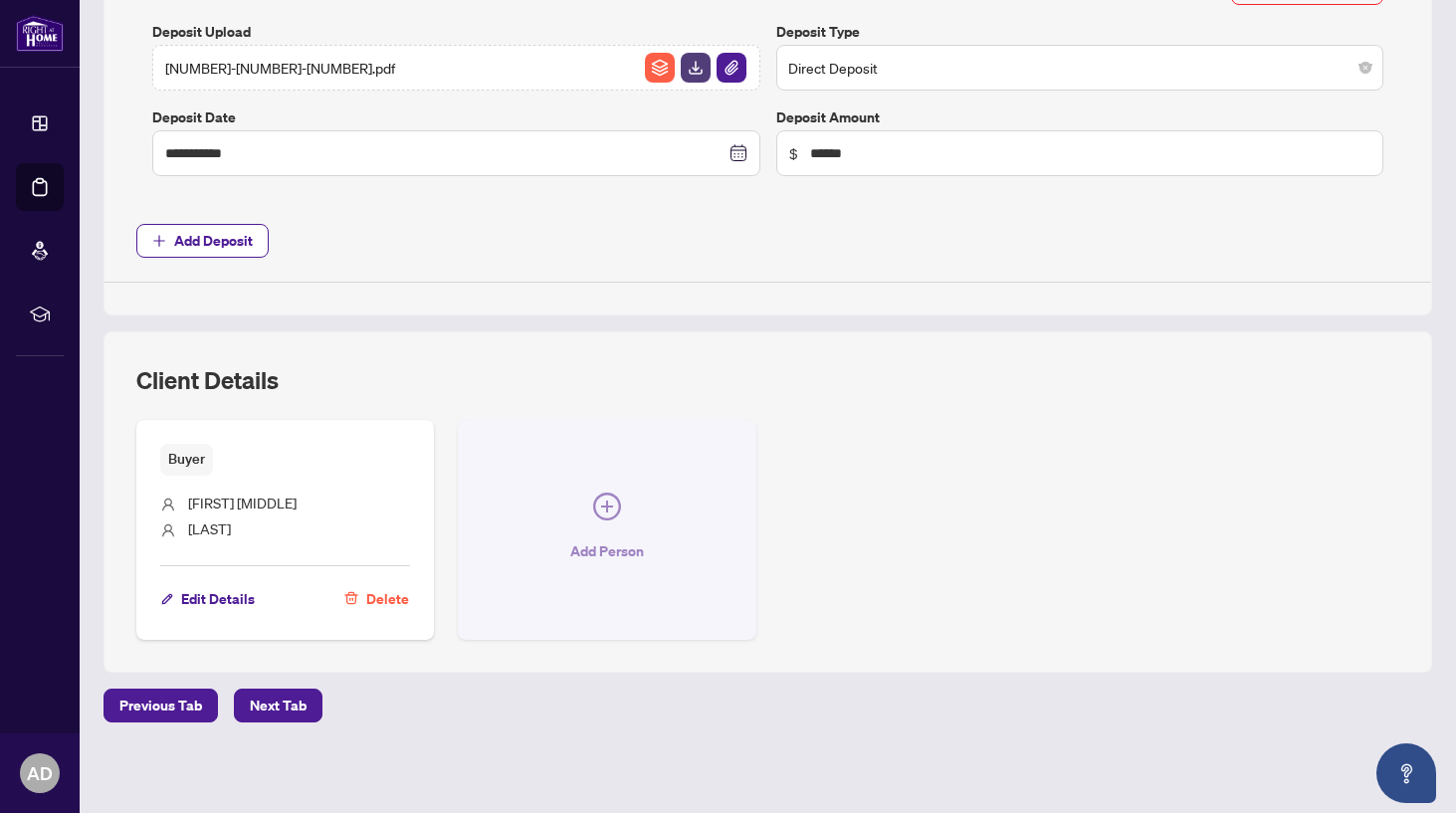 click 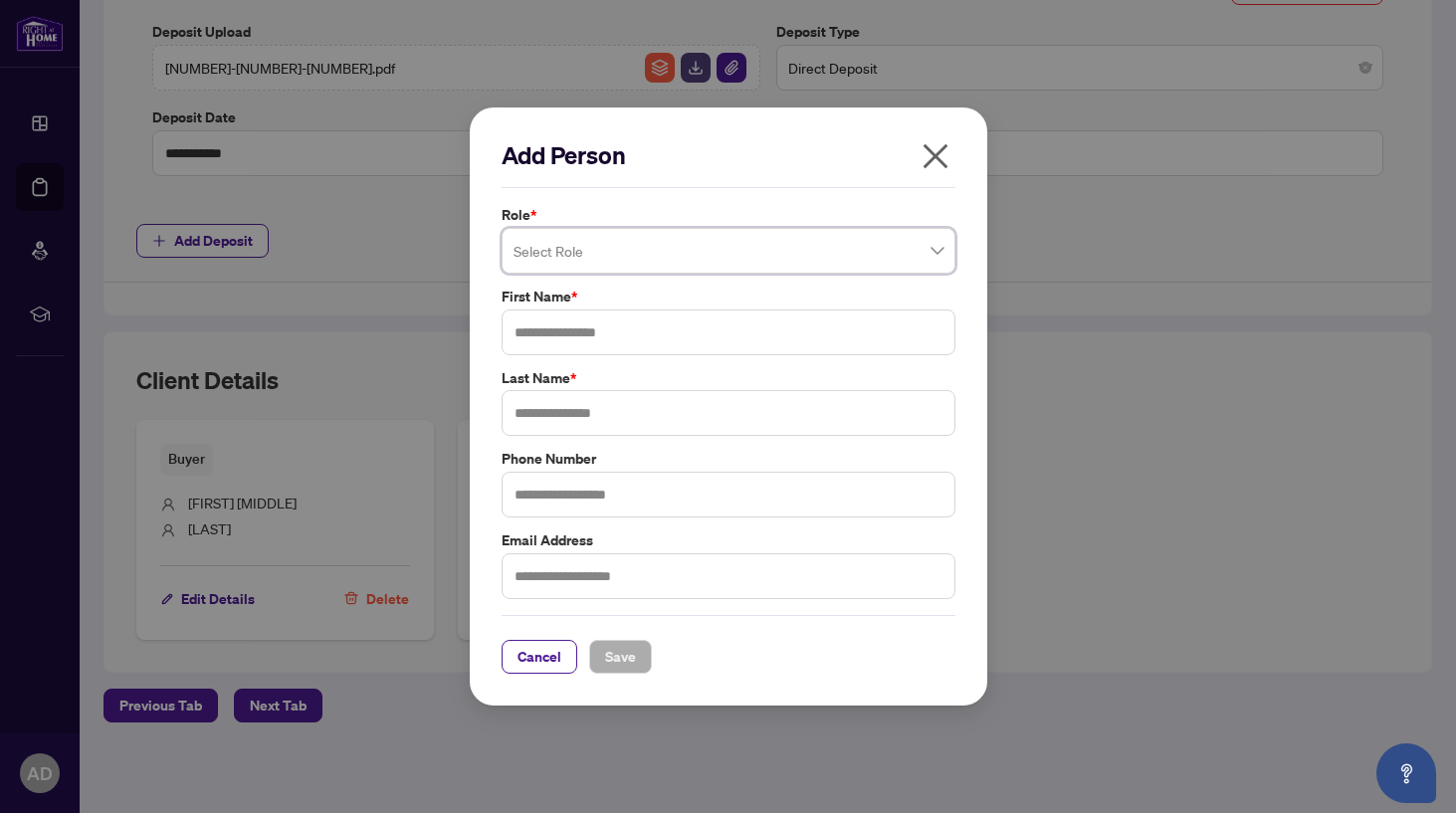 click at bounding box center (720, 254) 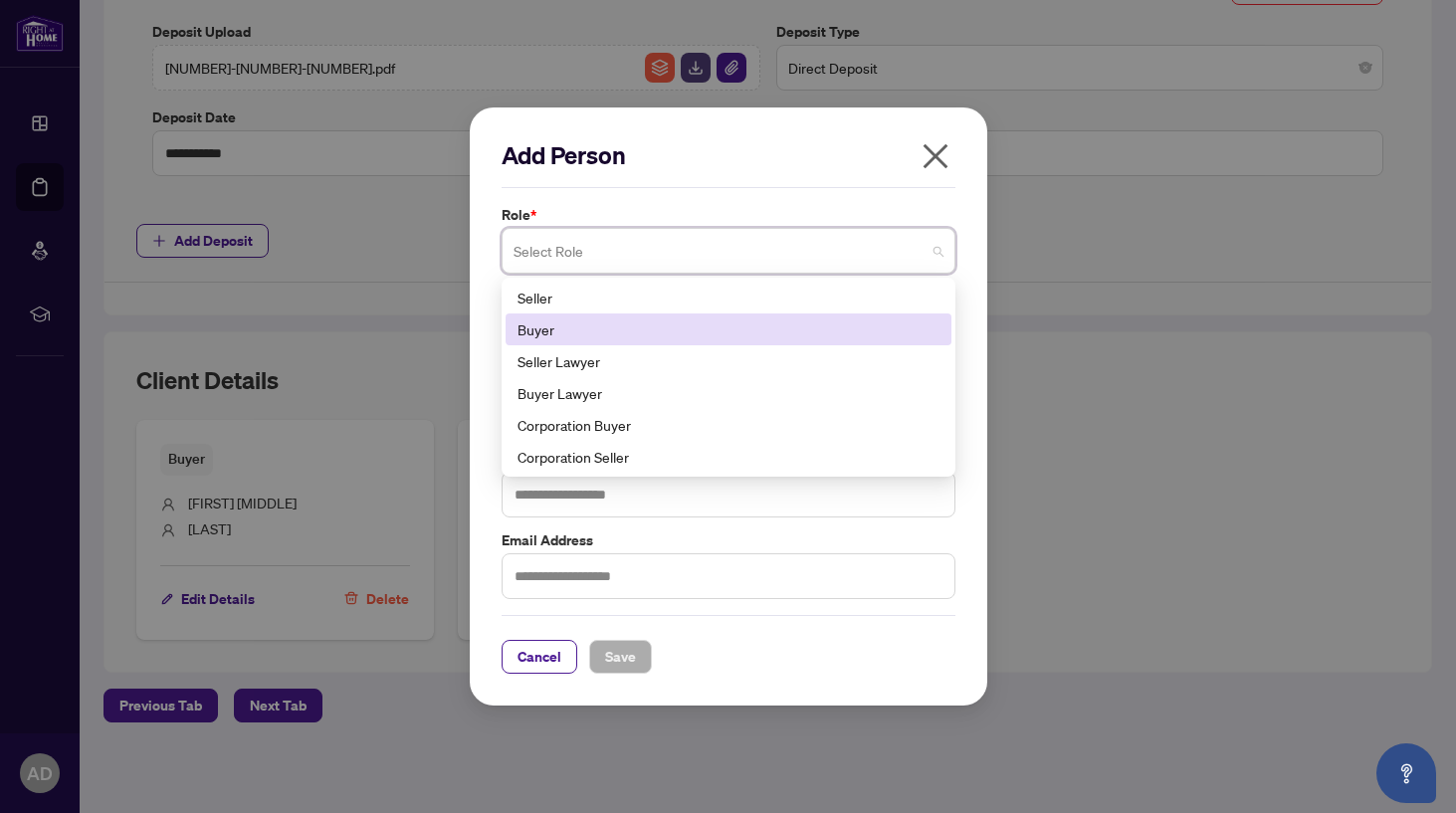 click on "Buyer" at bounding box center [728, 329] 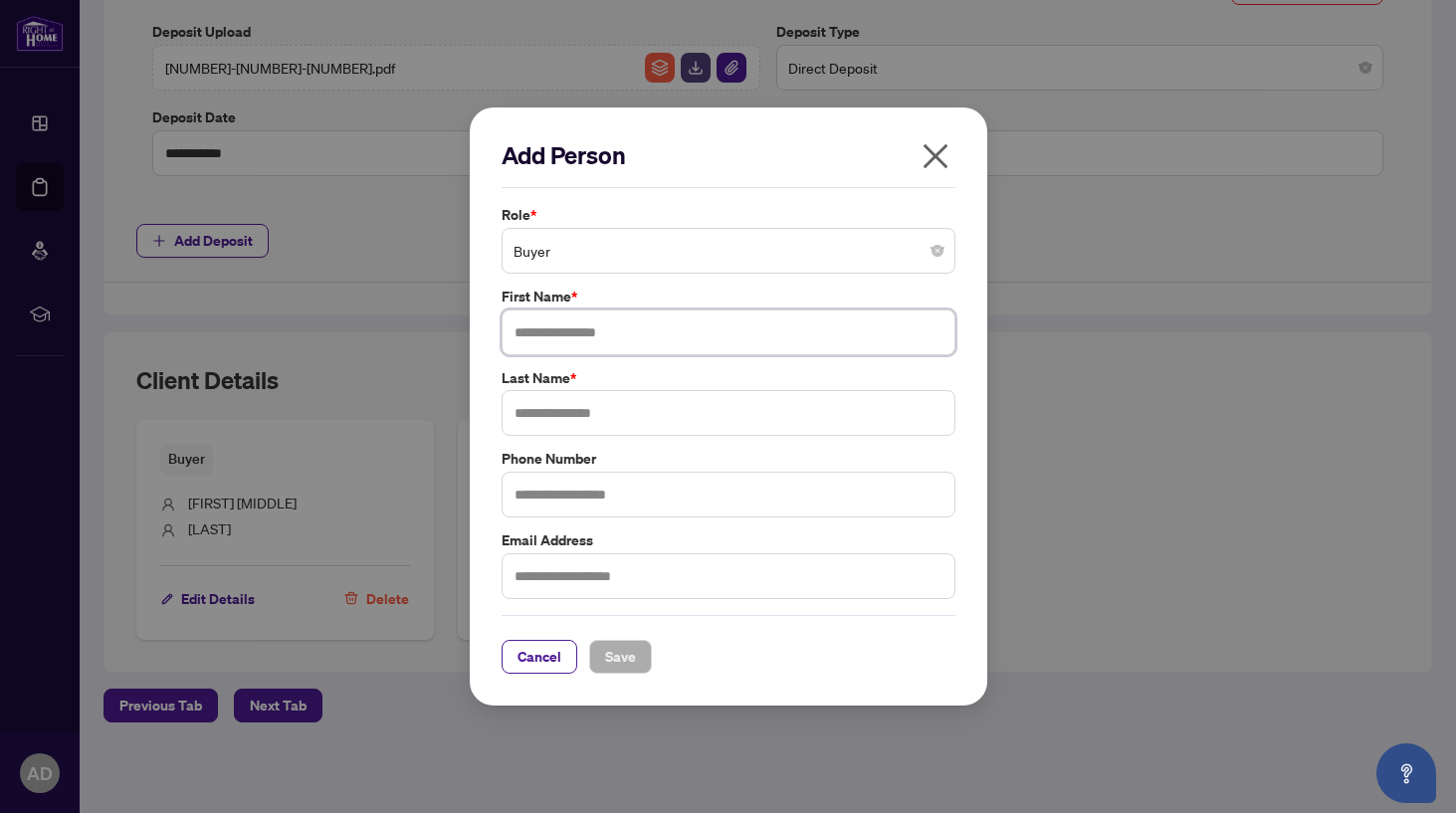 click at bounding box center [728, 332] 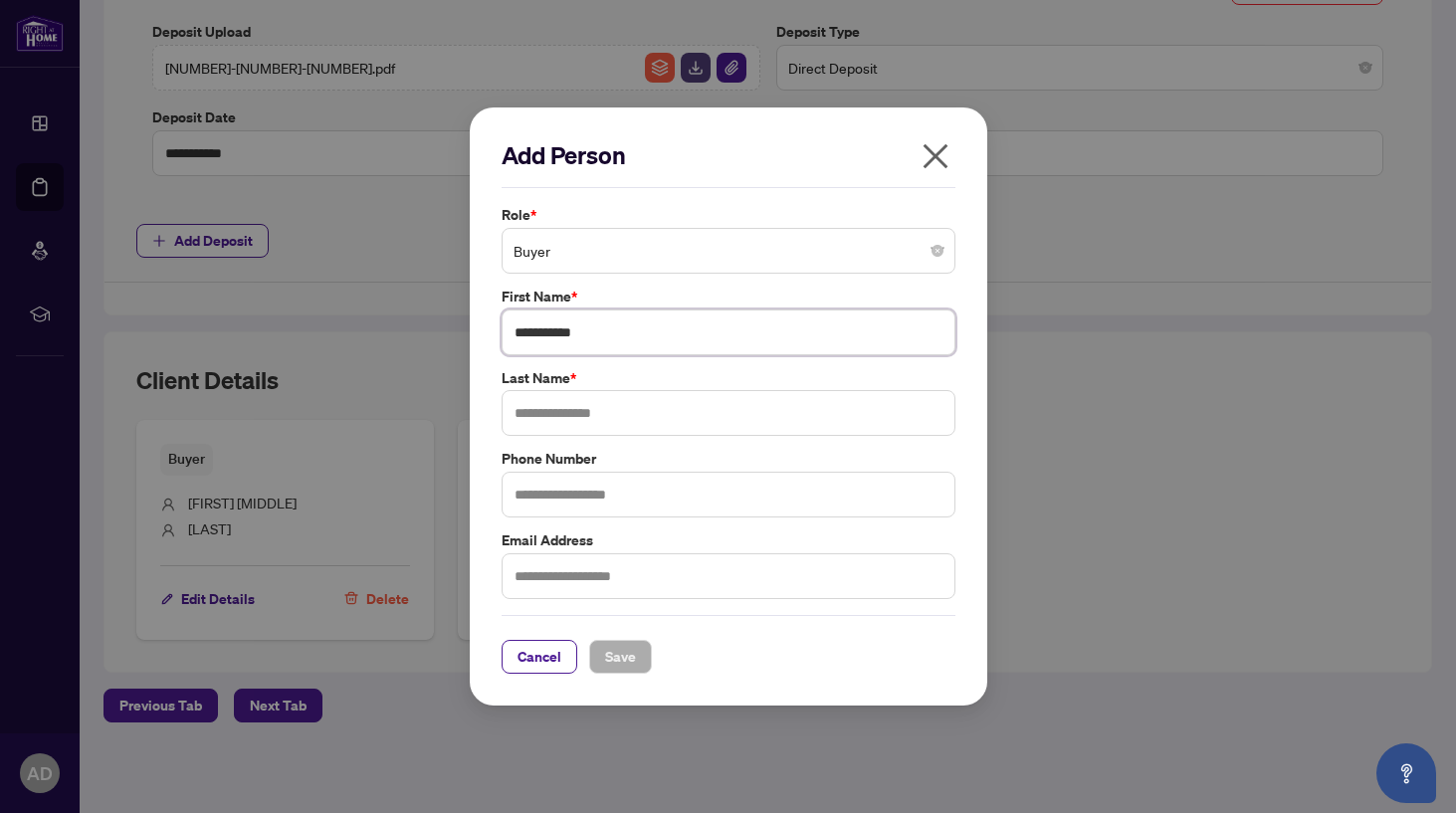 type on "**********" 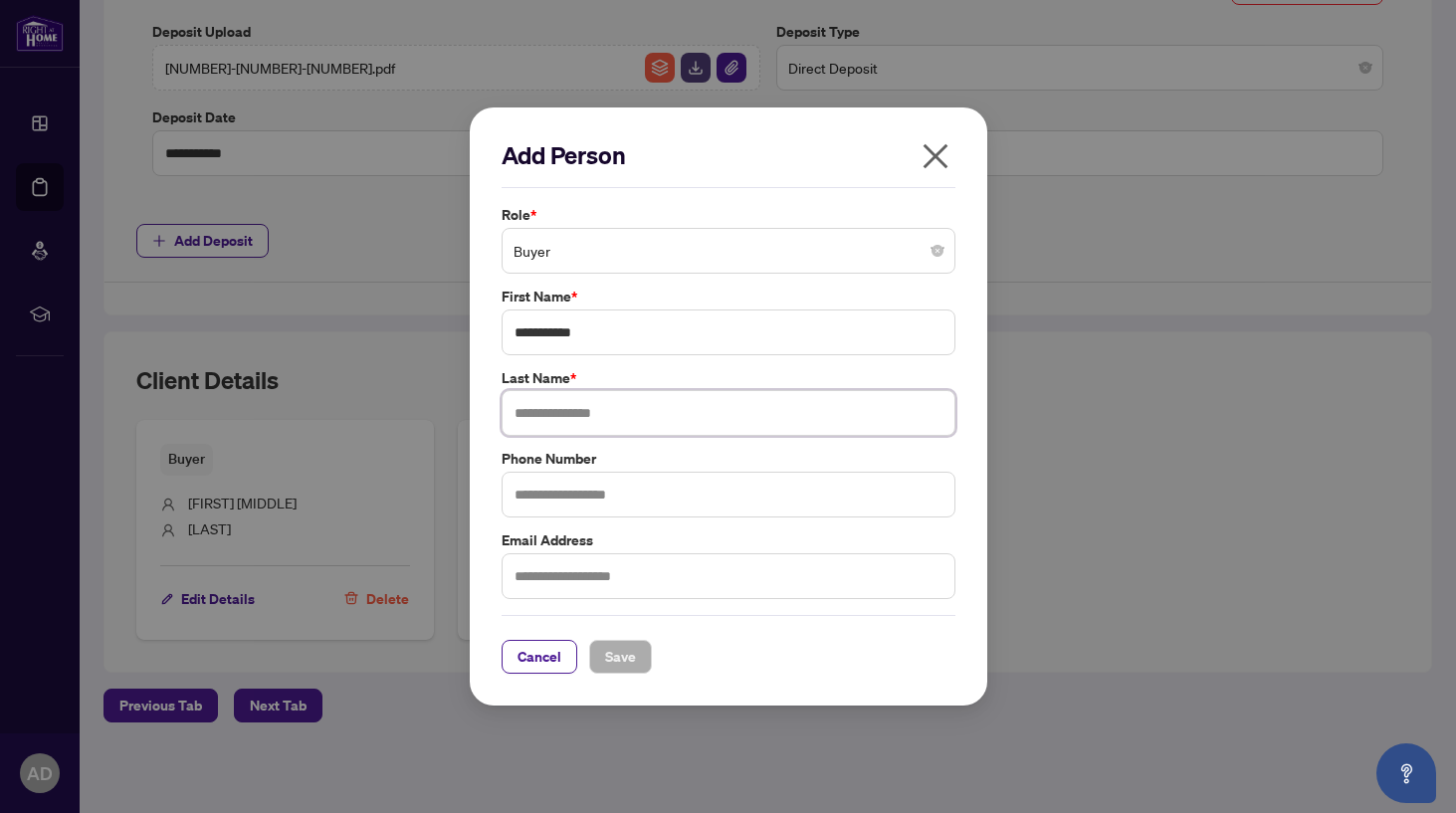 click at bounding box center (728, 413) 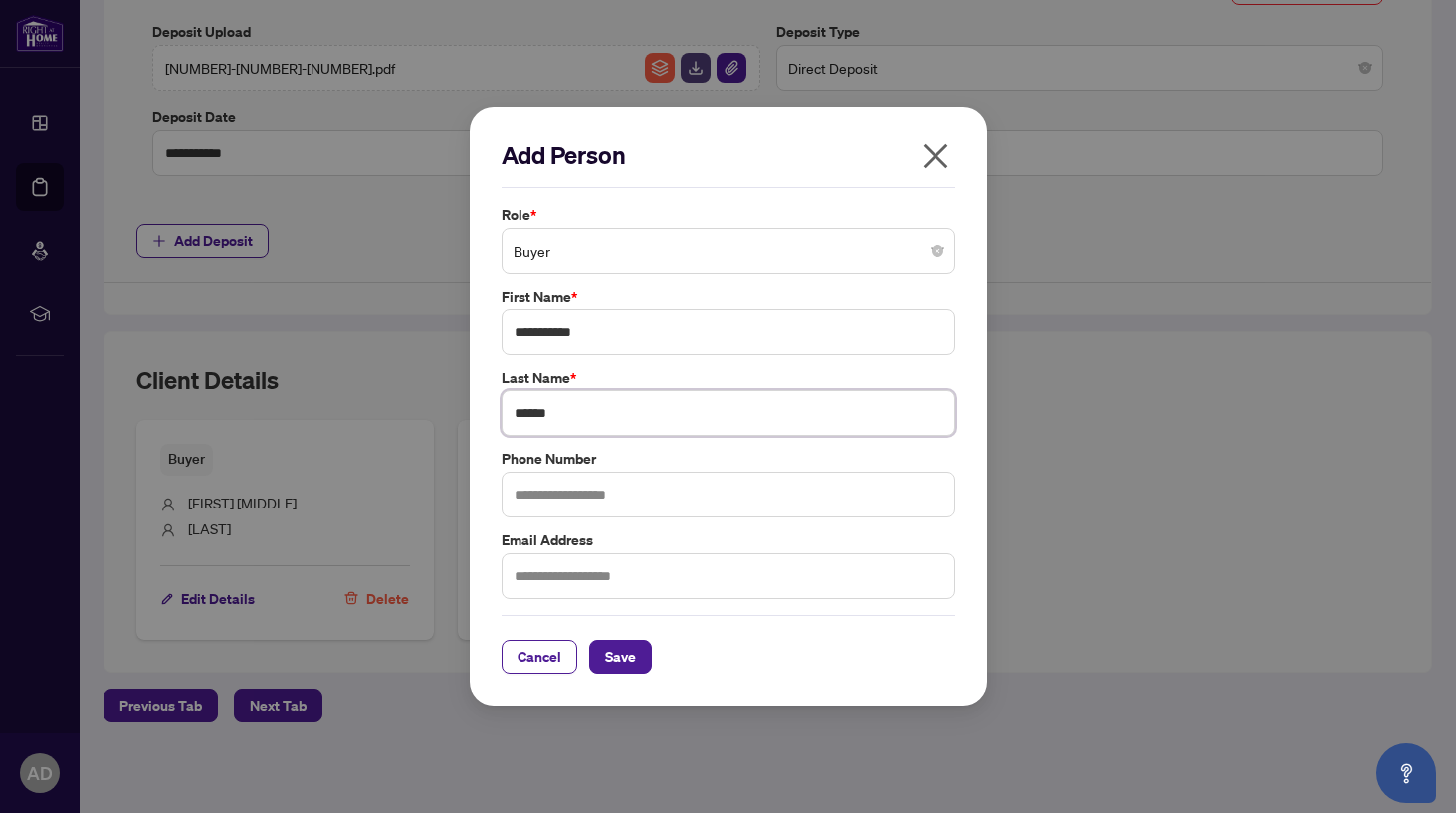 type on "******" 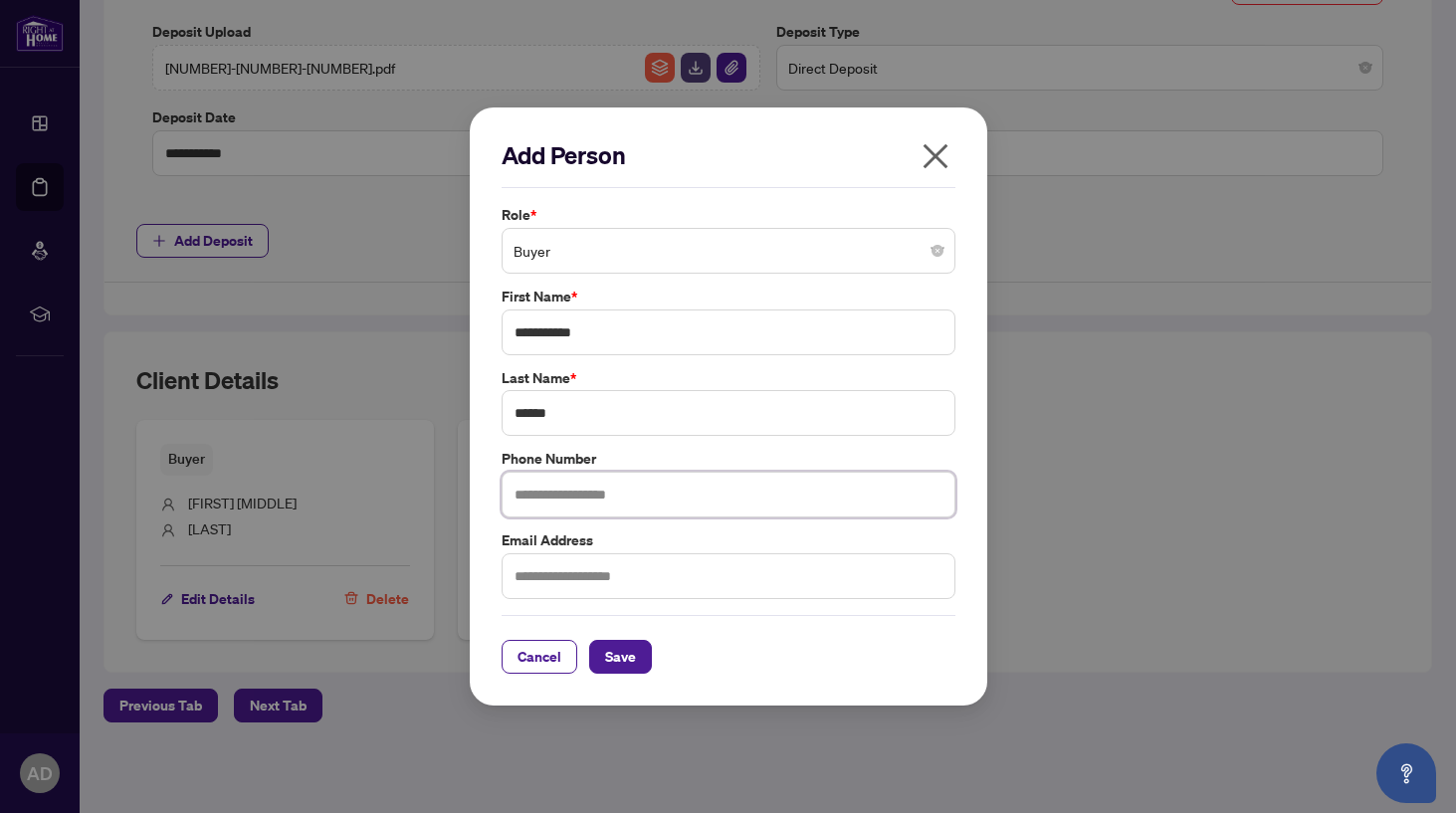 click at bounding box center [728, 495] 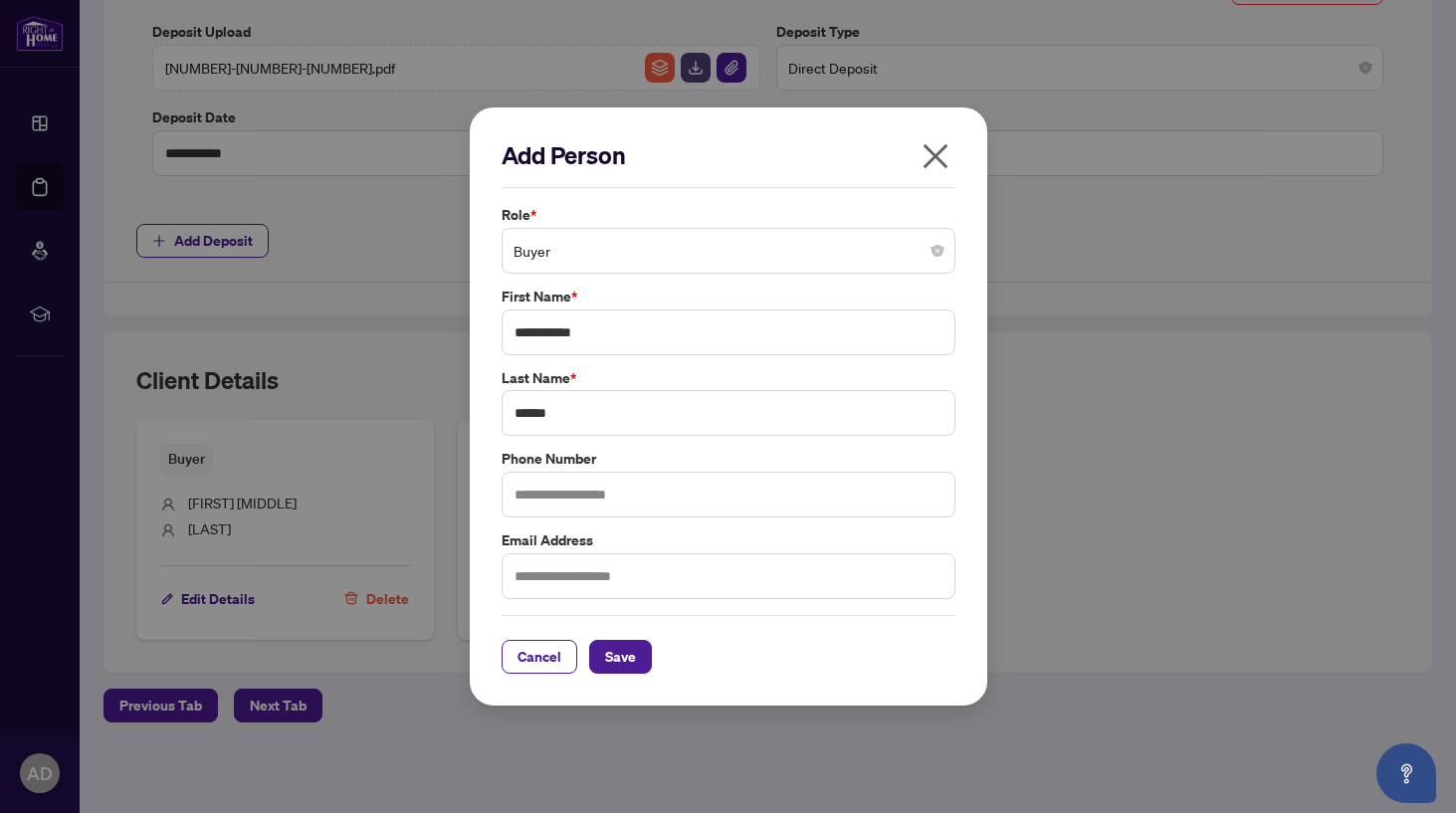 click 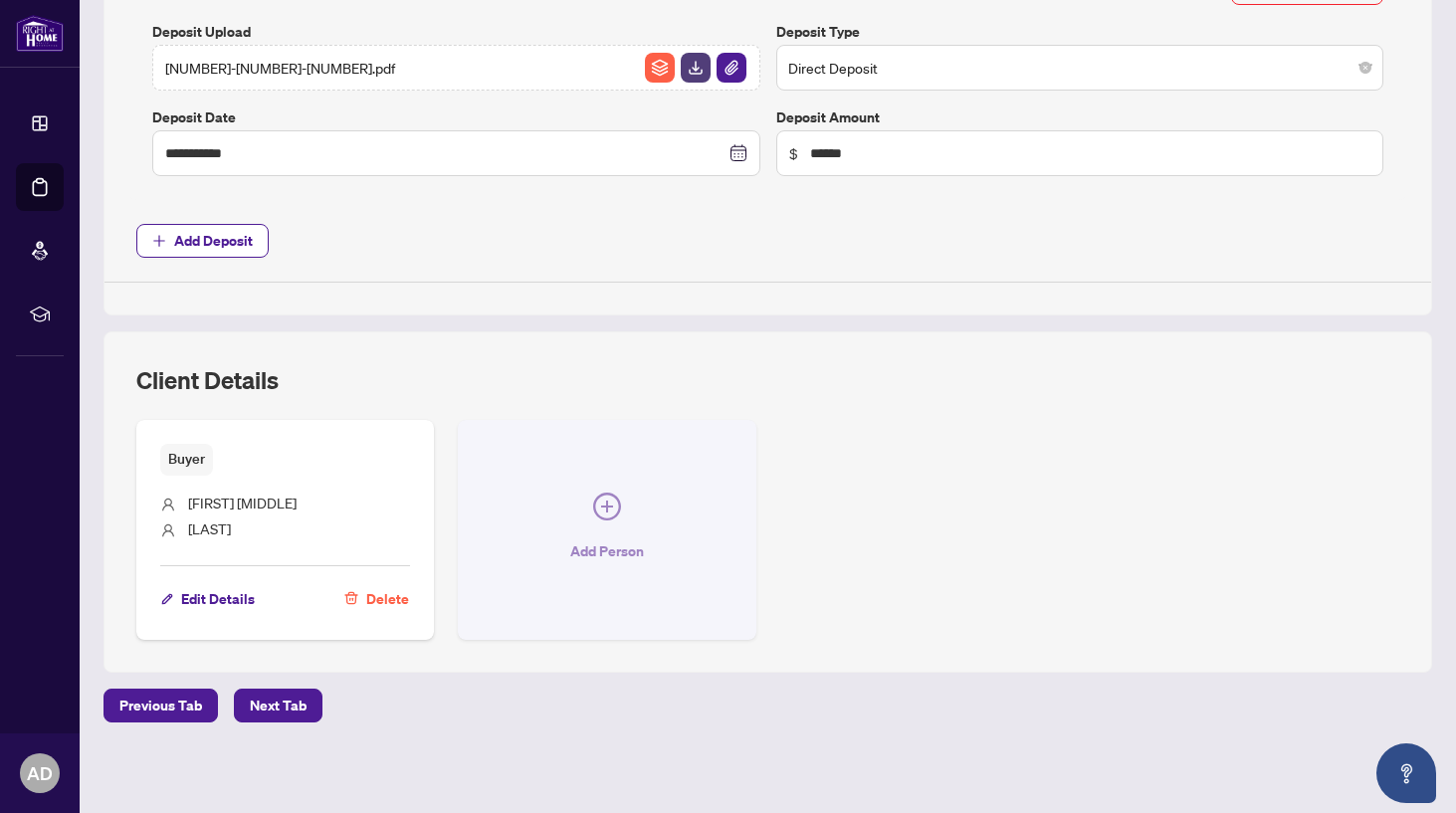 click 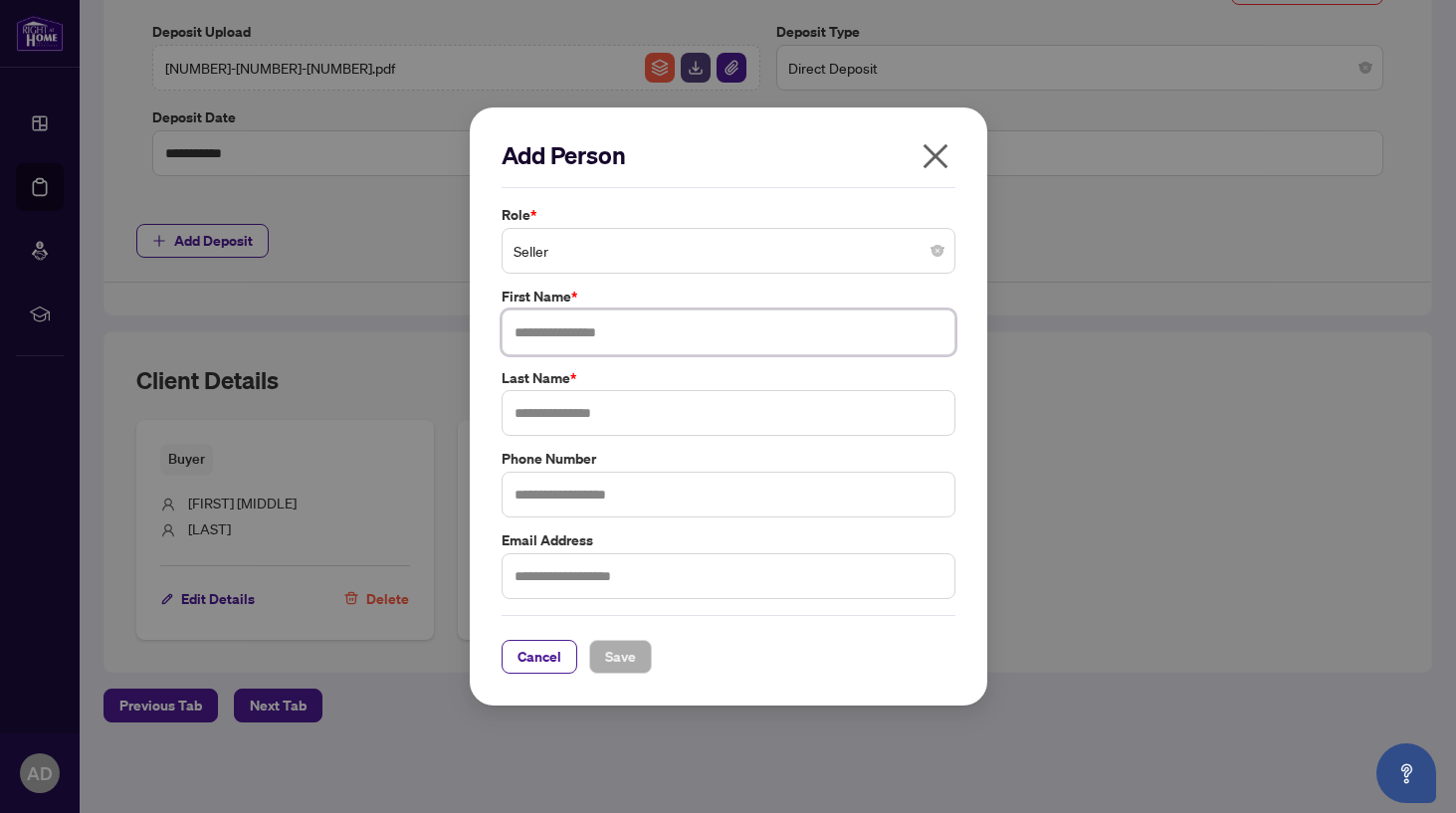 click at bounding box center (728, 332) 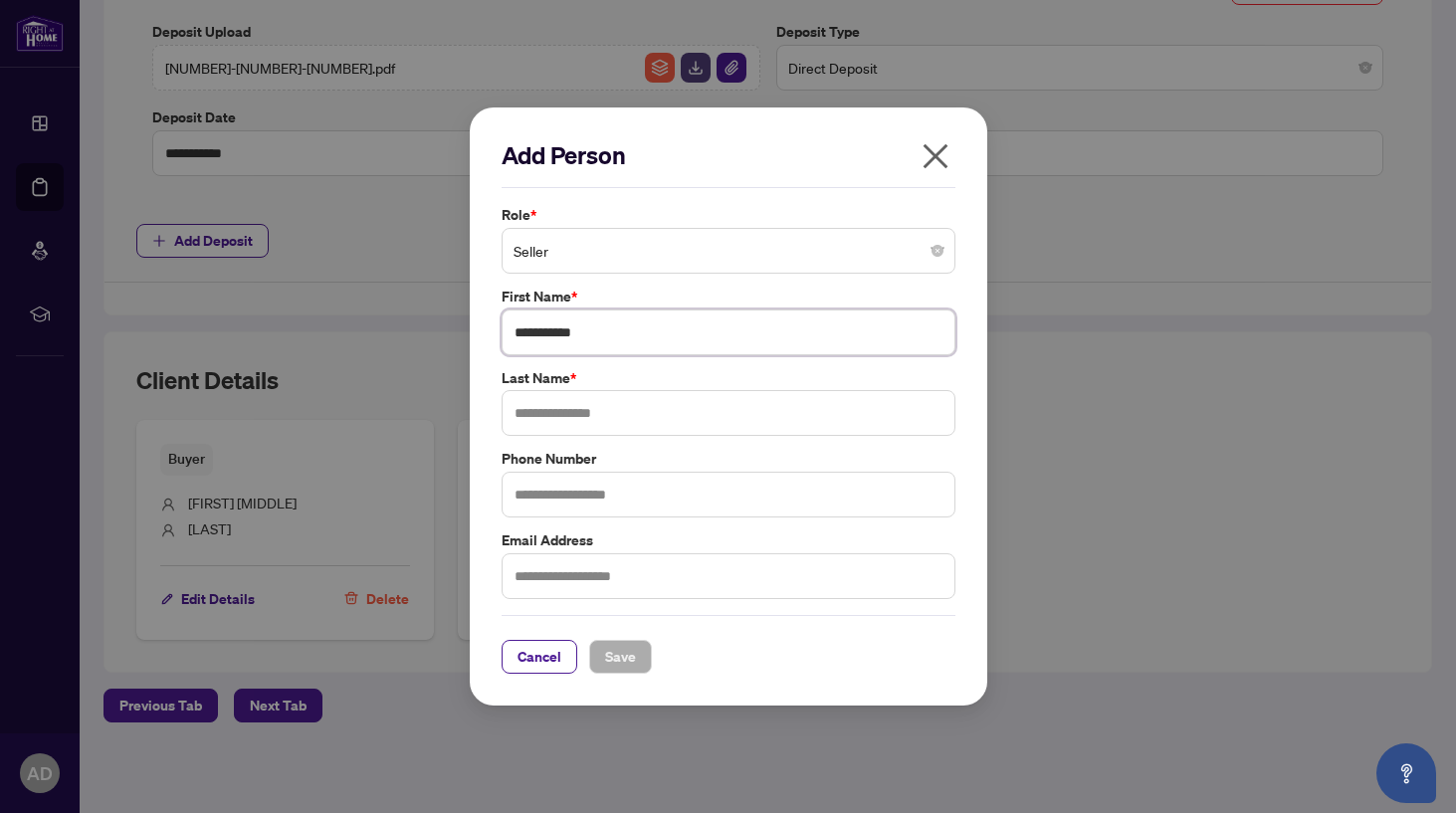 type on "**********" 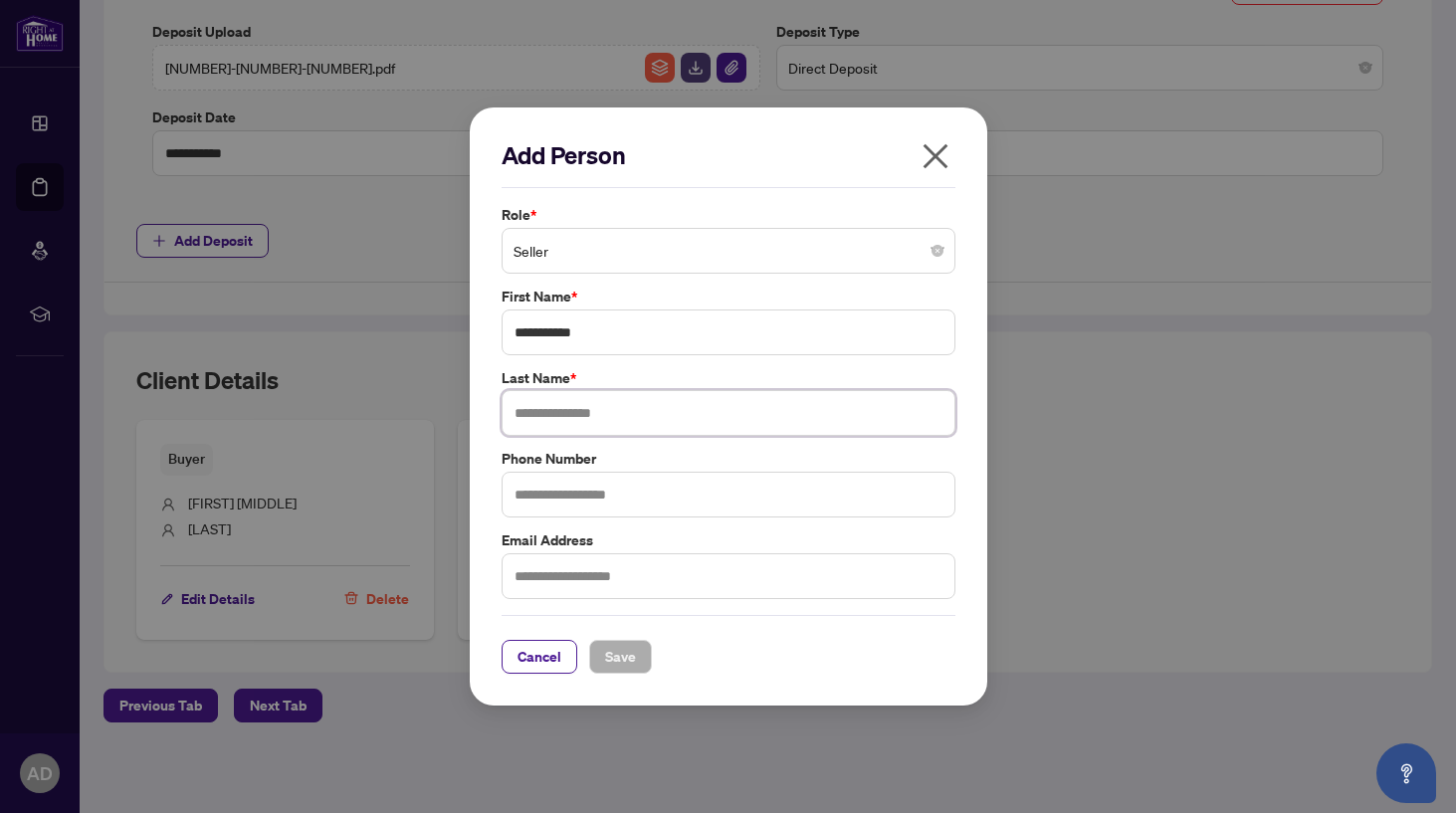 click at bounding box center (728, 413) 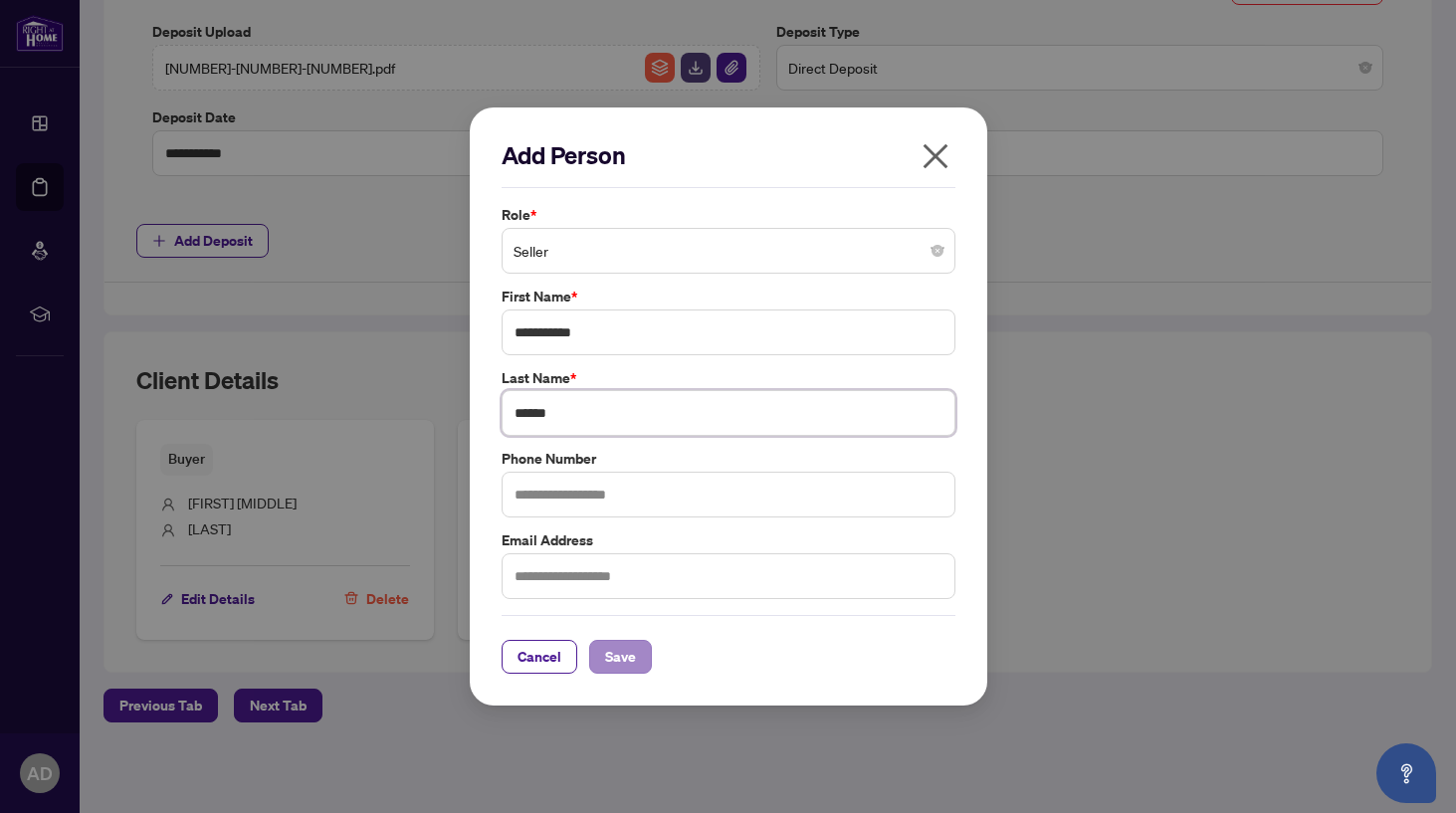 type on "******" 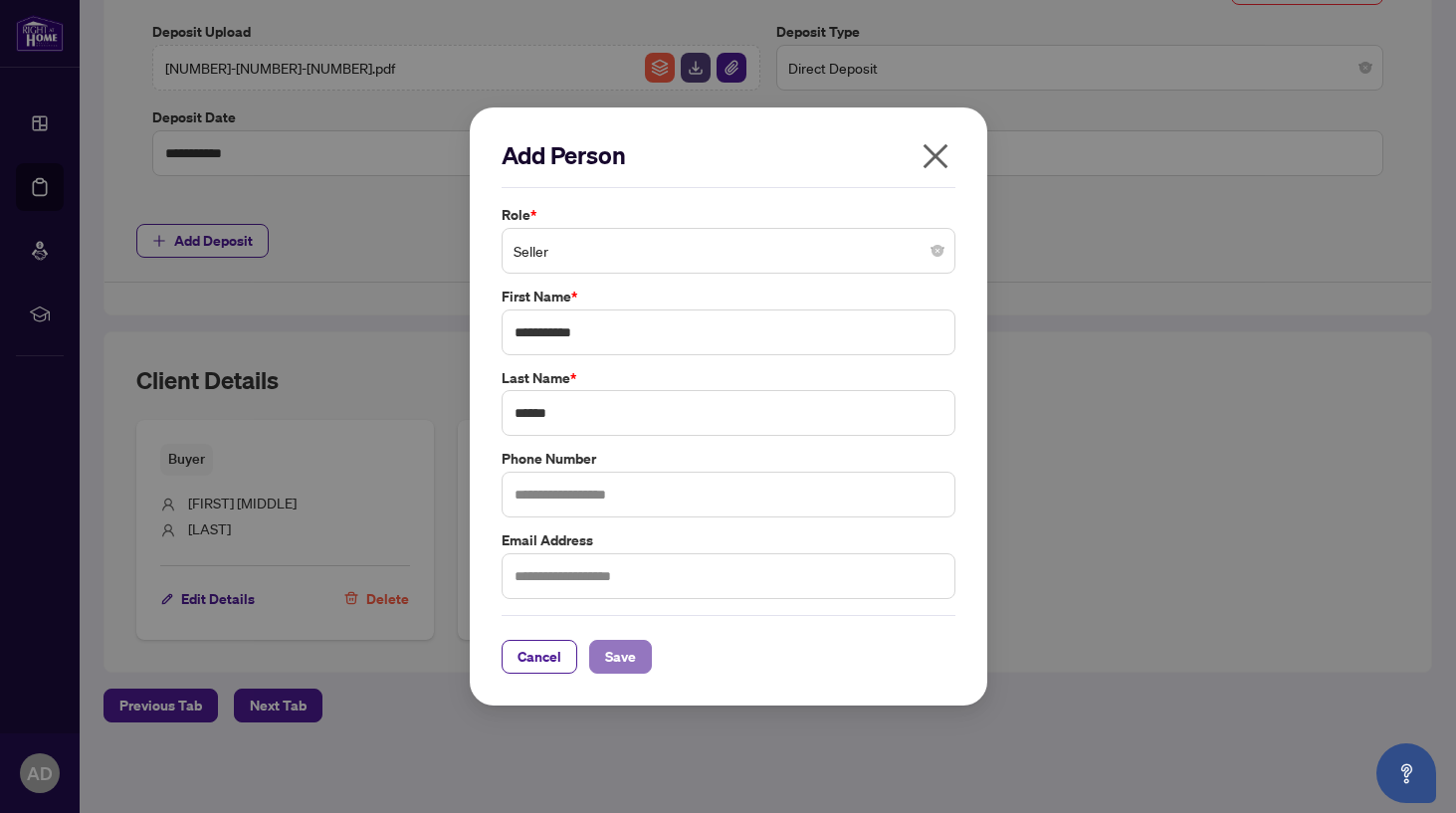 click on "Save" at bounding box center [620, 657] 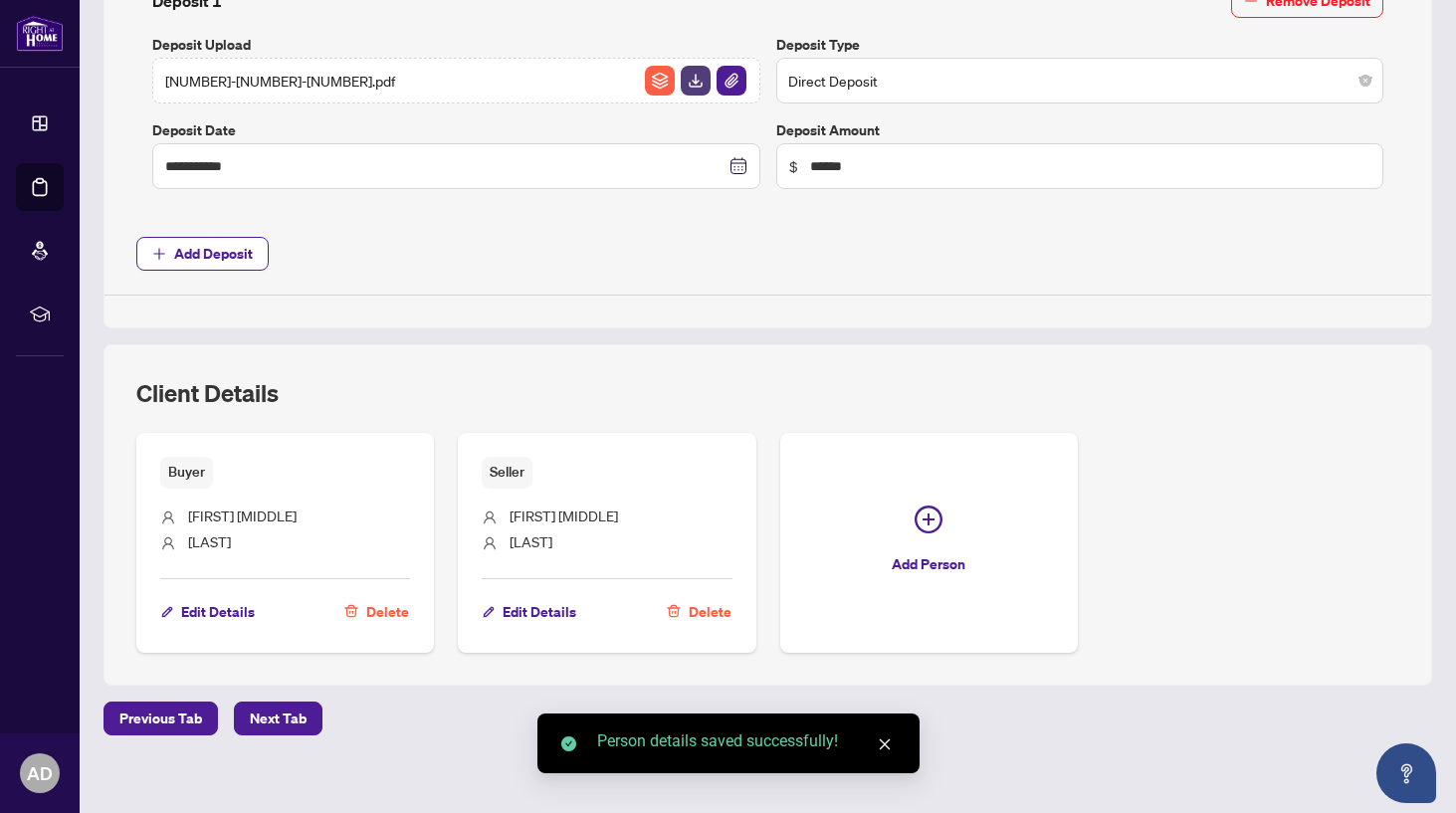 scroll, scrollTop: 846, scrollLeft: 0, axis: vertical 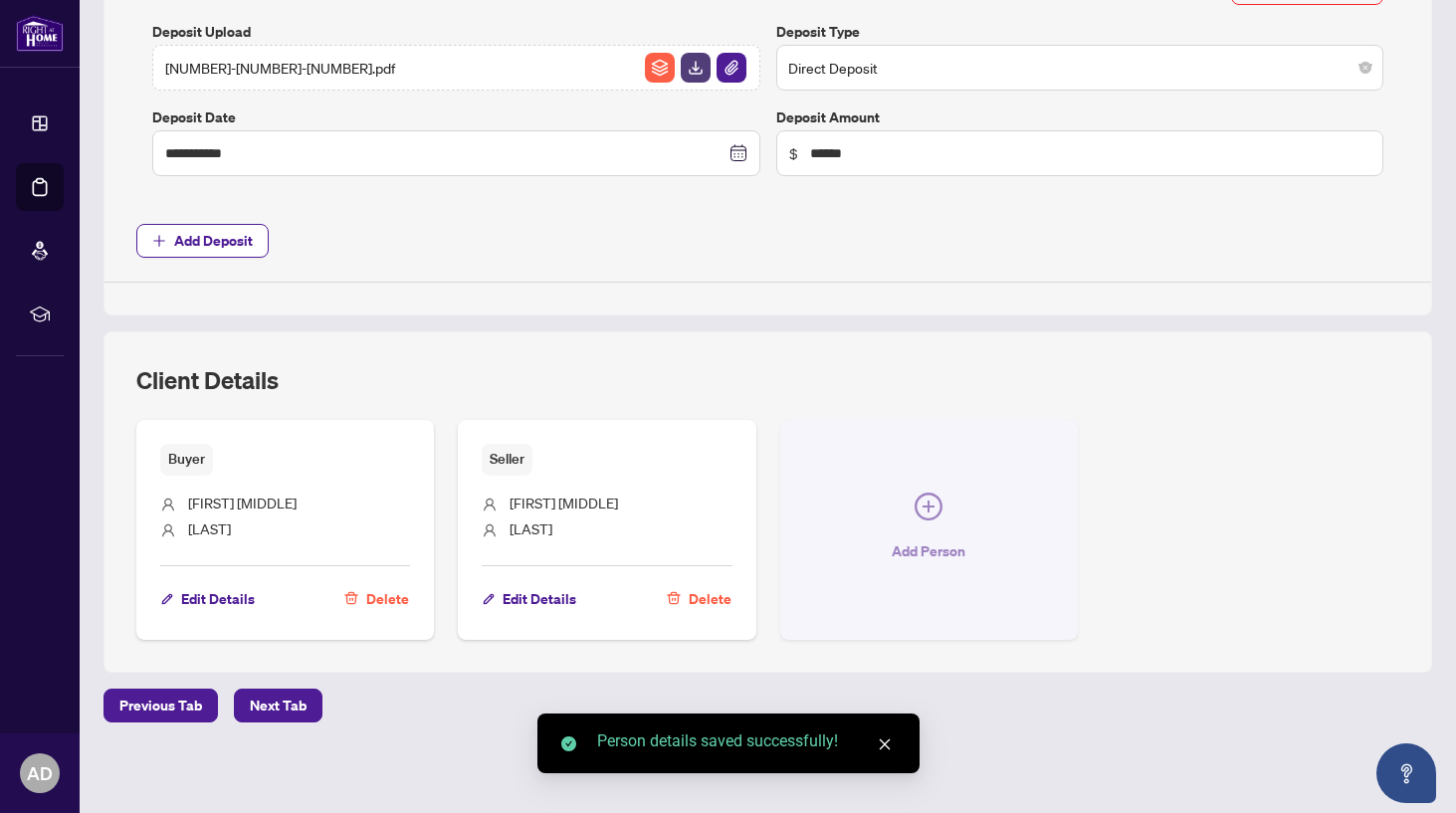 click 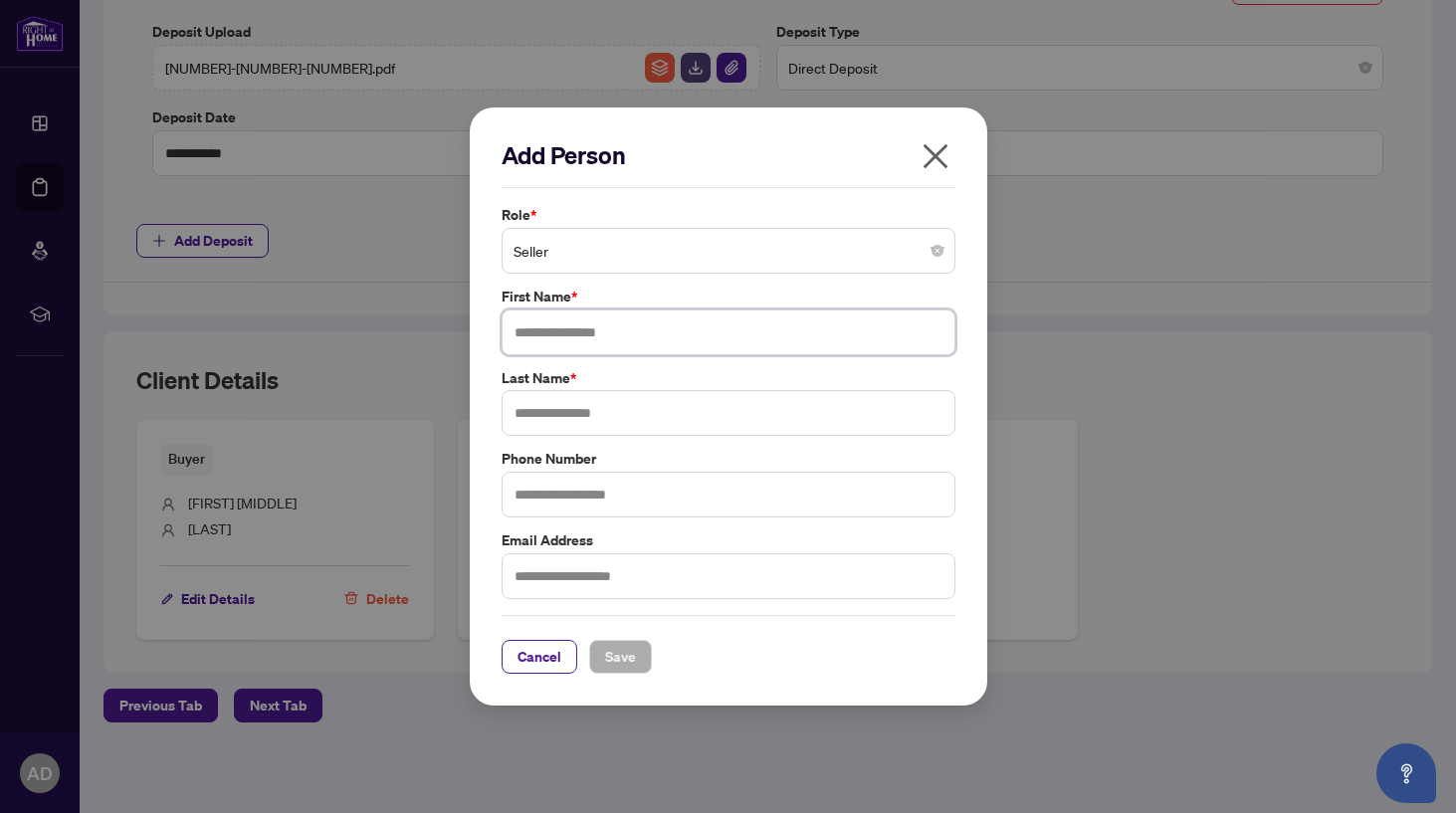 click at bounding box center (728, 332) 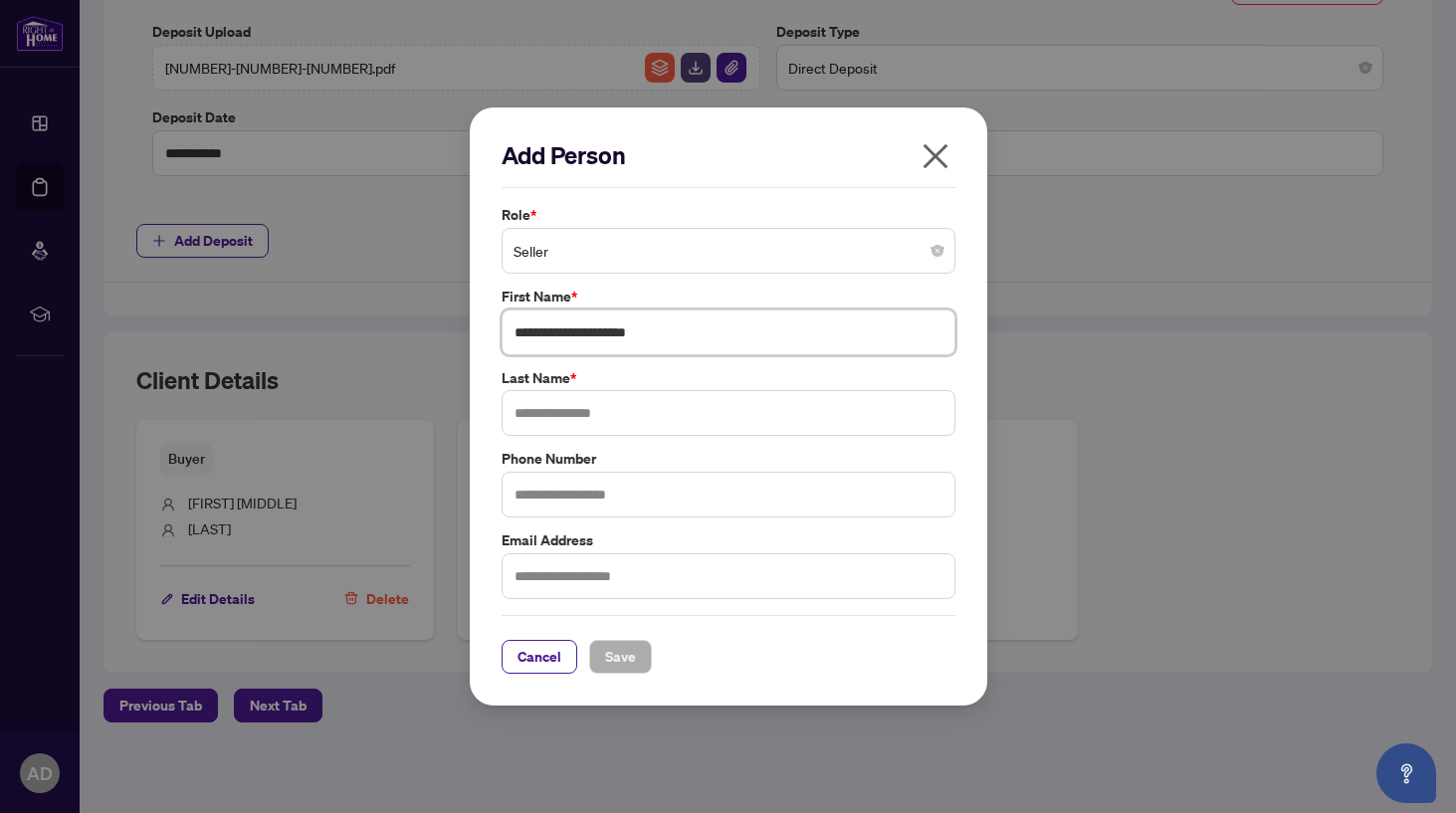 type on "**********" 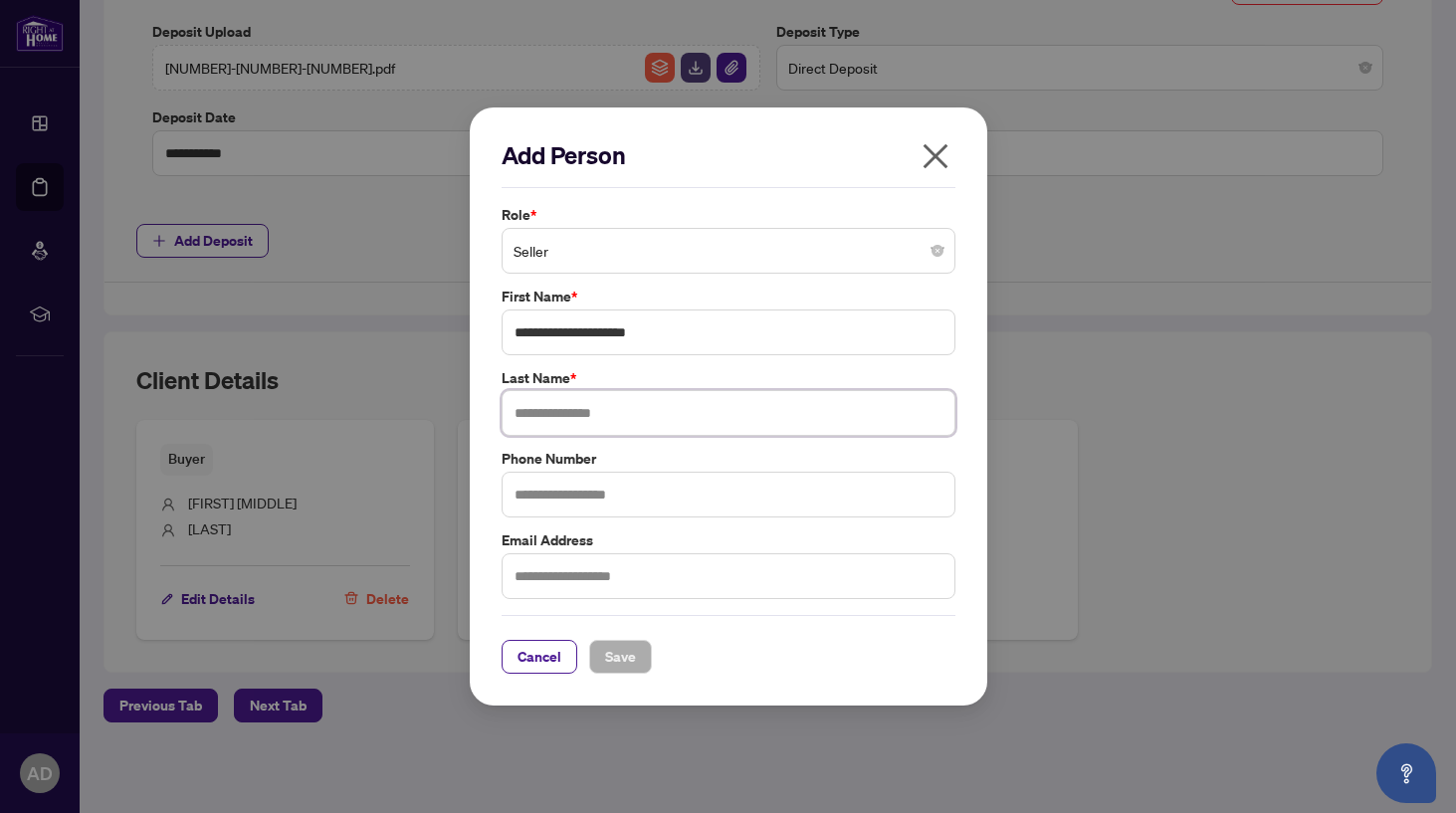 click at bounding box center (728, 413) 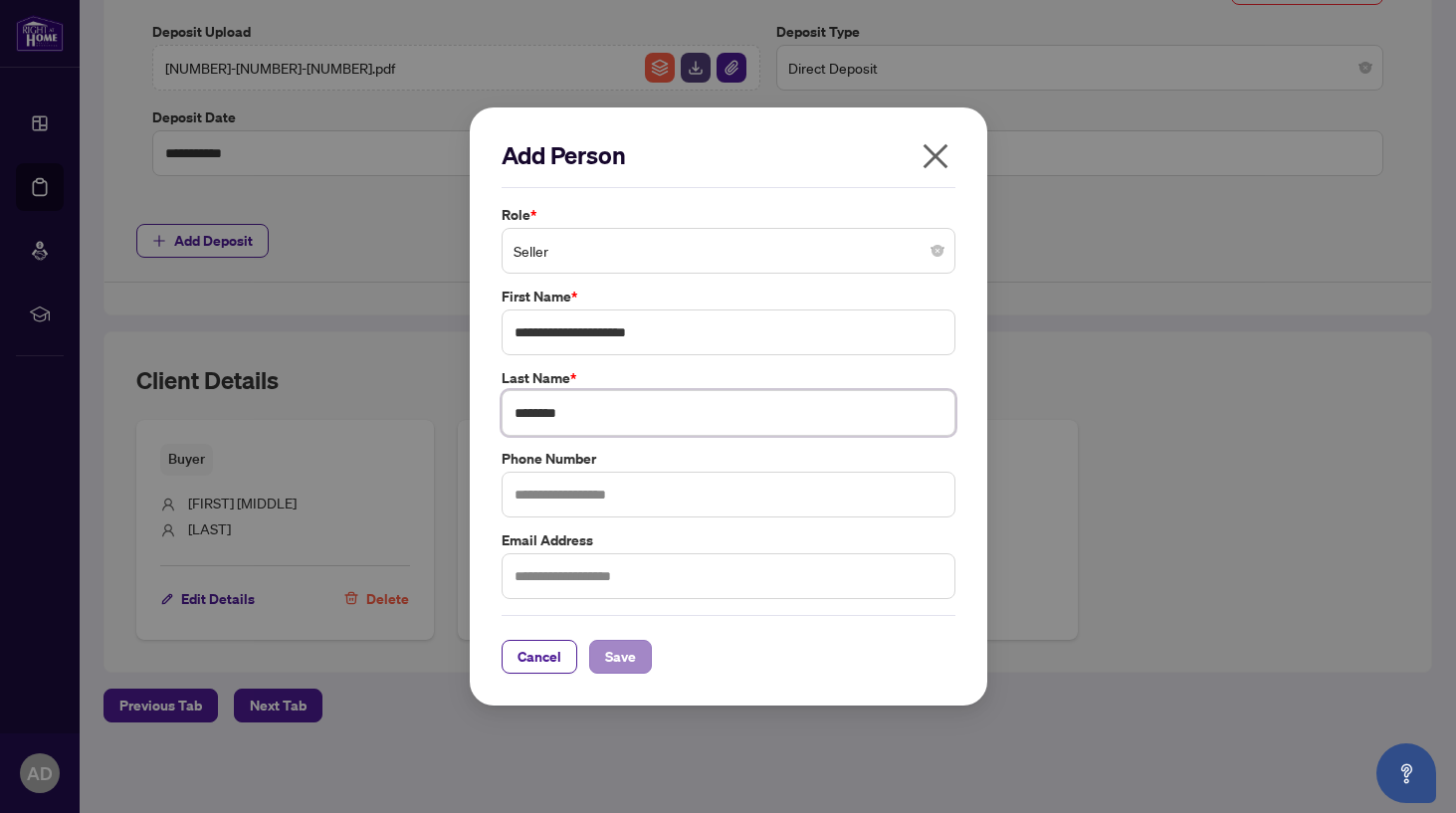 type on "********" 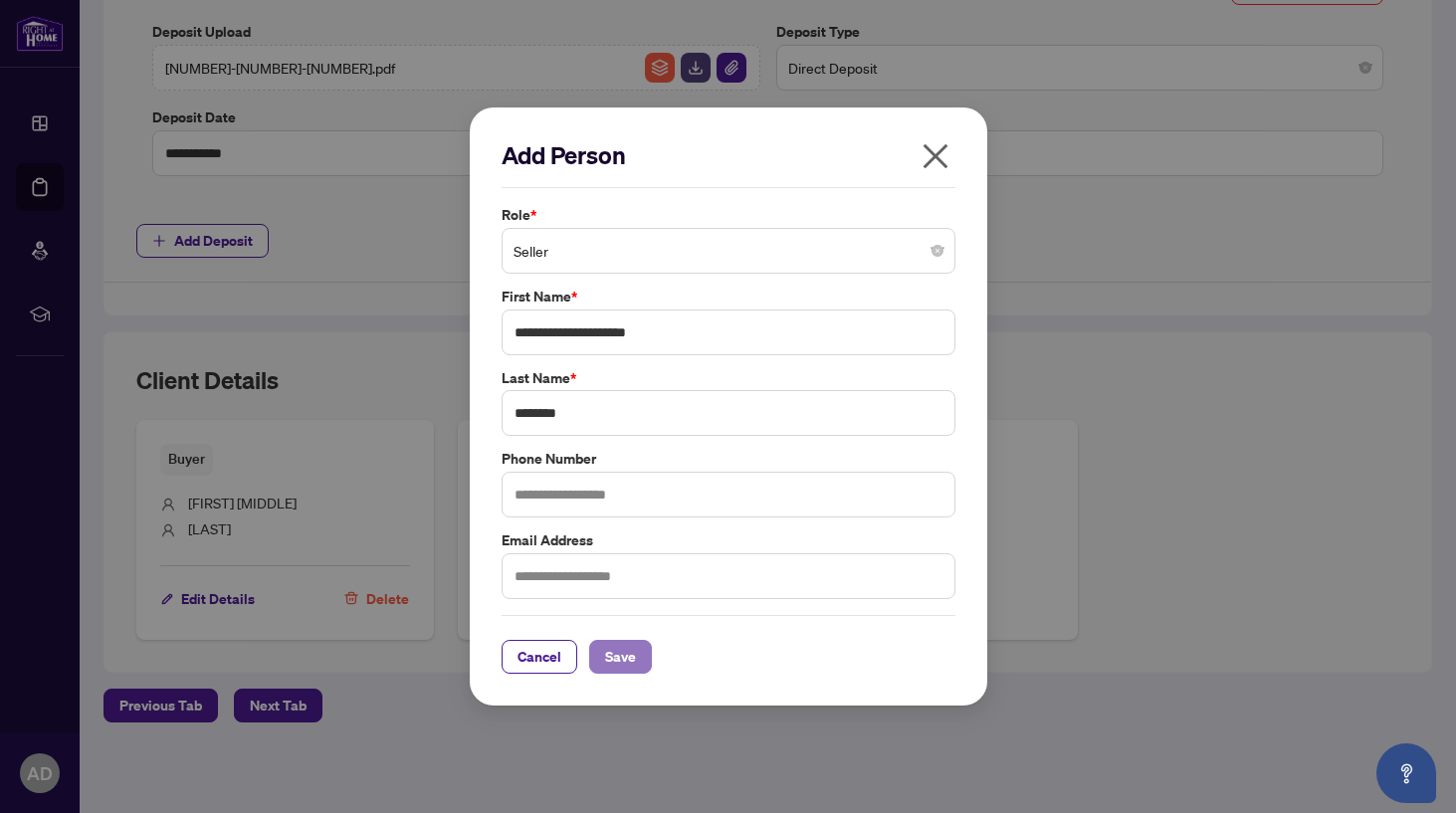 click on "Save" at bounding box center (620, 657) 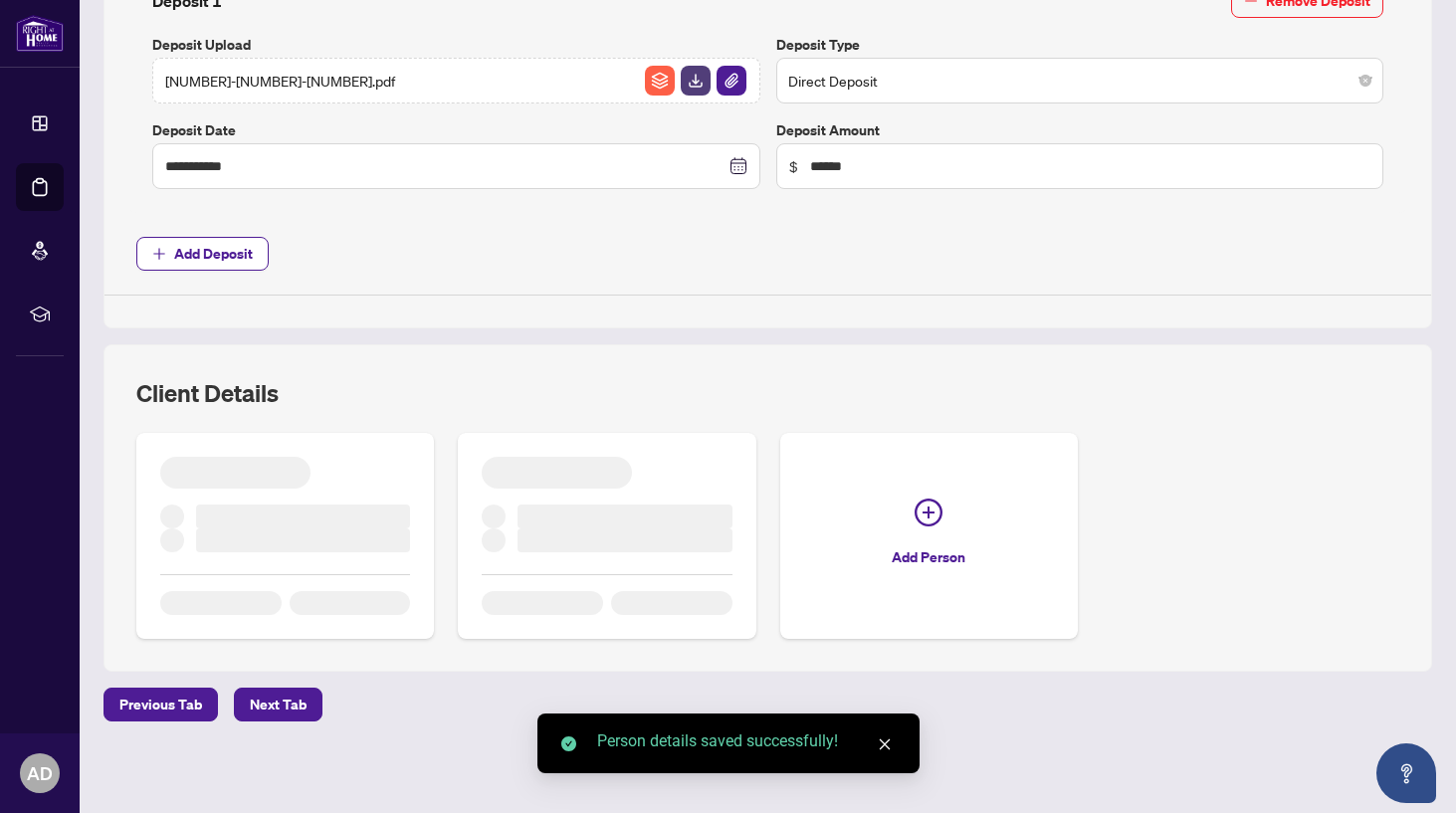 scroll, scrollTop: 846, scrollLeft: 0, axis: vertical 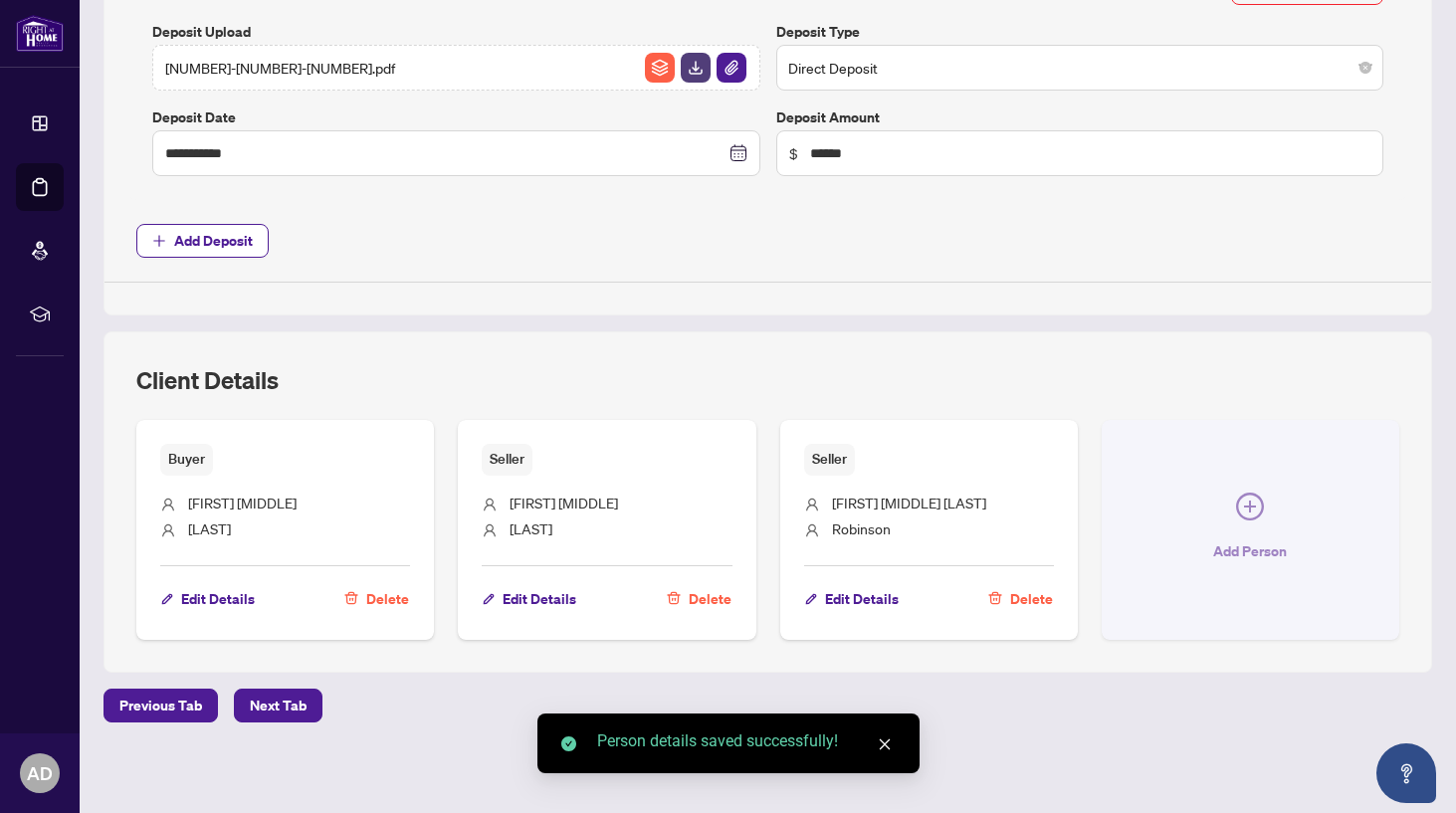 click 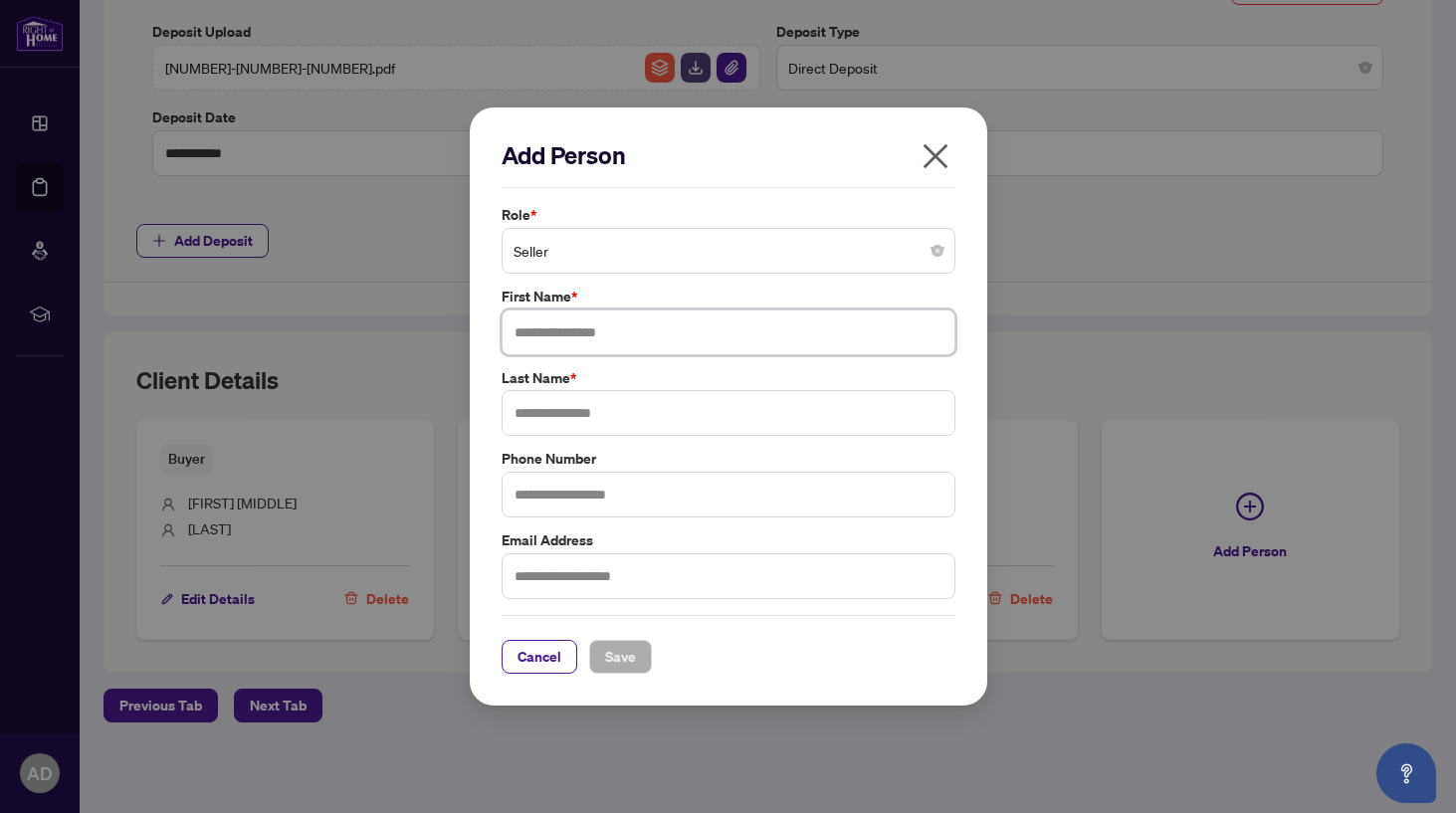 click at bounding box center [728, 332] 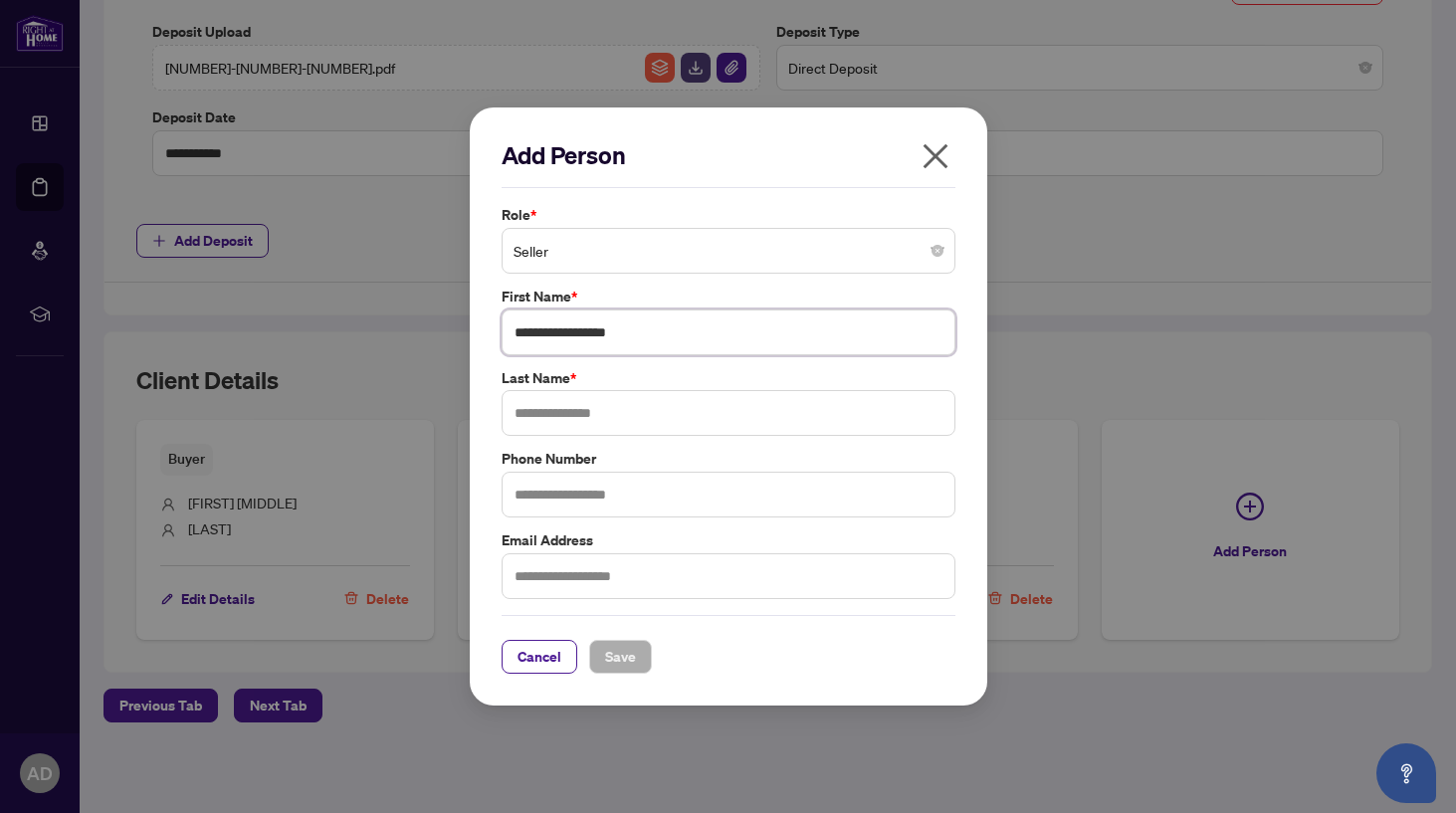type on "**********" 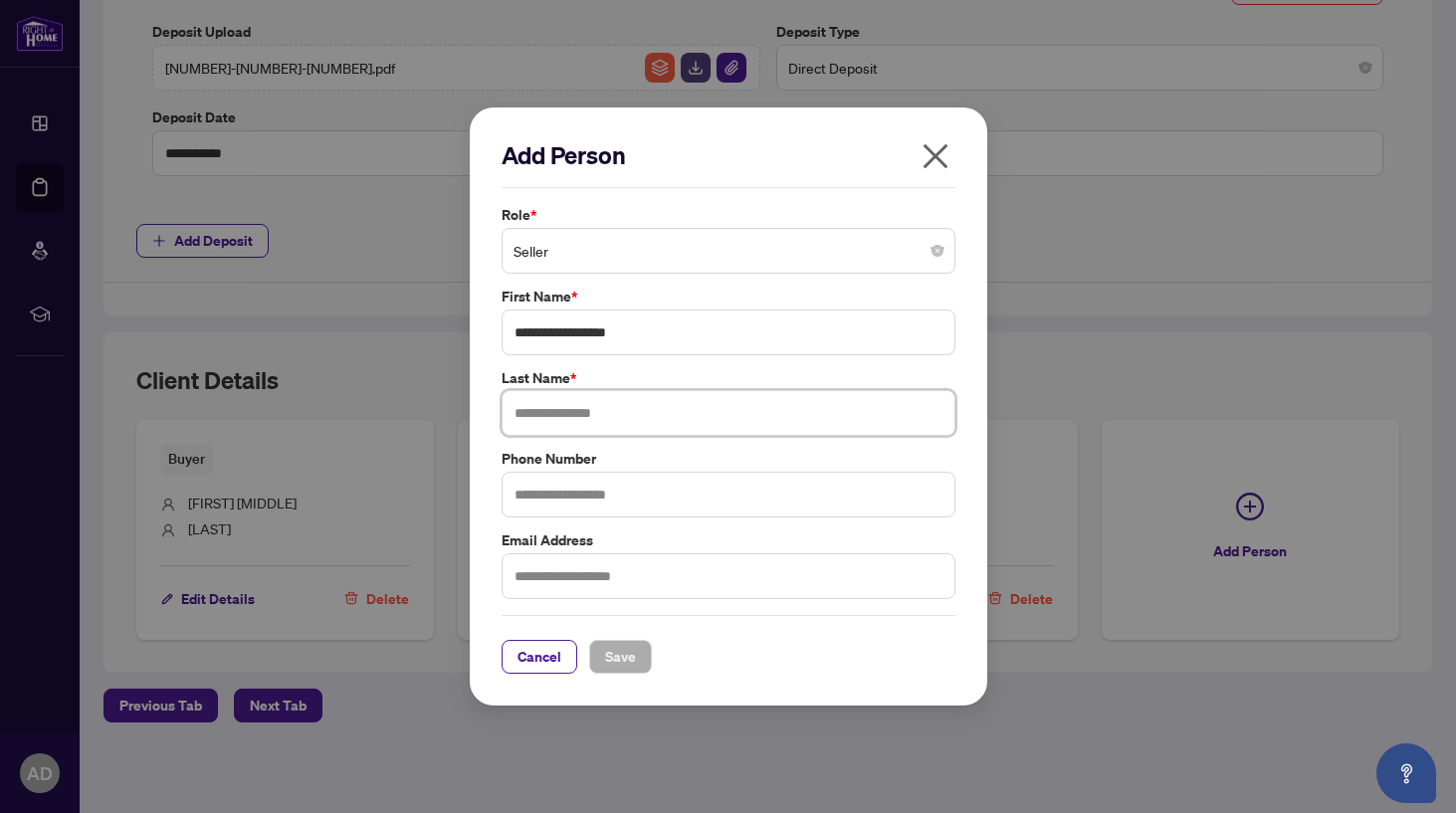 click at bounding box center (728, 413) 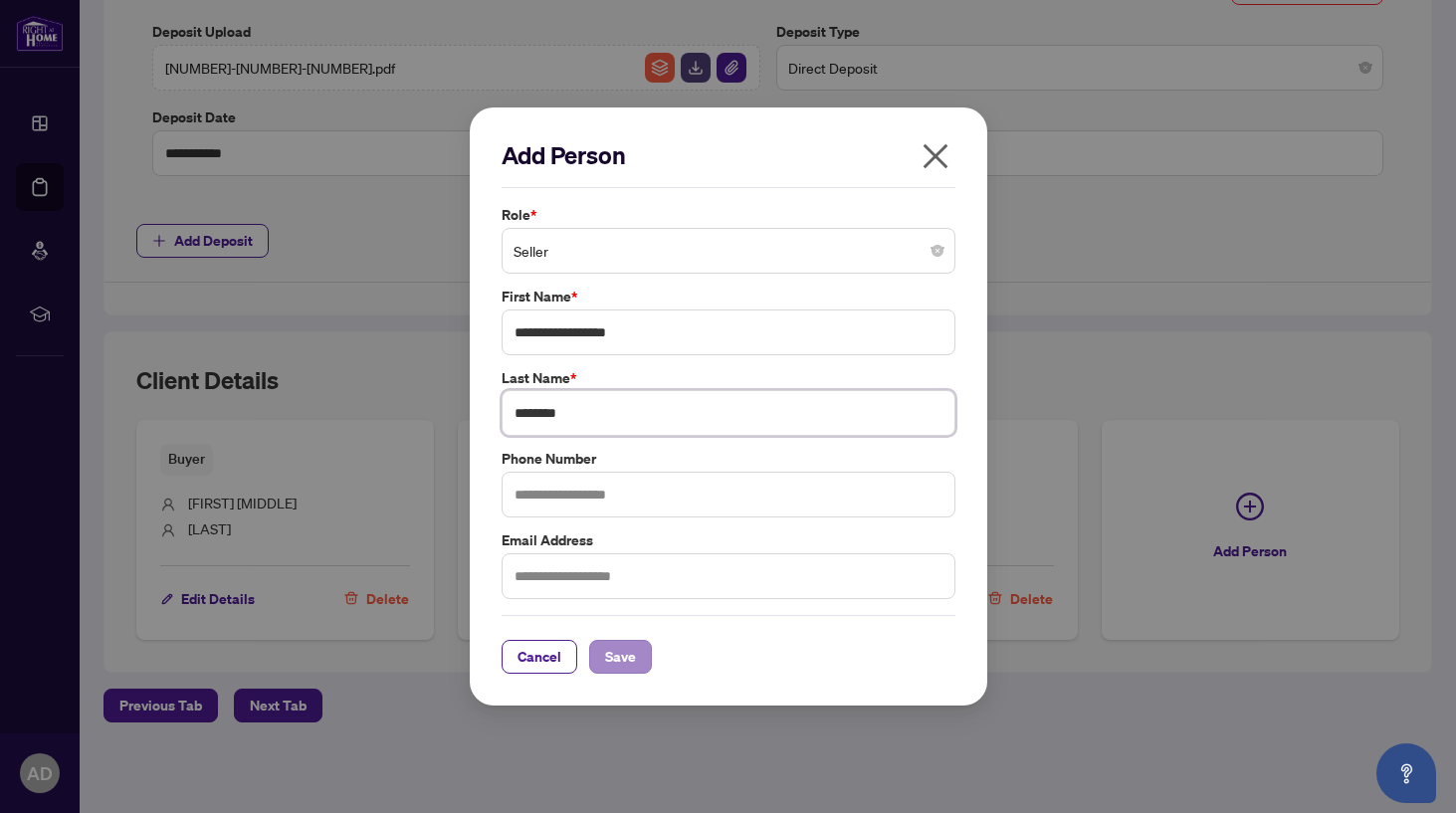 type on "********" 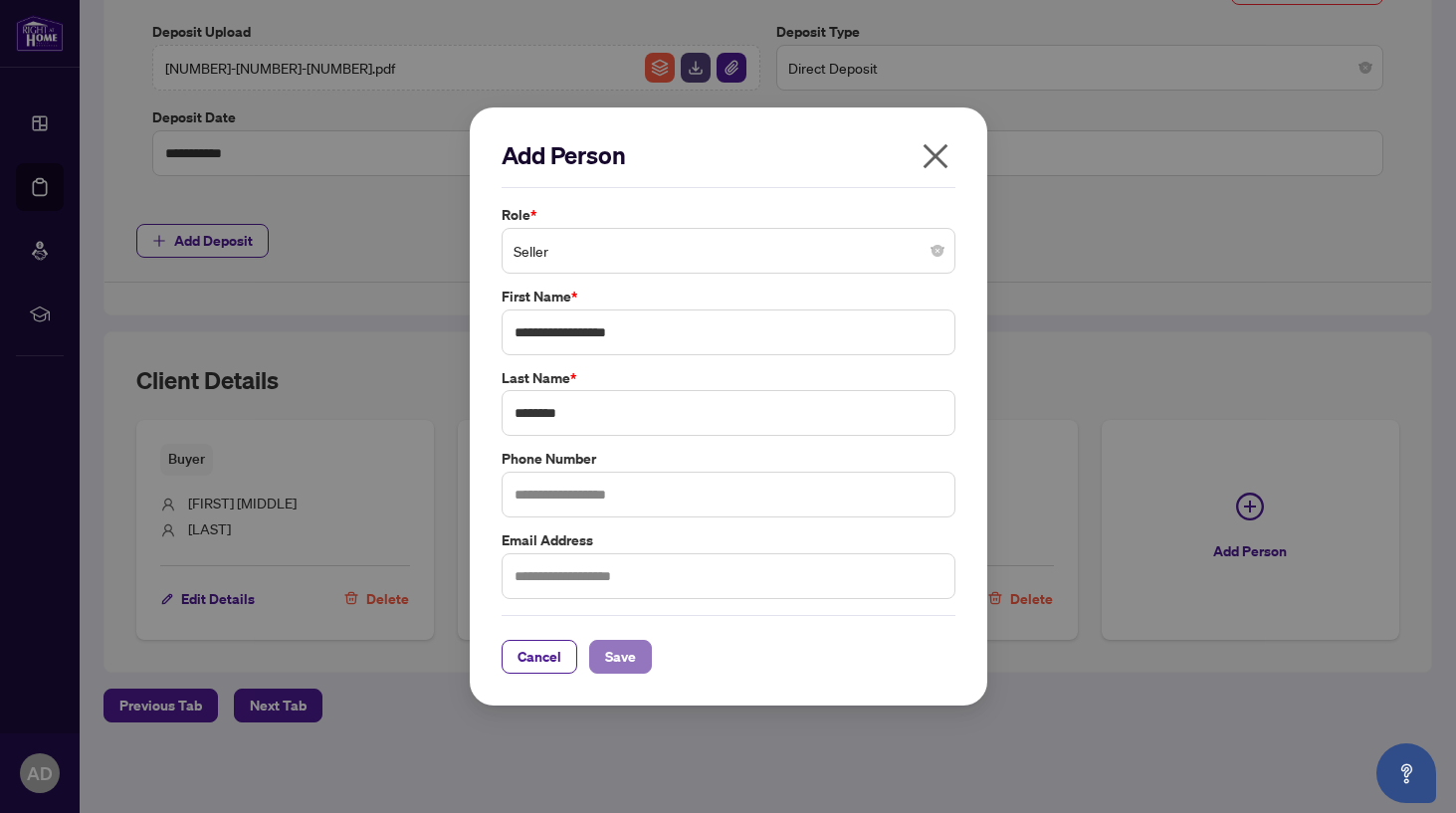 click on "Save" at bounding box center [620, 657] 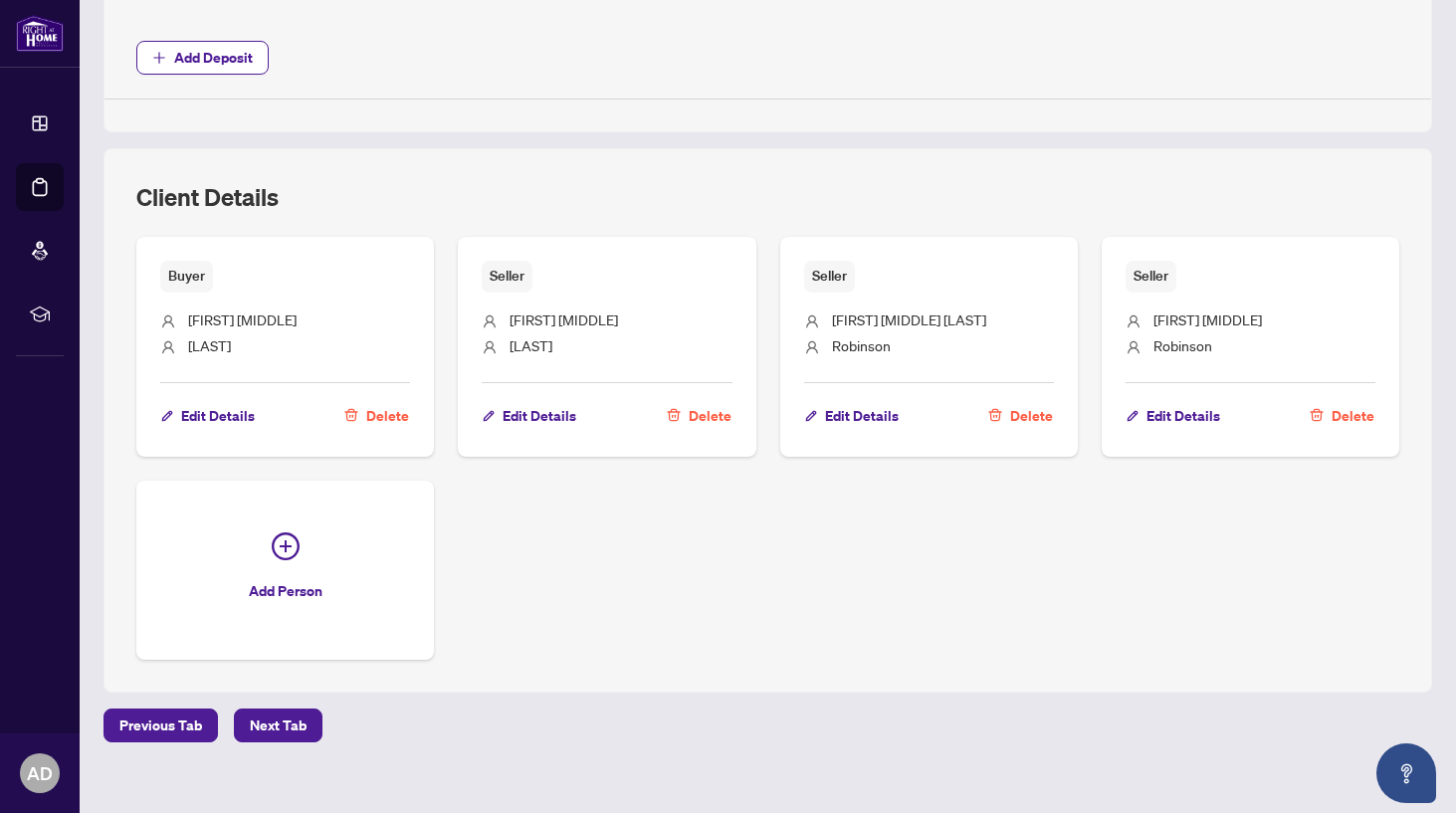 scroll, scrollTop: 1049, scrollLeft: 0, axis: vertical 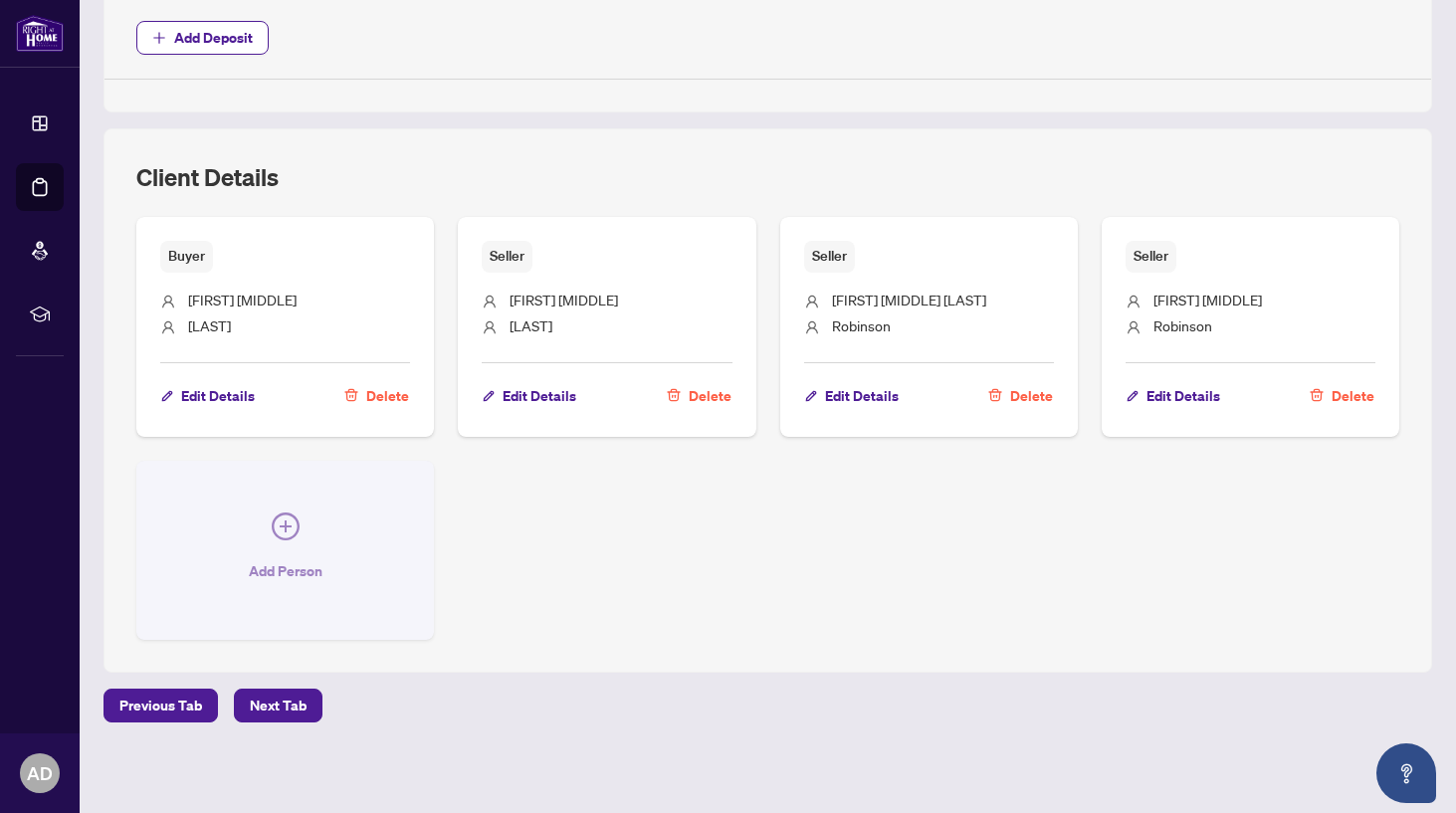 click 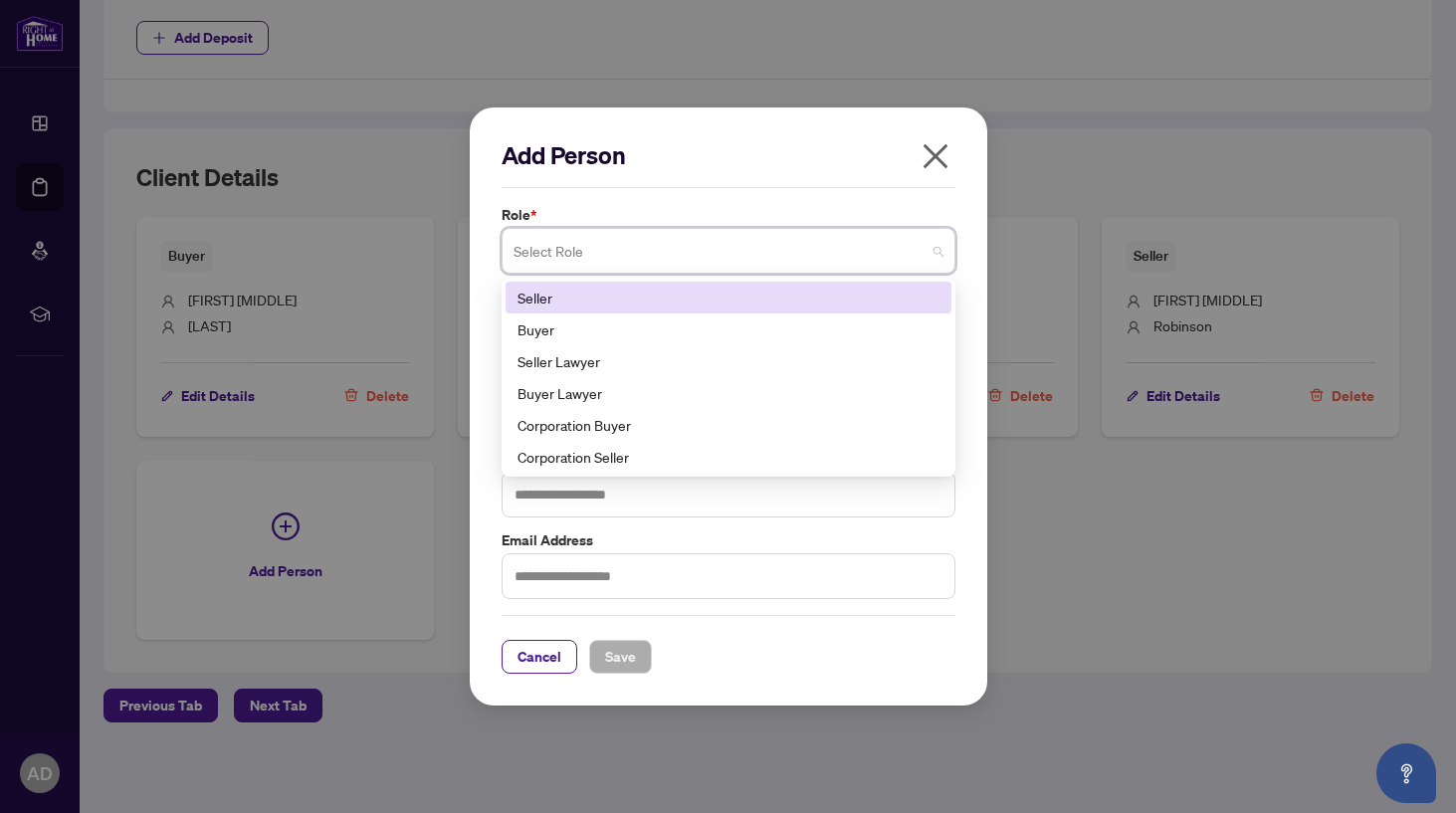 click at bounding box center (728, 251) 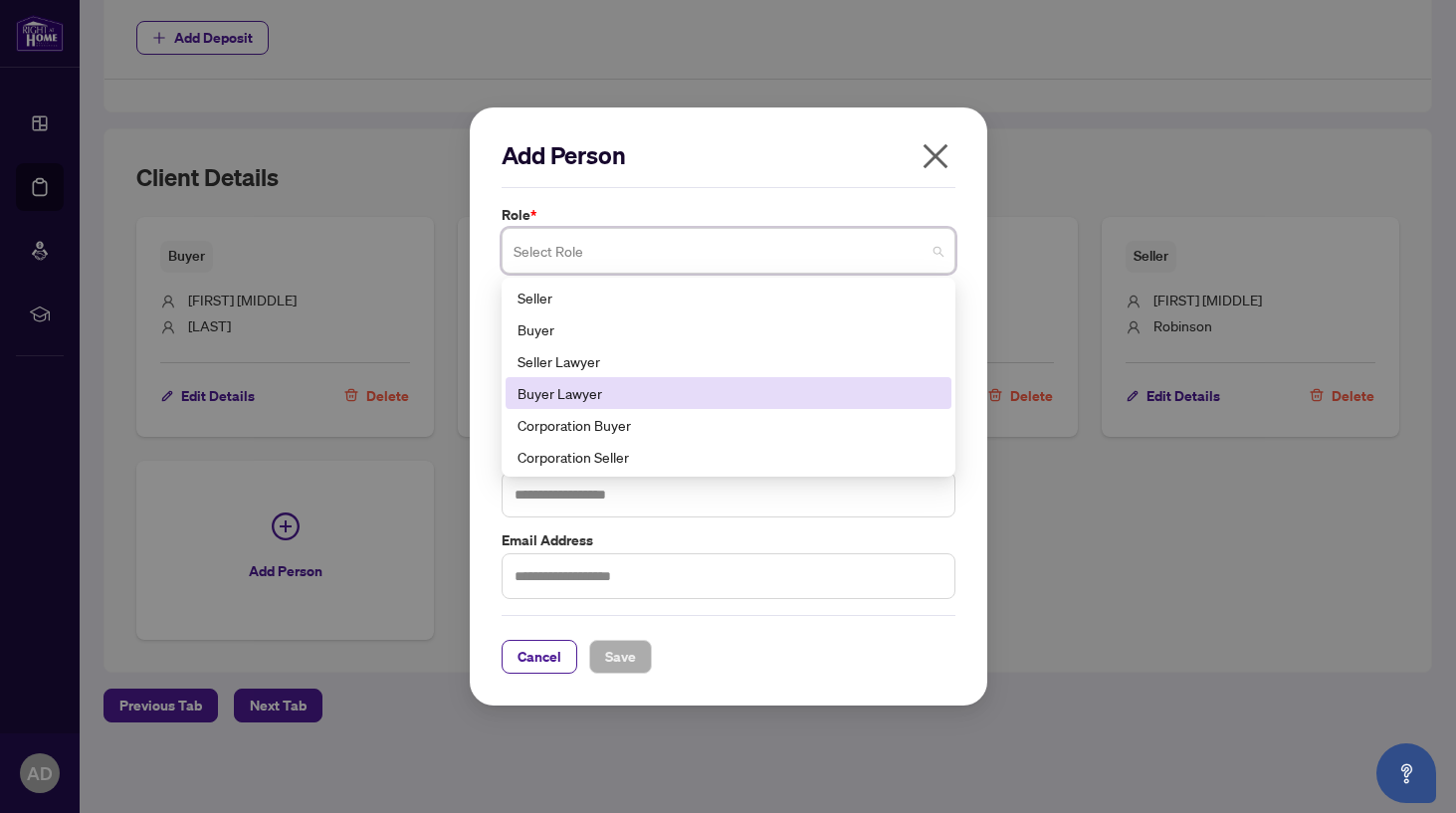 click on "Buyer Lawyer" at bounding box center [728, 393] 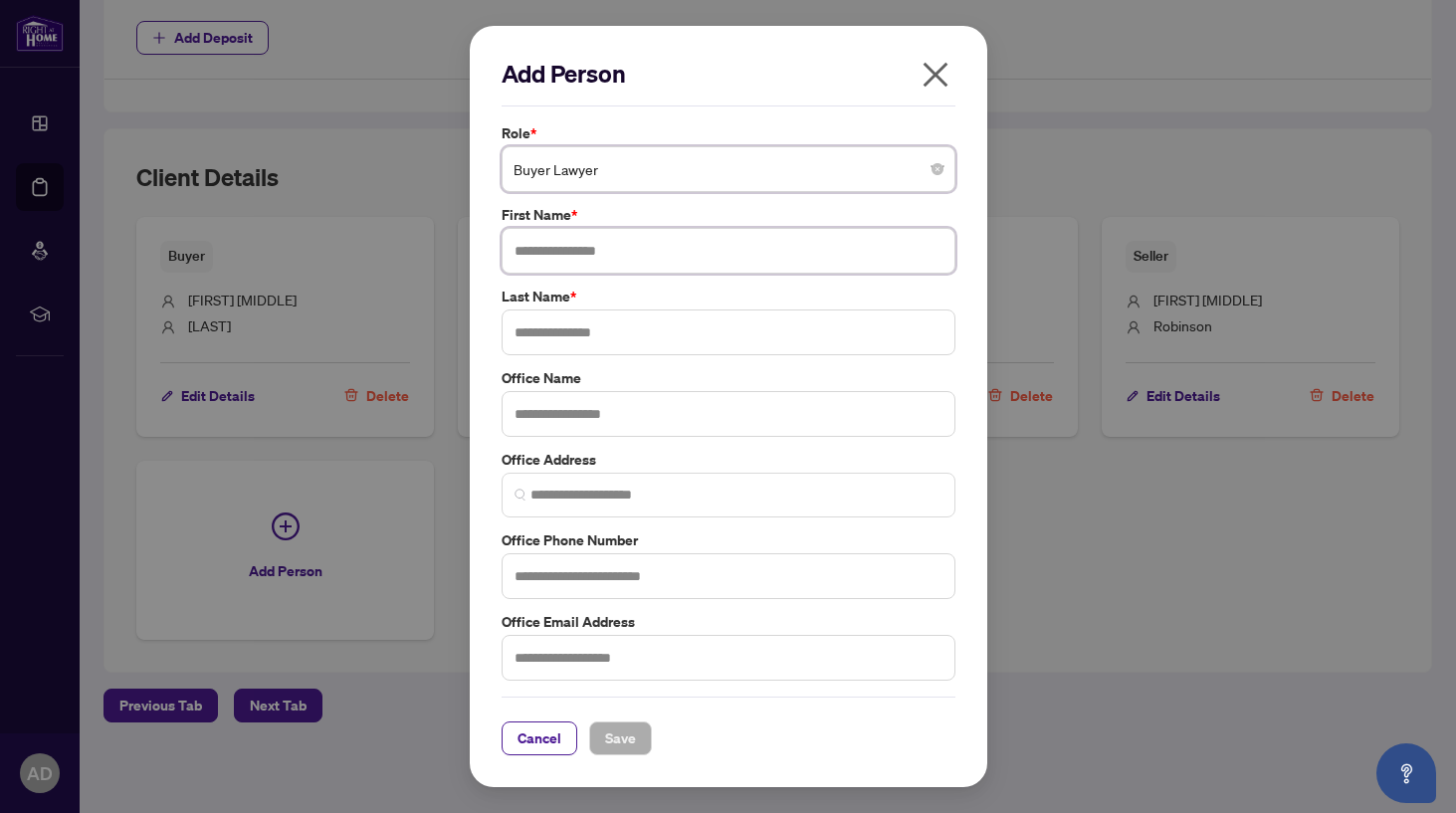 click at bounding box center (728, 251) 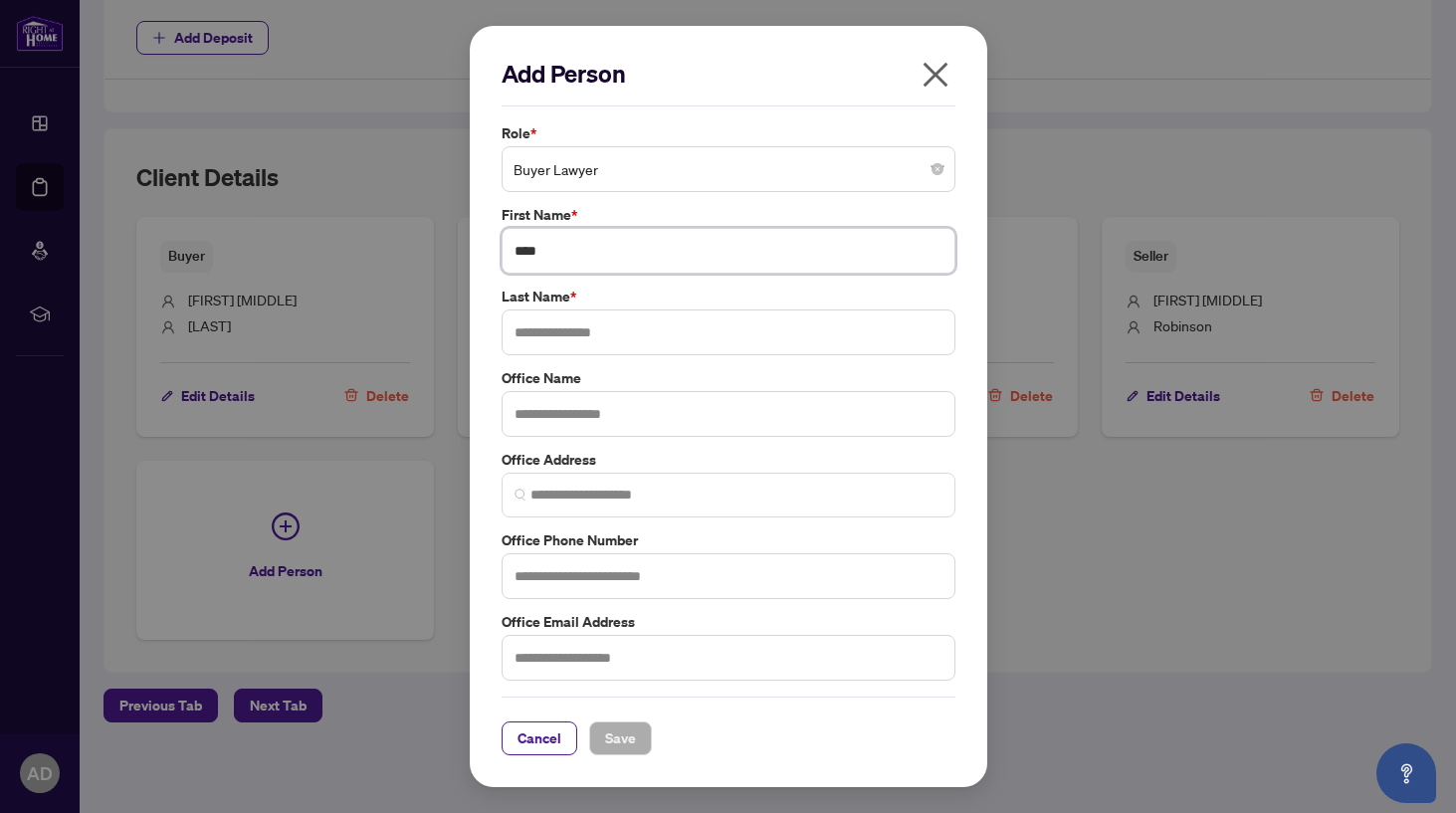 type on "****" 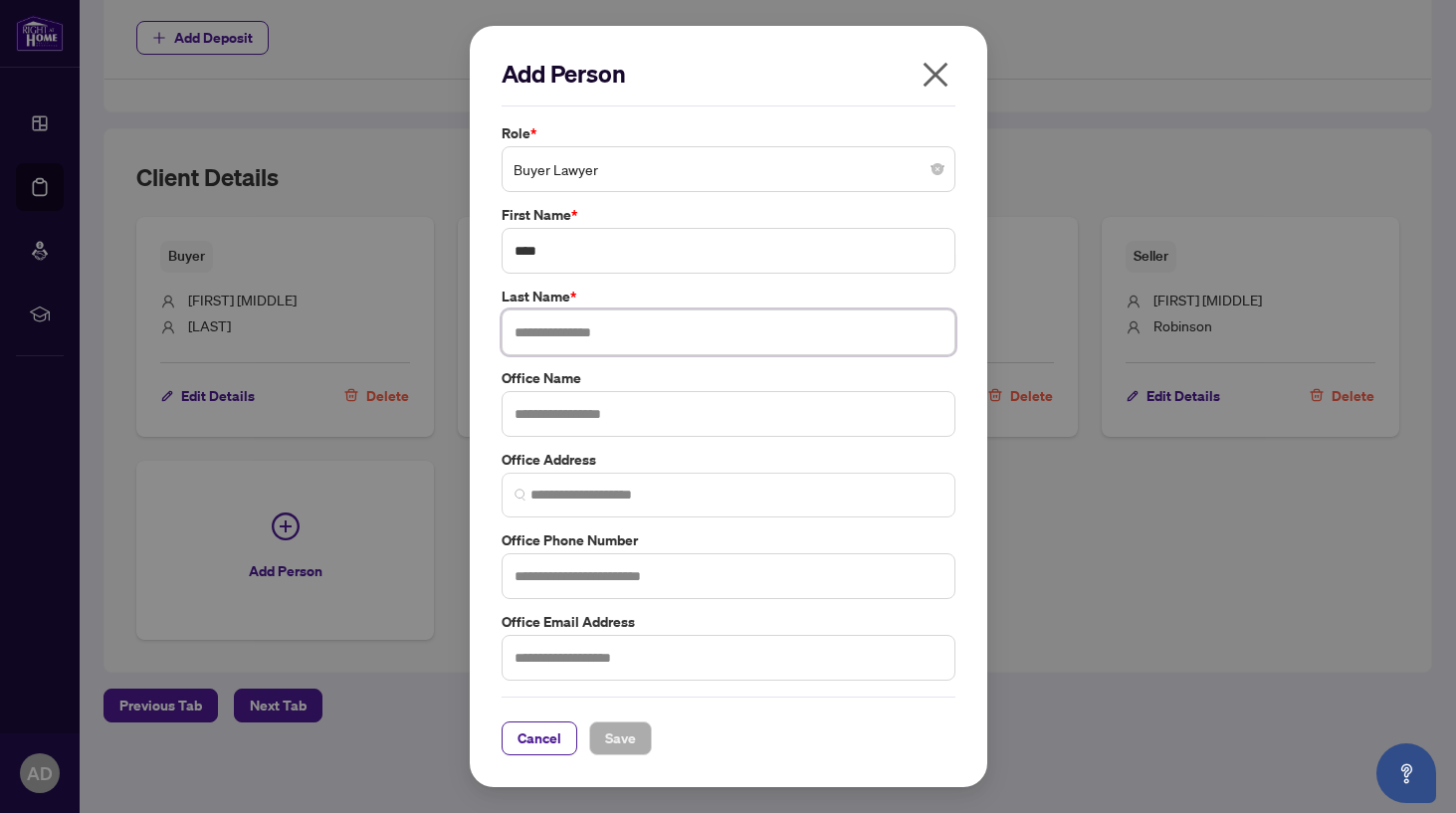 click at bounding box center [728, 332] 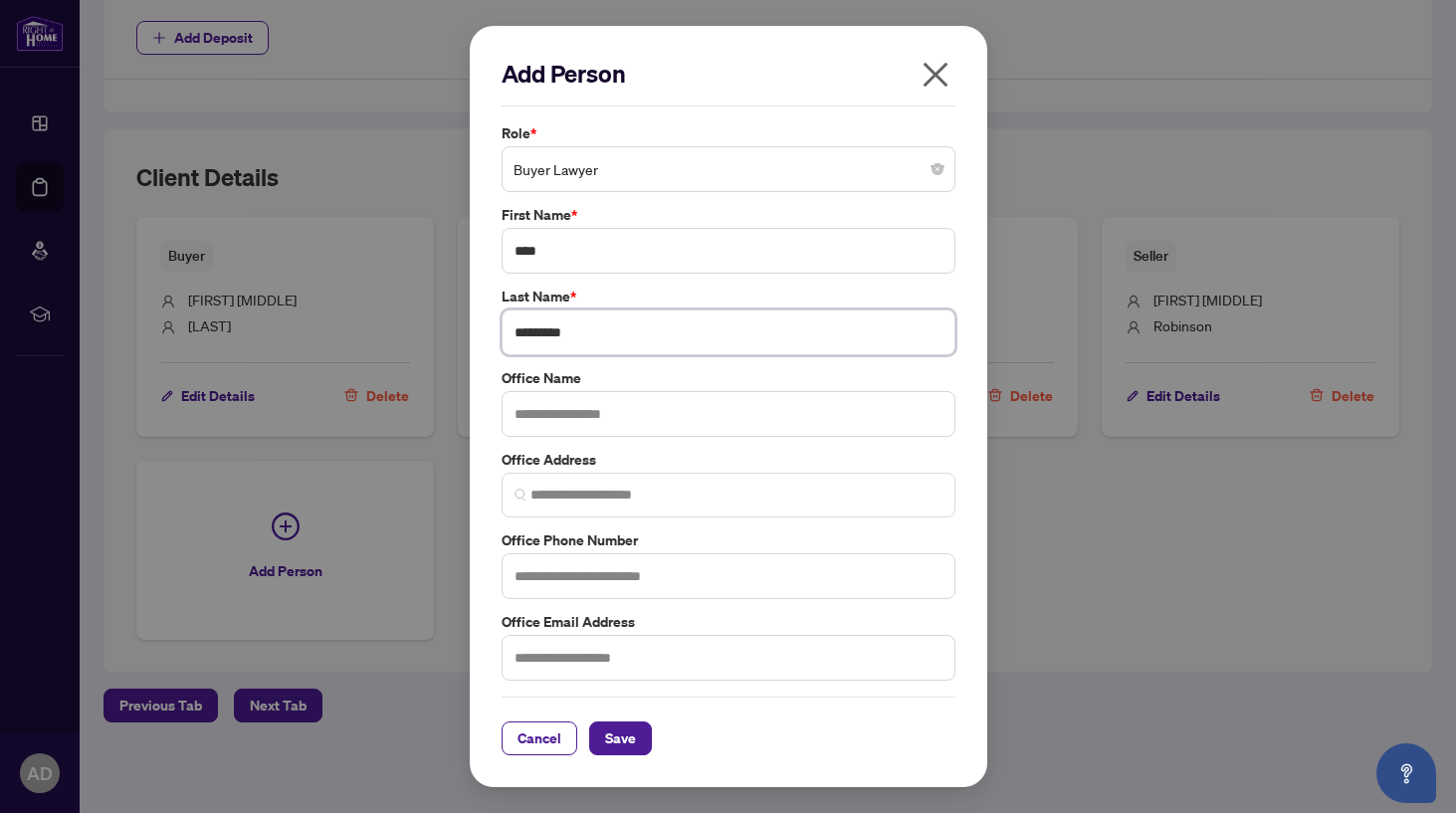 type on "*********" 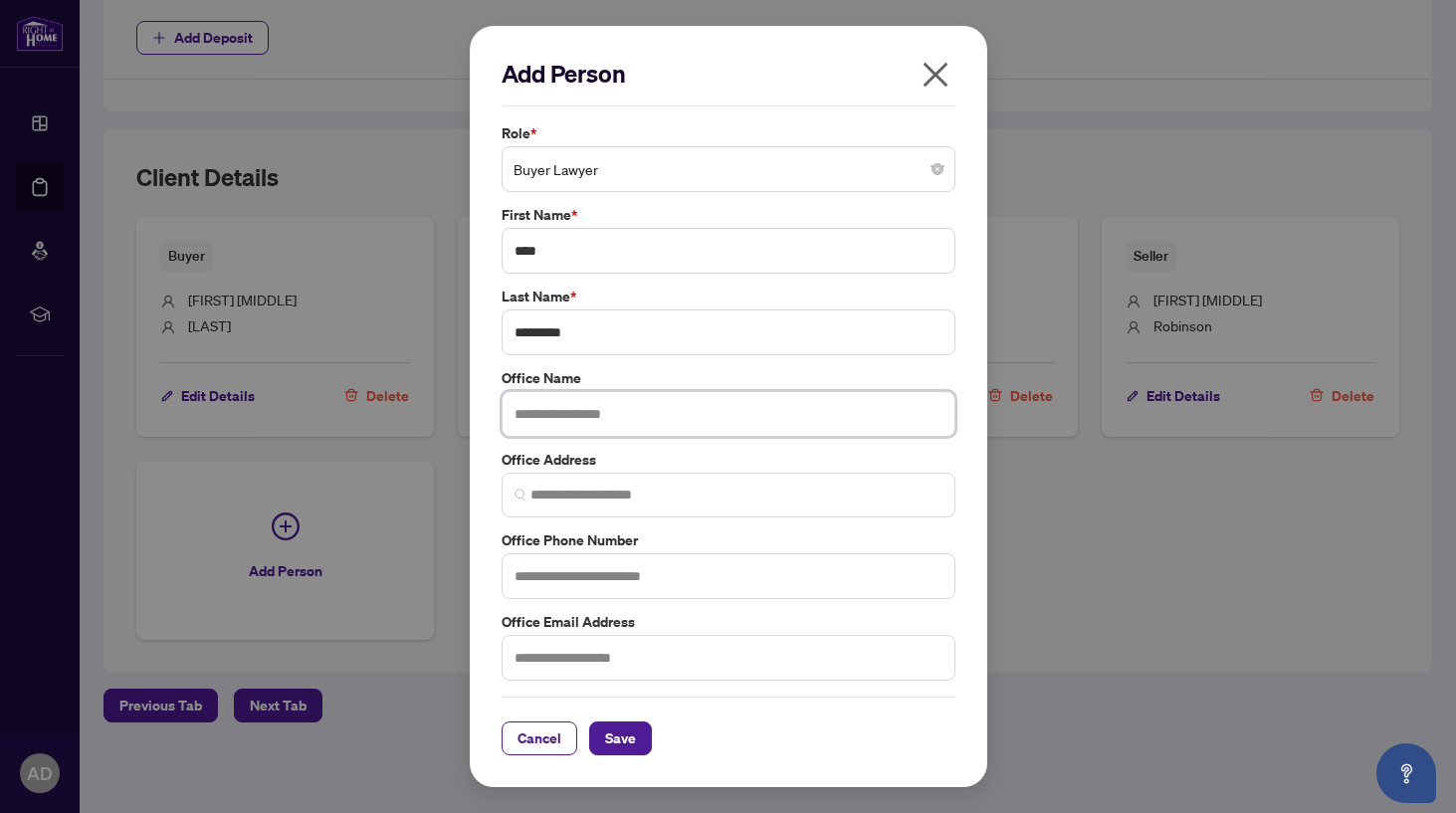 click at bounding box center (728, 414) 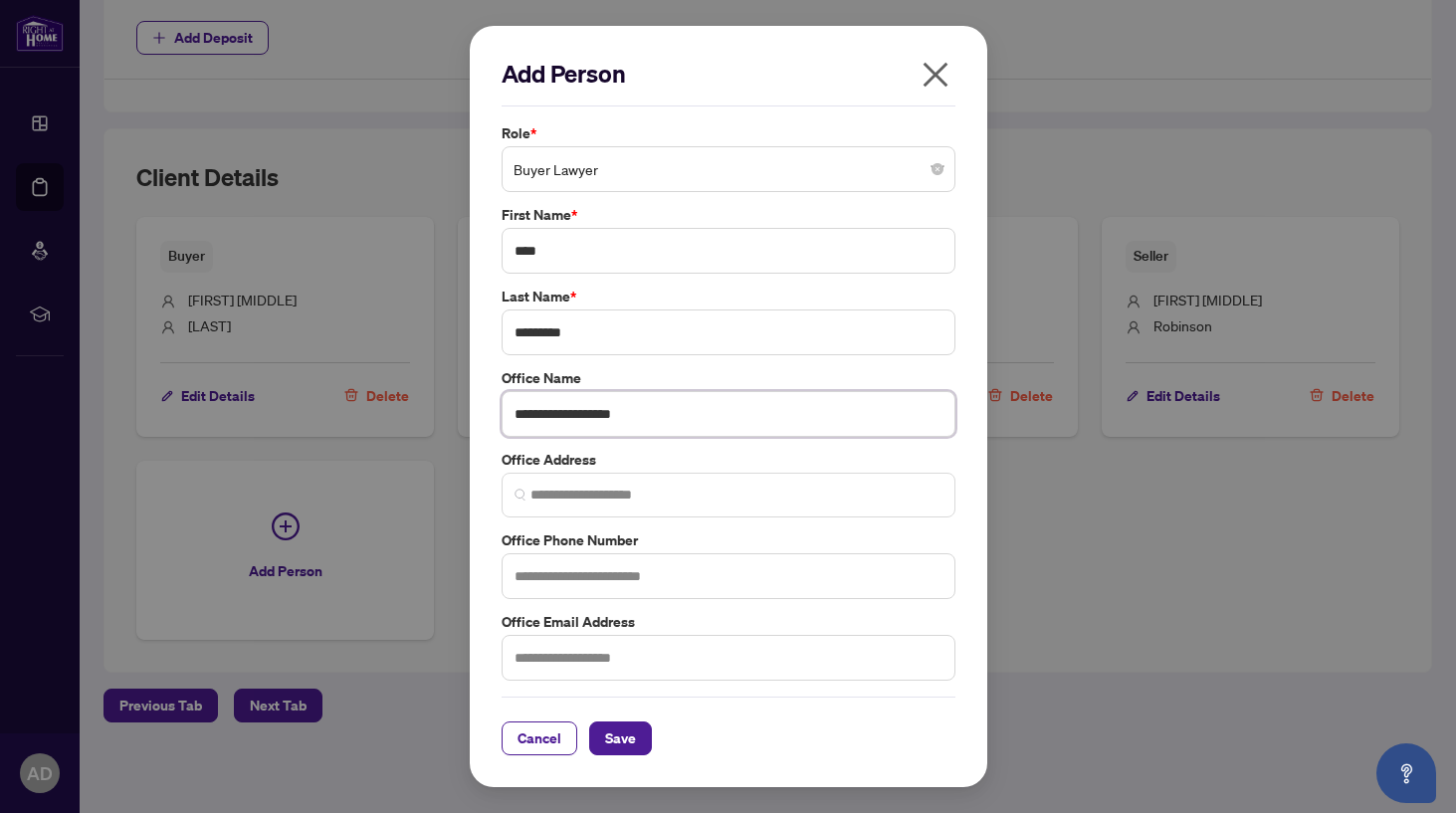 type on "**********" 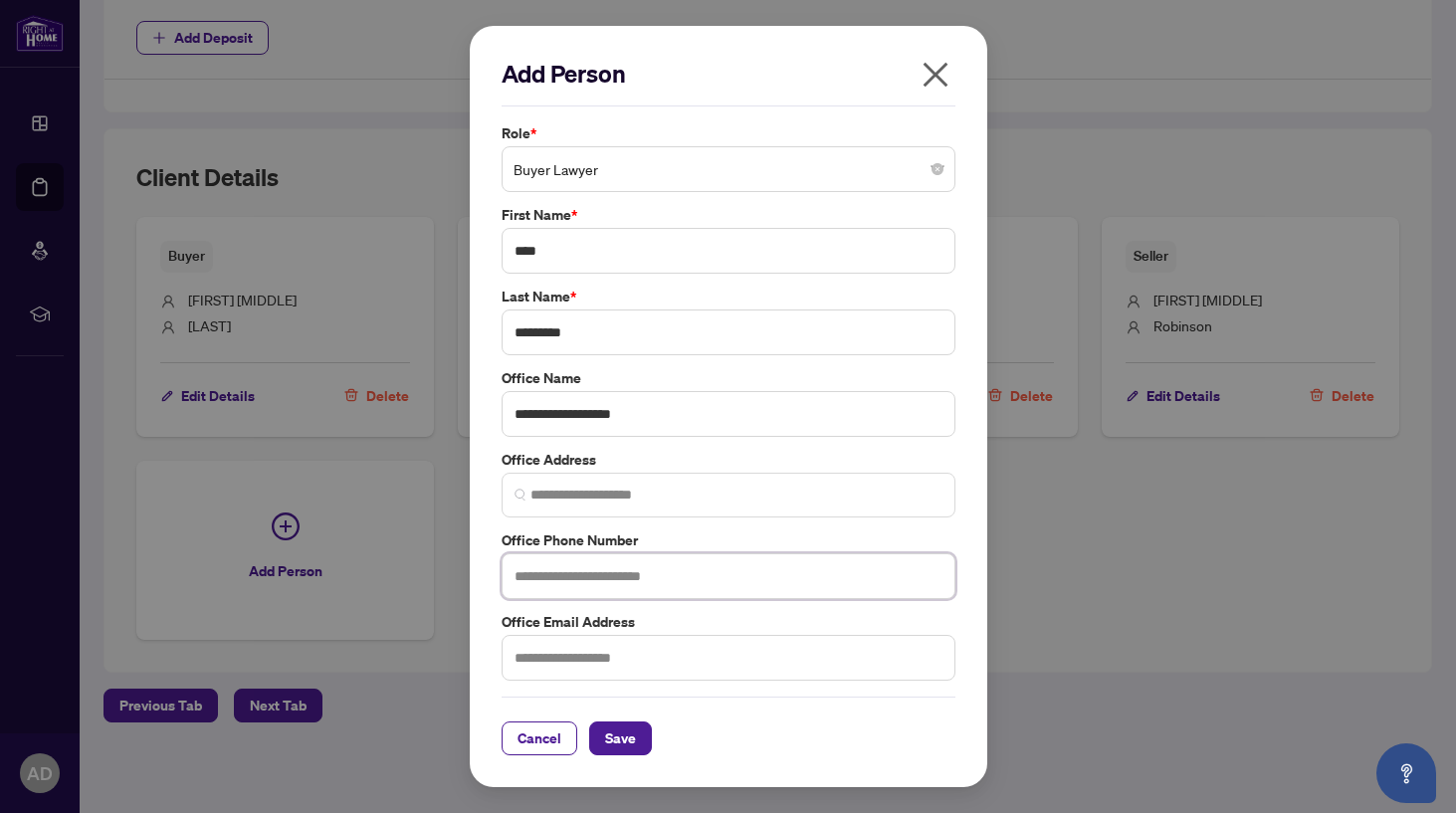 click at bounding box center [728, 576] 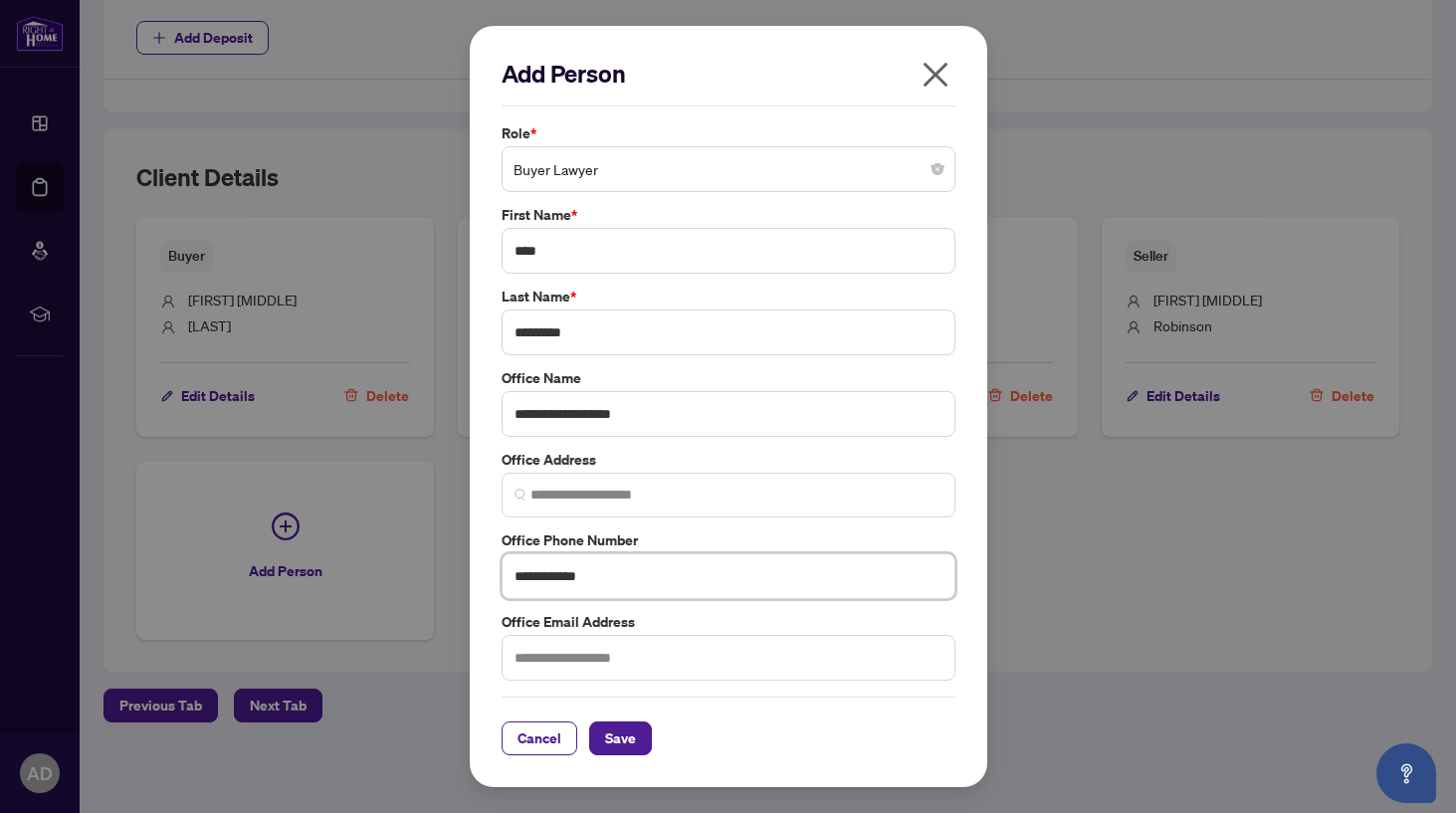 type on "**********" 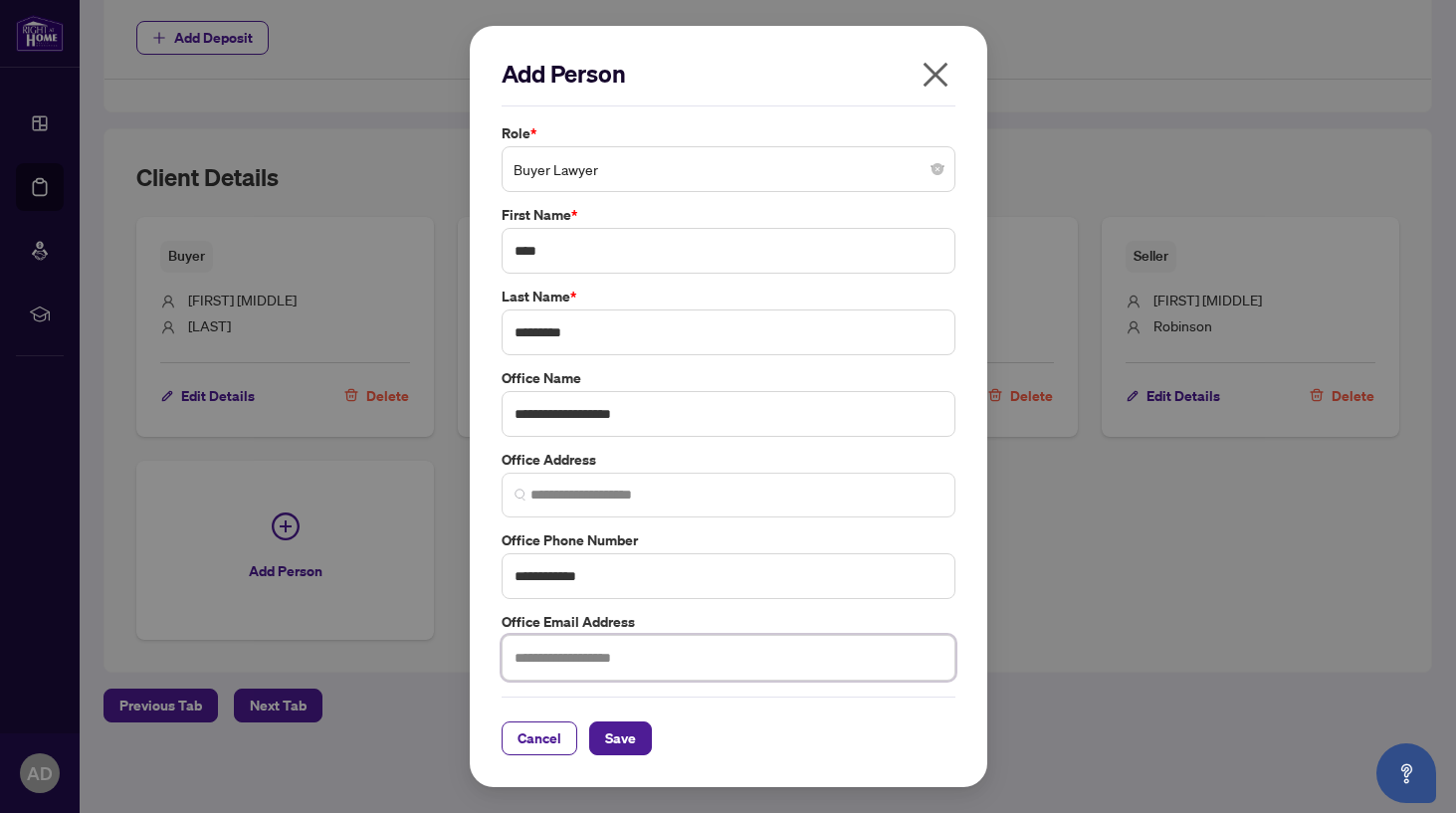 click at bounding box center [728, 658] 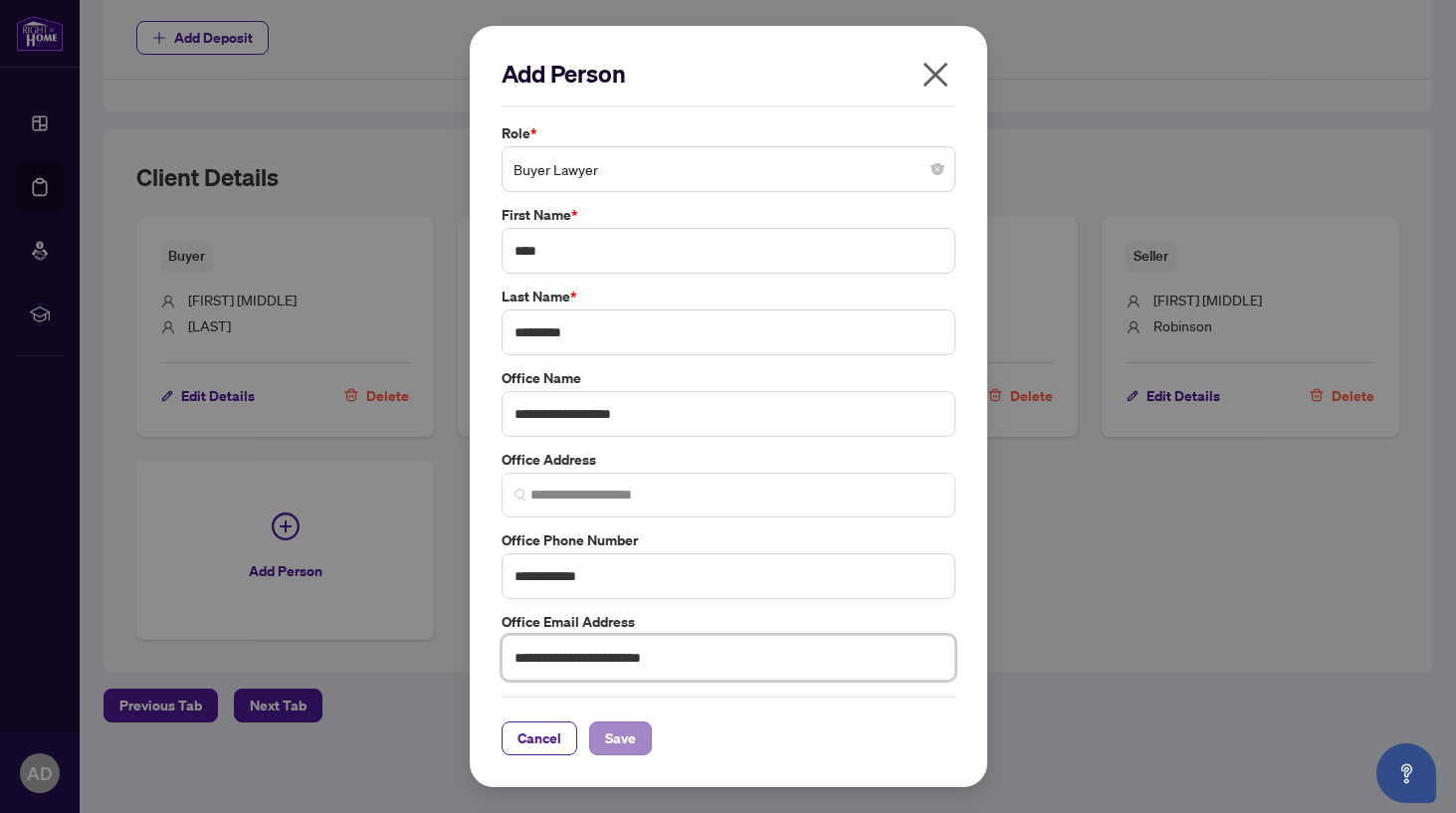type on "**********" 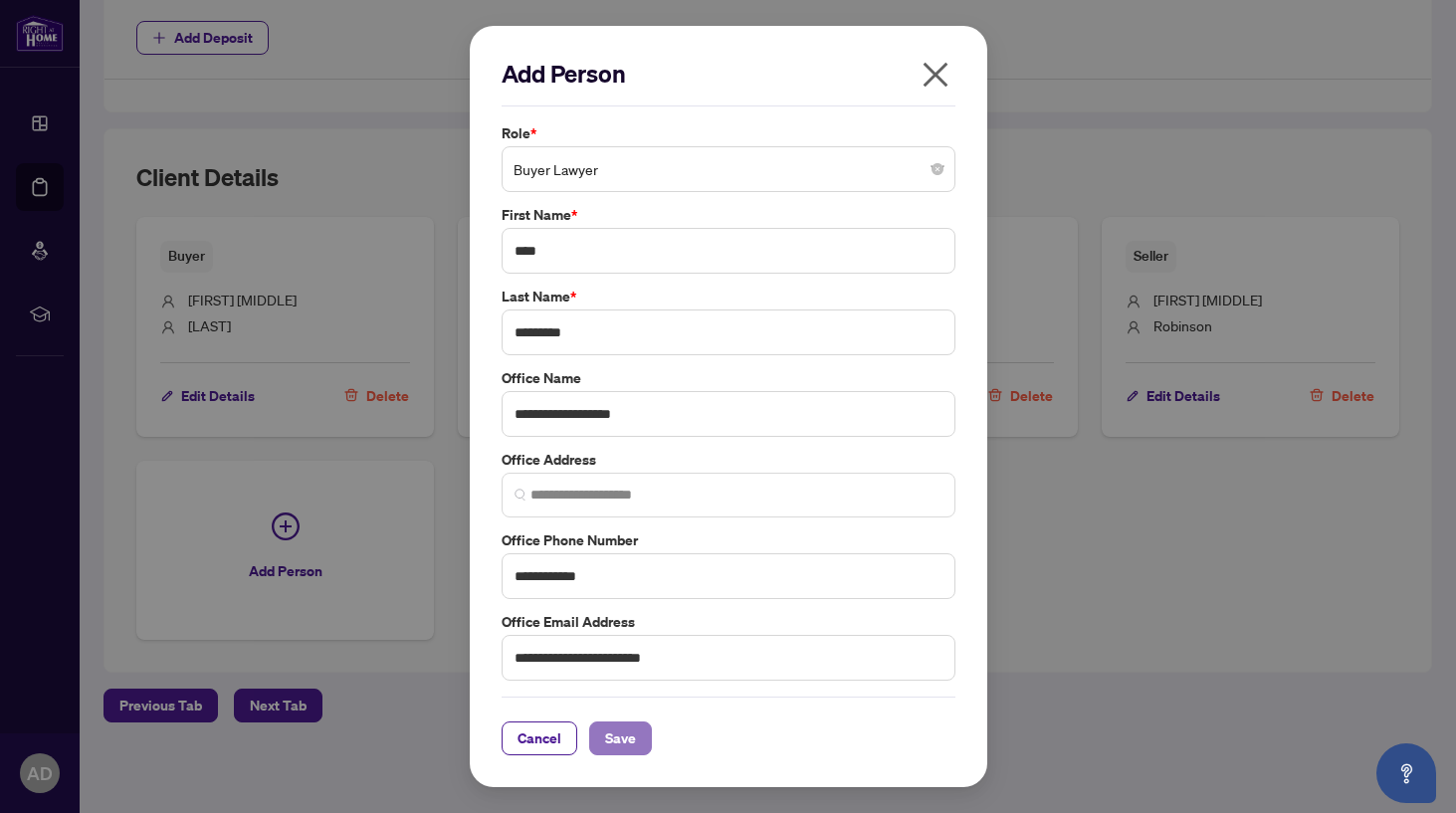 click on "Save" at bounding box center (620, 738) 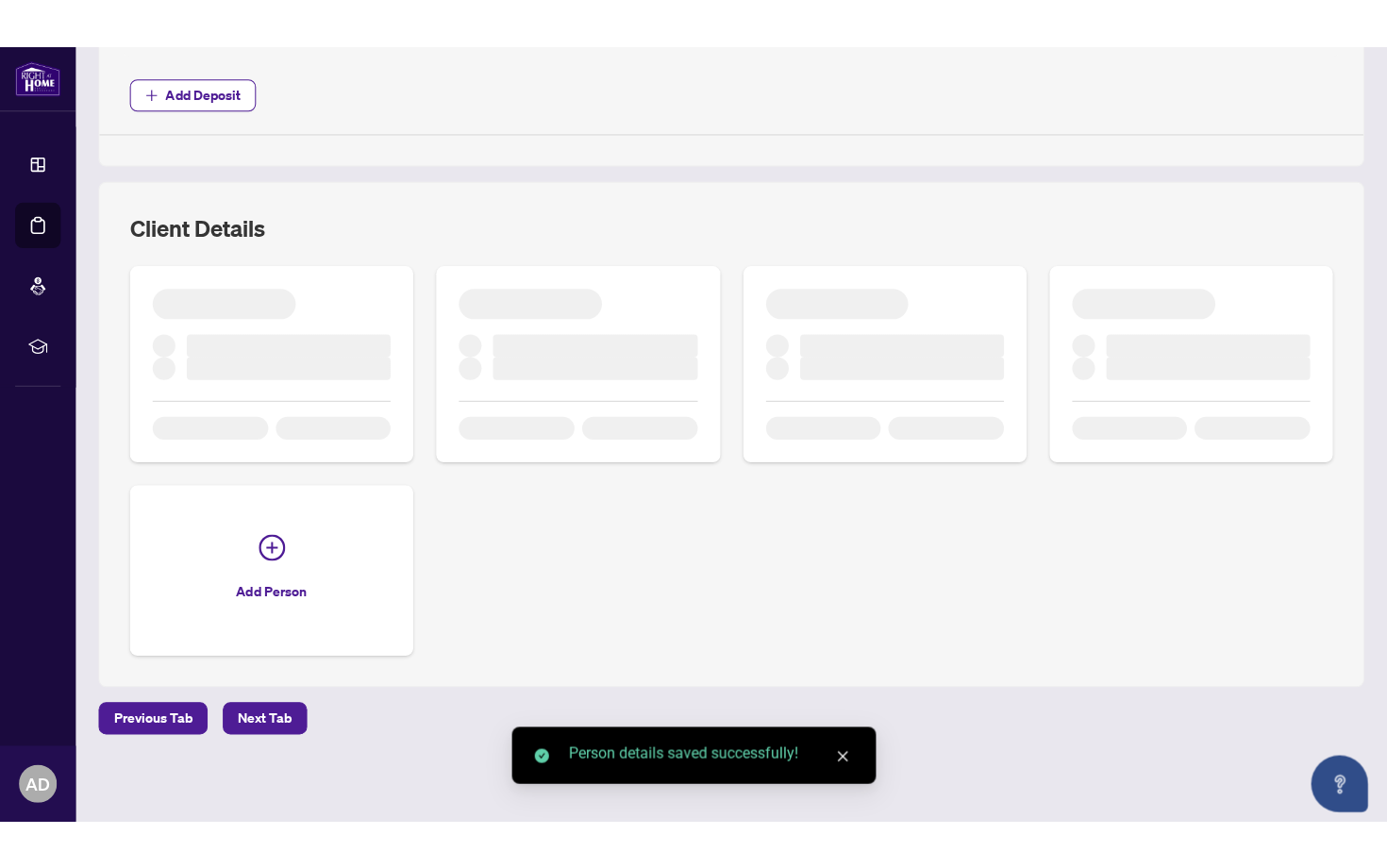 scroll, scrollTop: 994, scrollLeft: 0, axis: vertical 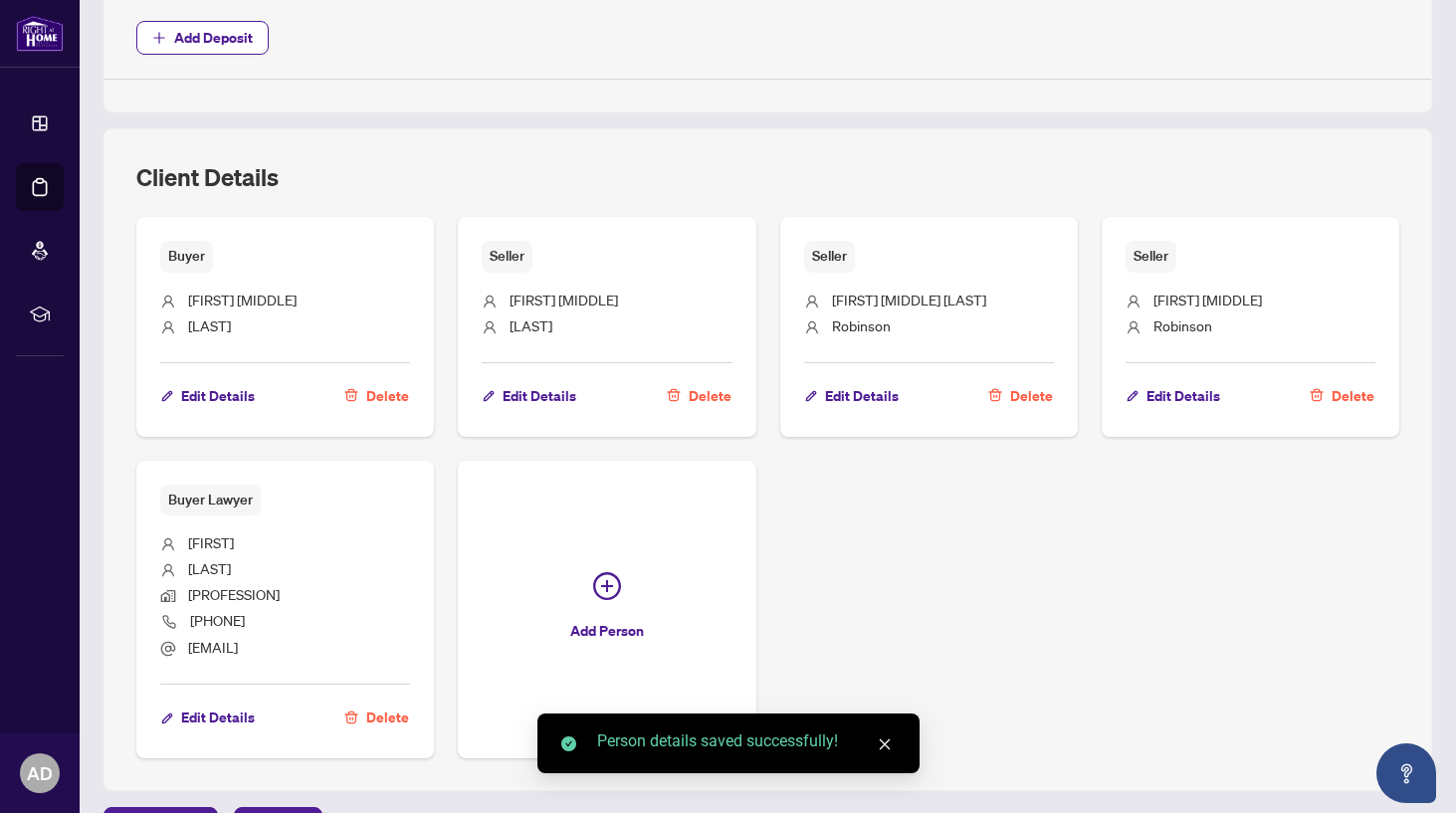 click 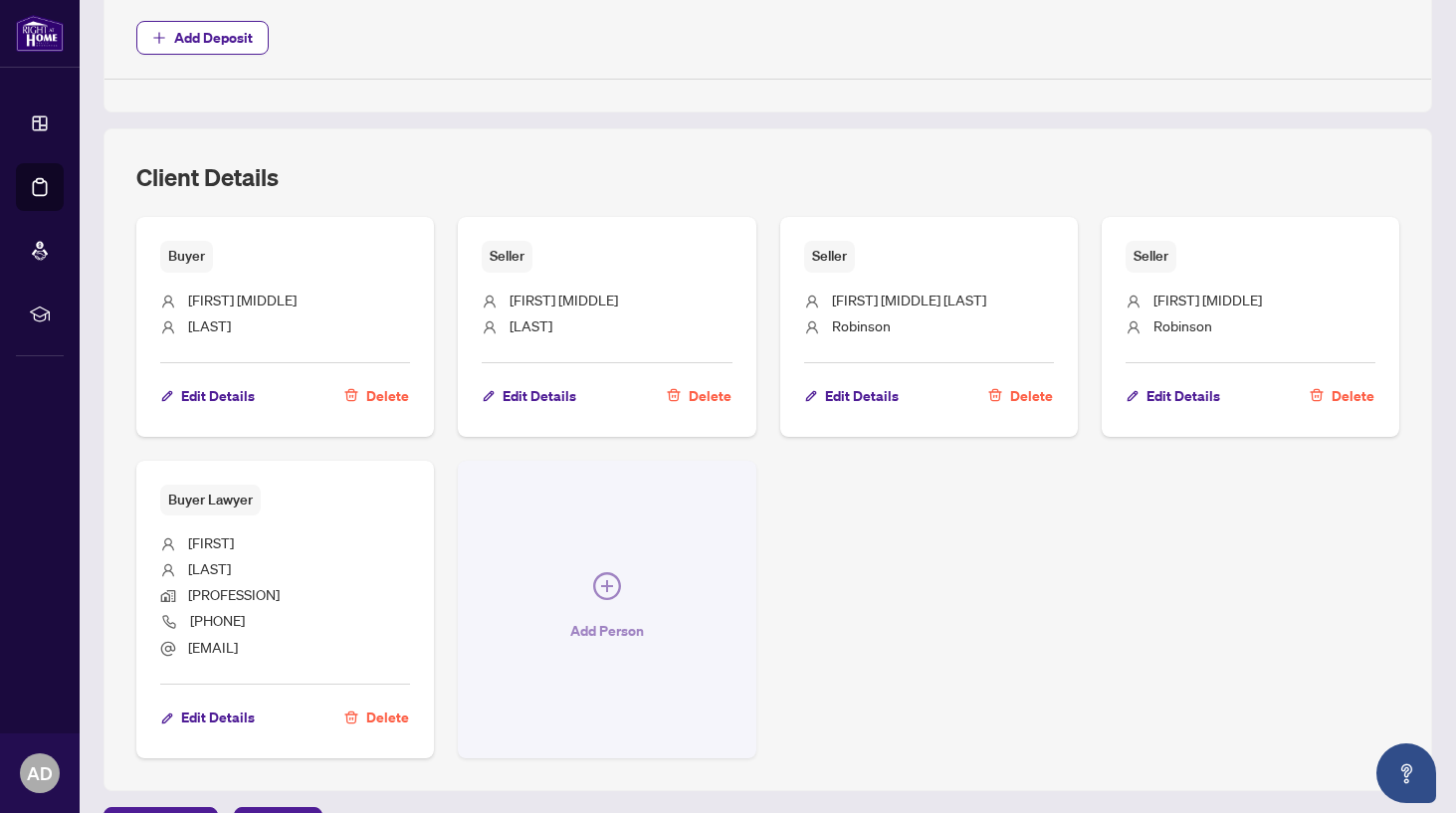 click 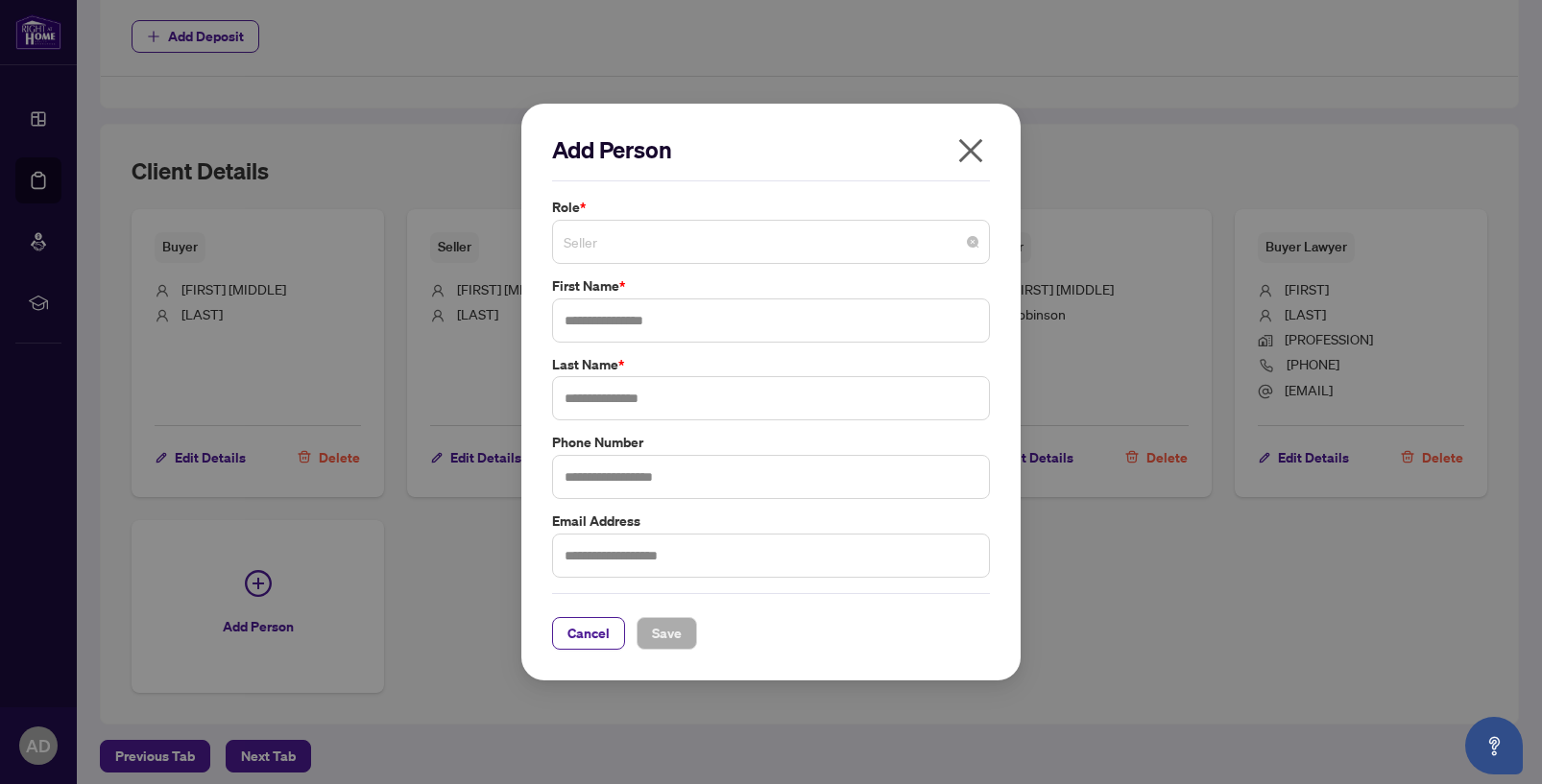 click on "Seller" at bounding box center (771, 242) 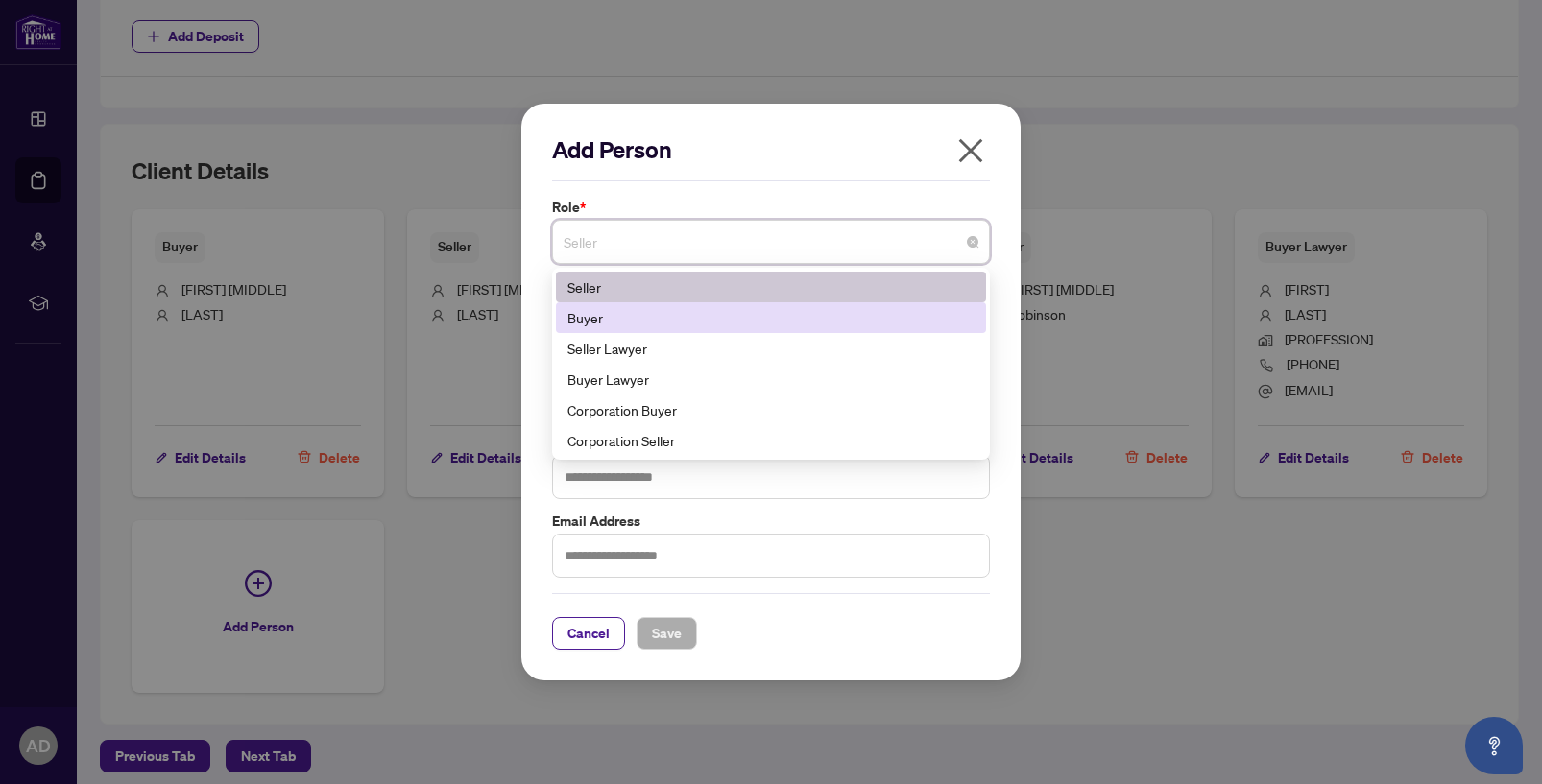 click on "Buyer" at bounding box center [771, 318] 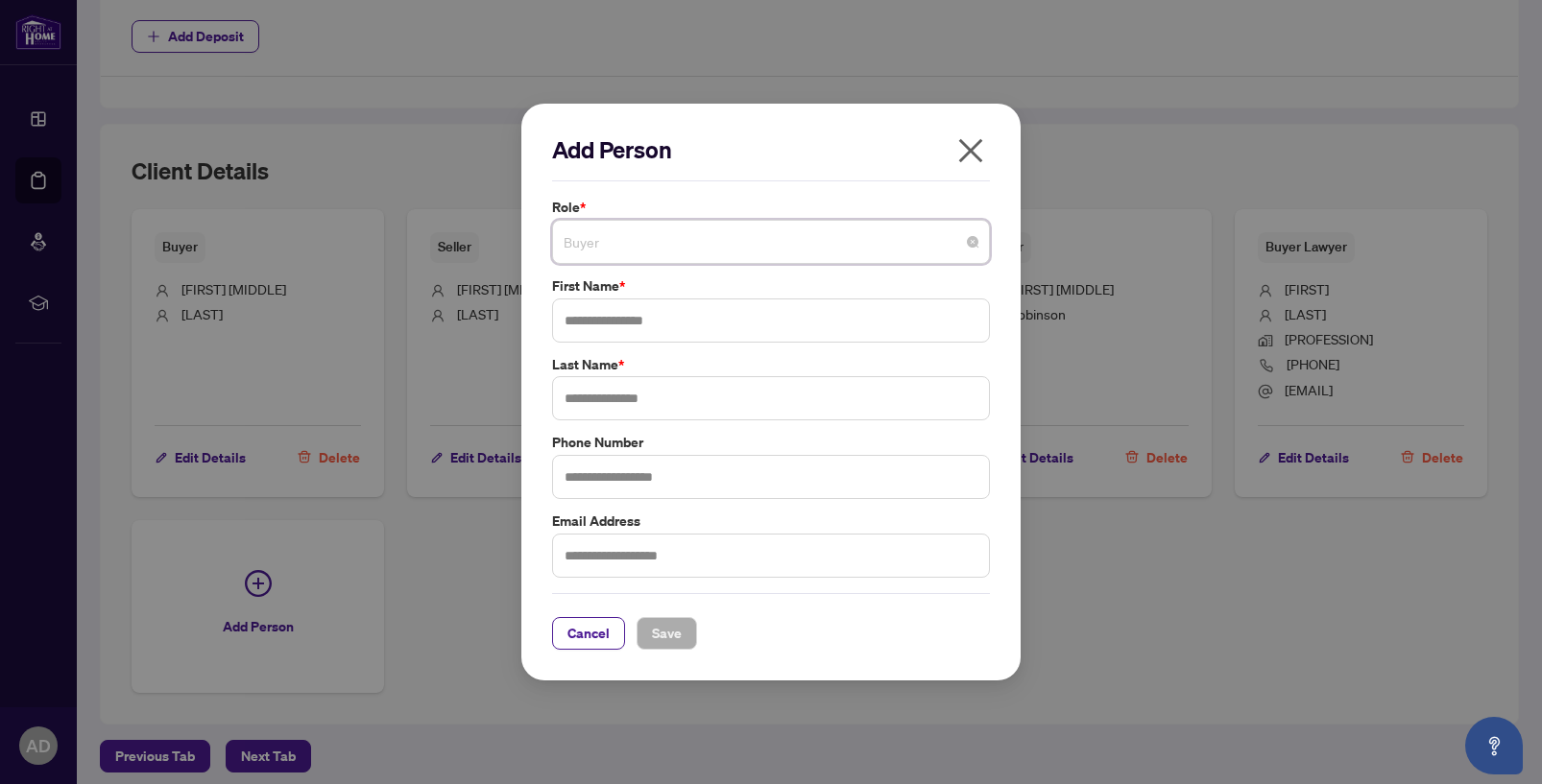 click on "Buyer" at bounding box center [771, 242] 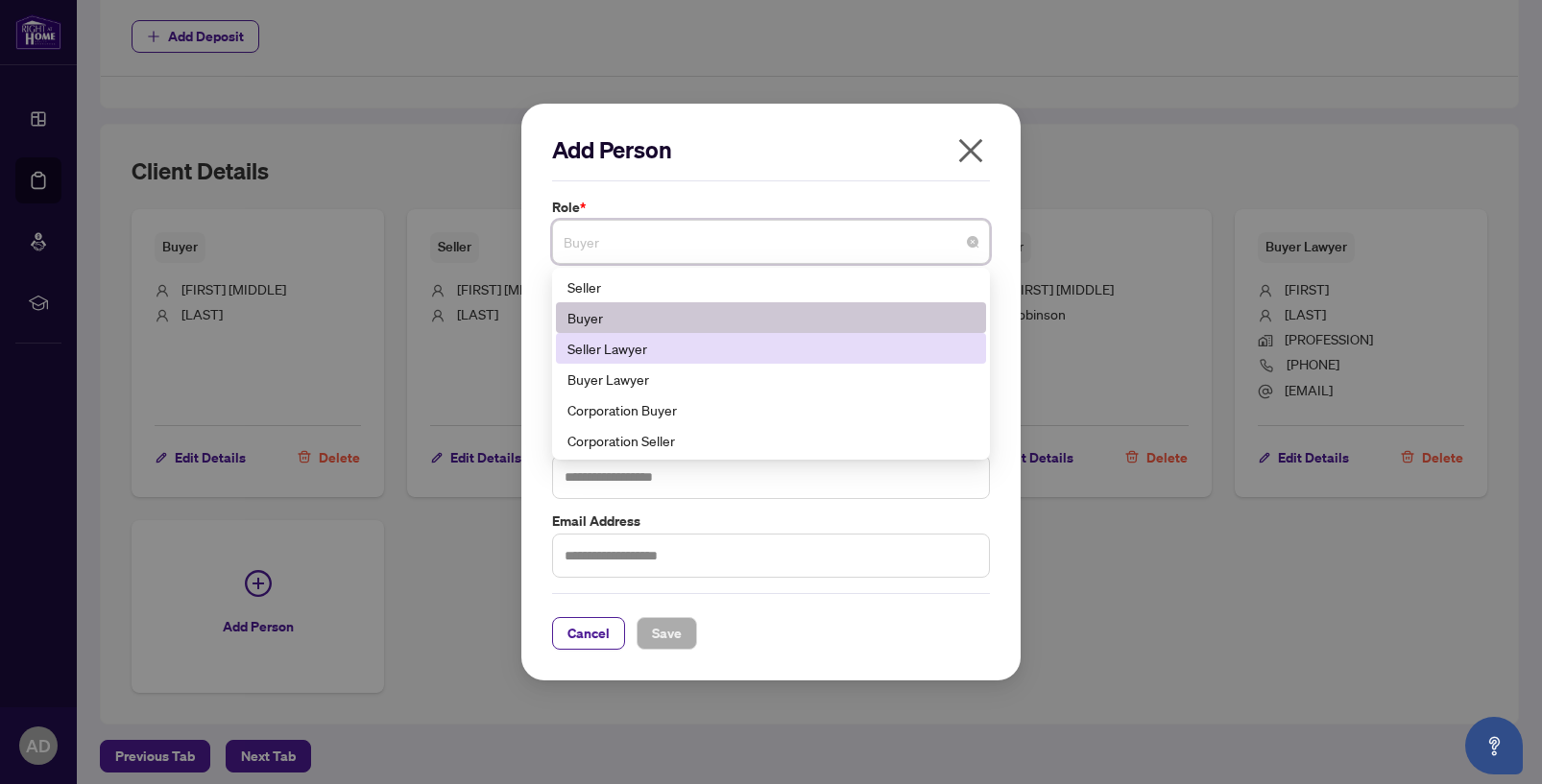 click on "Seller Lawyer" at bounding box center [771, 348] 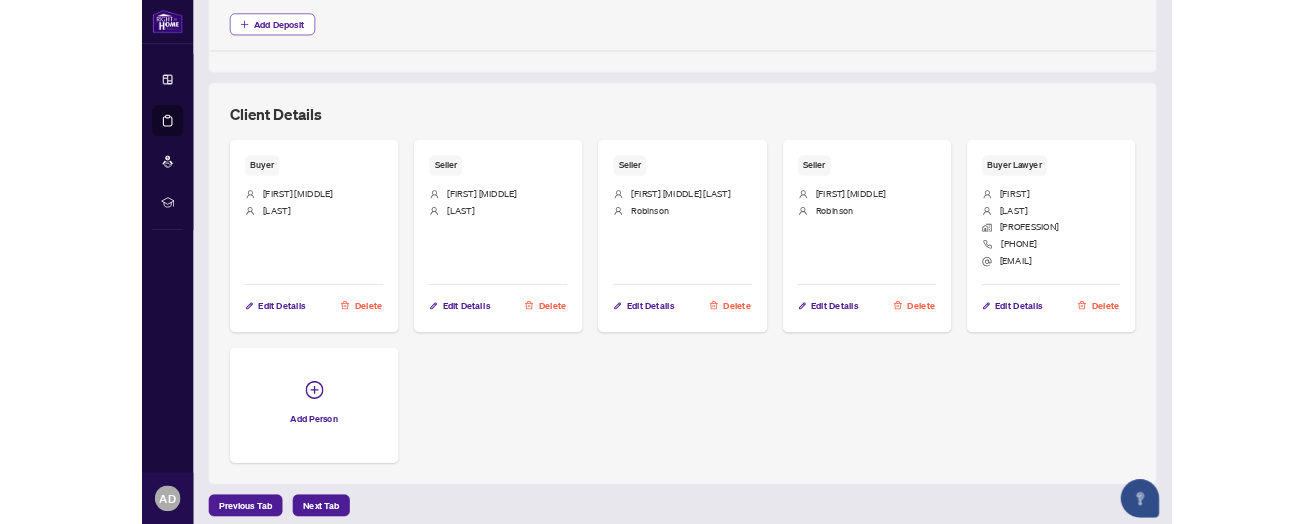 scroll, scrollTop: 1134, scrollLeft: 0, axis: vertical 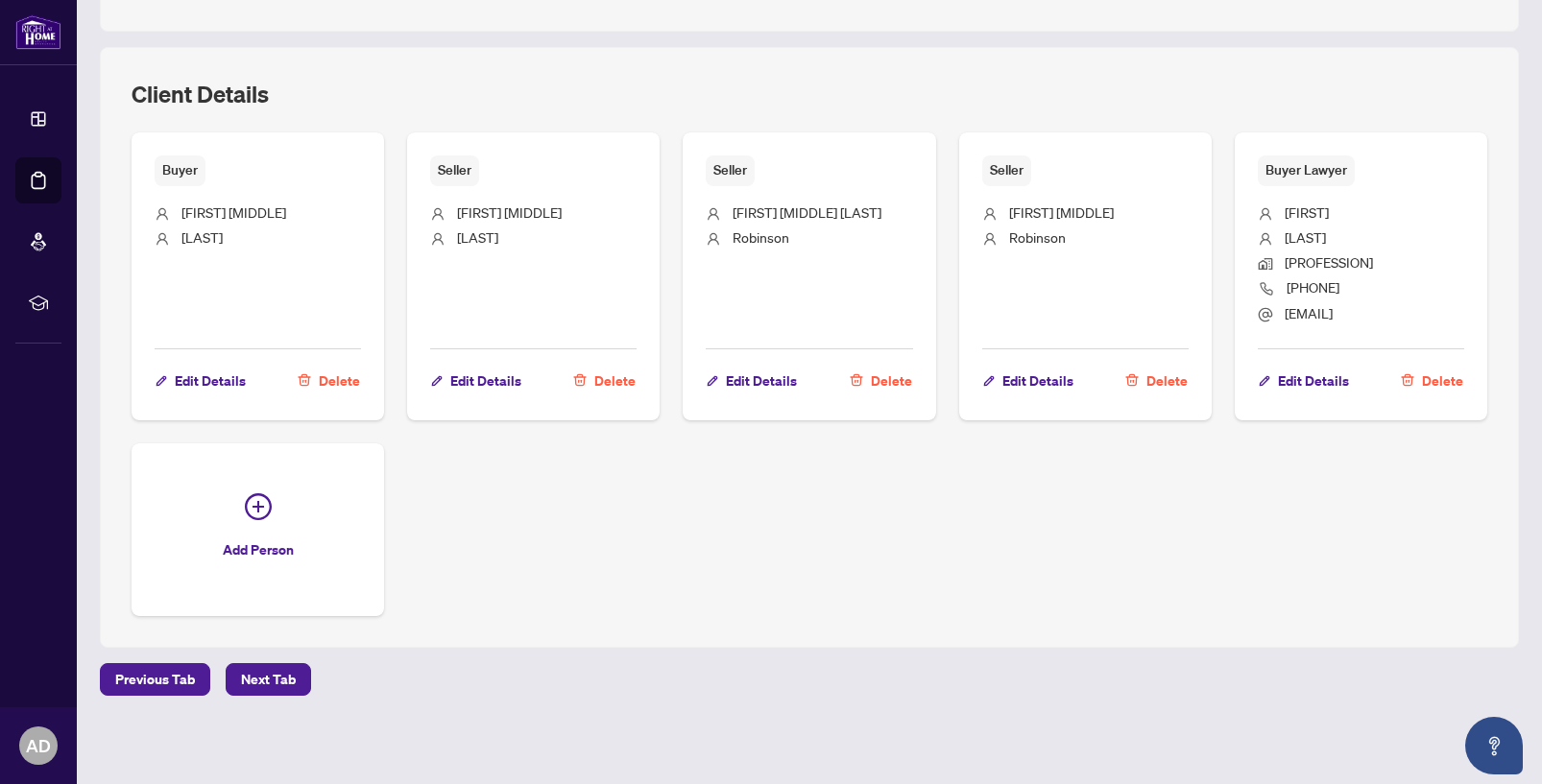 click at bounding box center (0, 784) 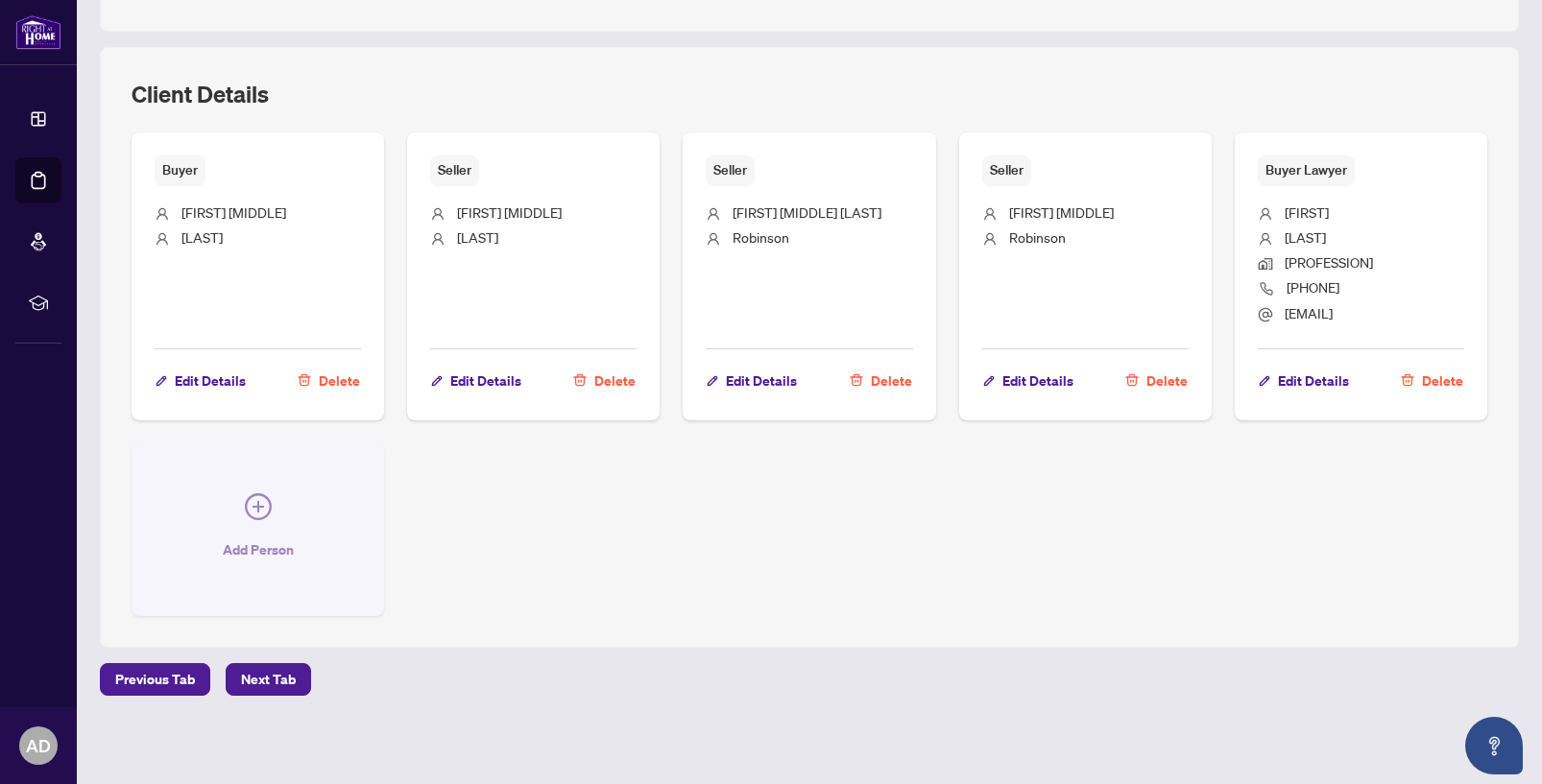 click 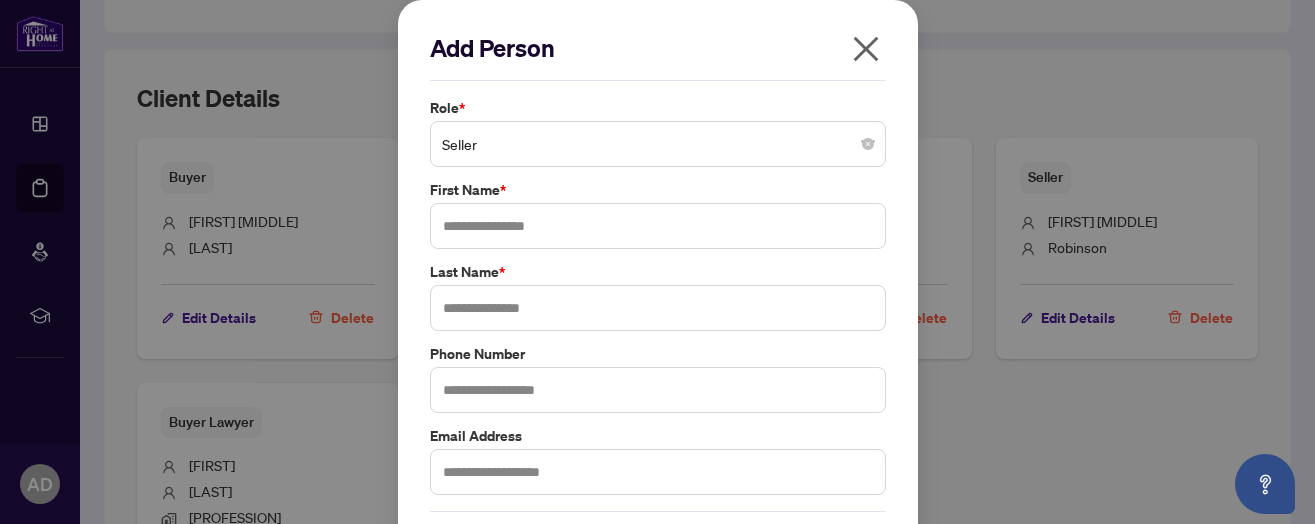 drag, startPoint x: 194, startPoint y: 26, endPoint x: 546, endPoint y: -1, distance: 353.034 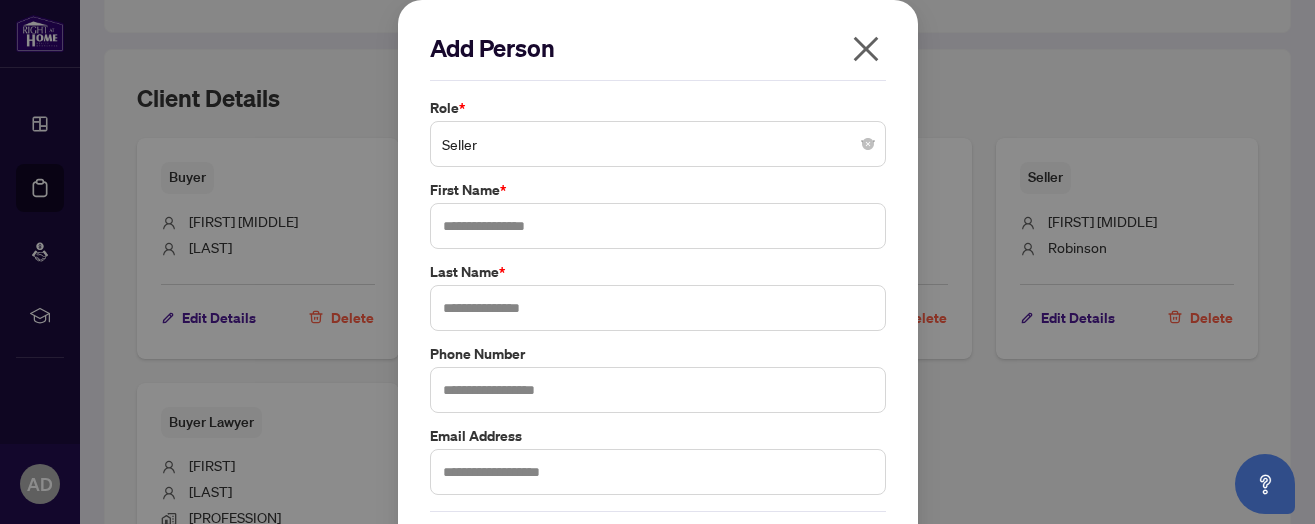drag, startPoint x: 200, startPoint y: 71, endPoint x: 244, endPoint y: 325, distance: 257.78287 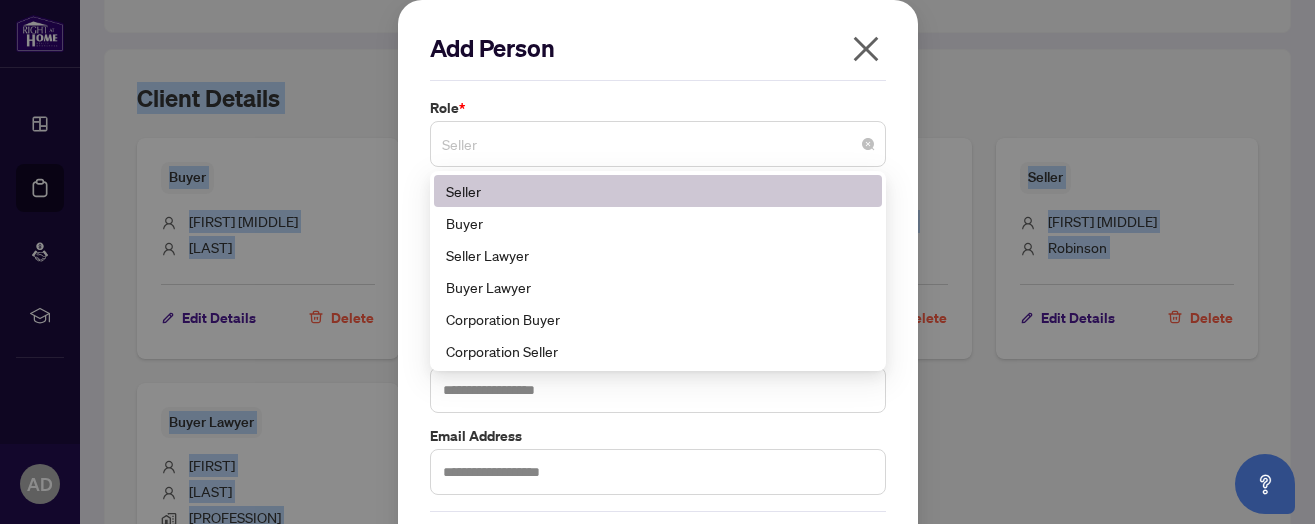 click on "Seller" at bounding box center (658, 144) 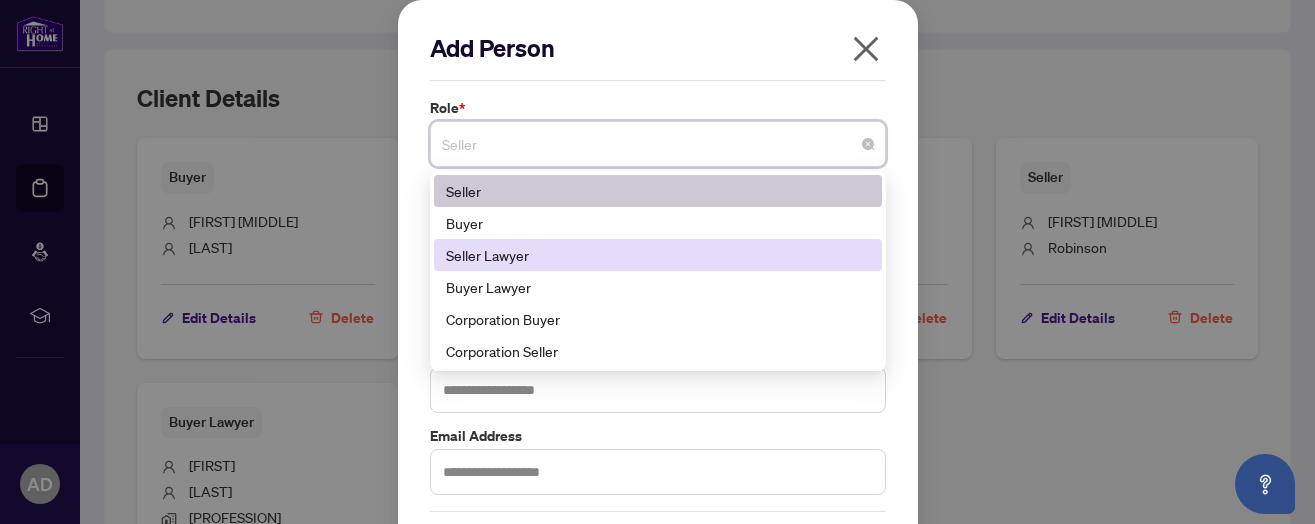 click on "Seller Lawyer" at bounding box center (658, 255) 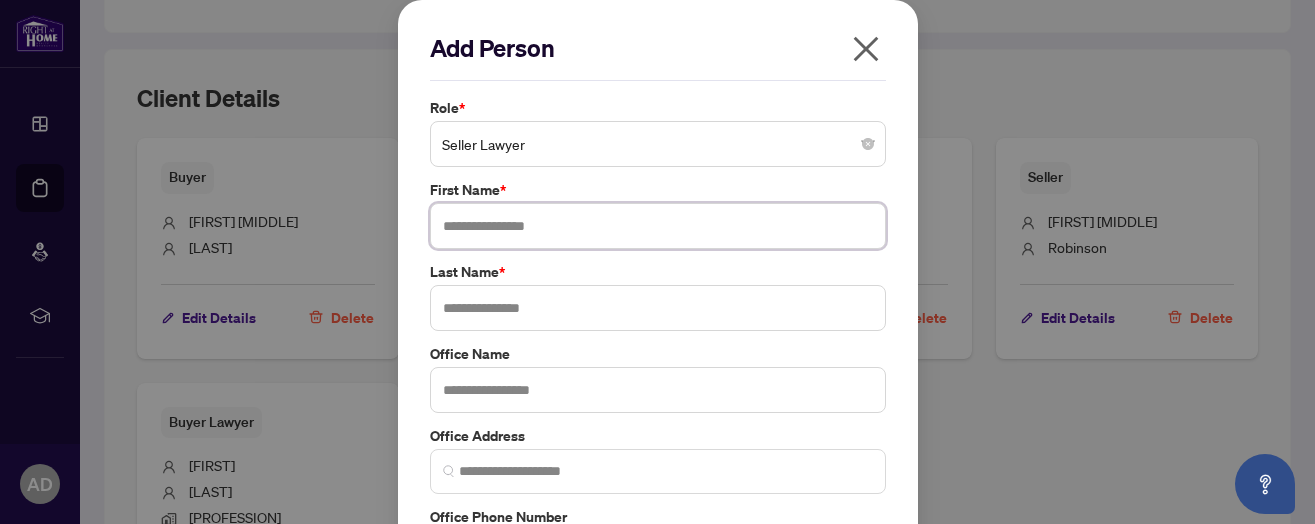 click at bounding box center (658, 226) 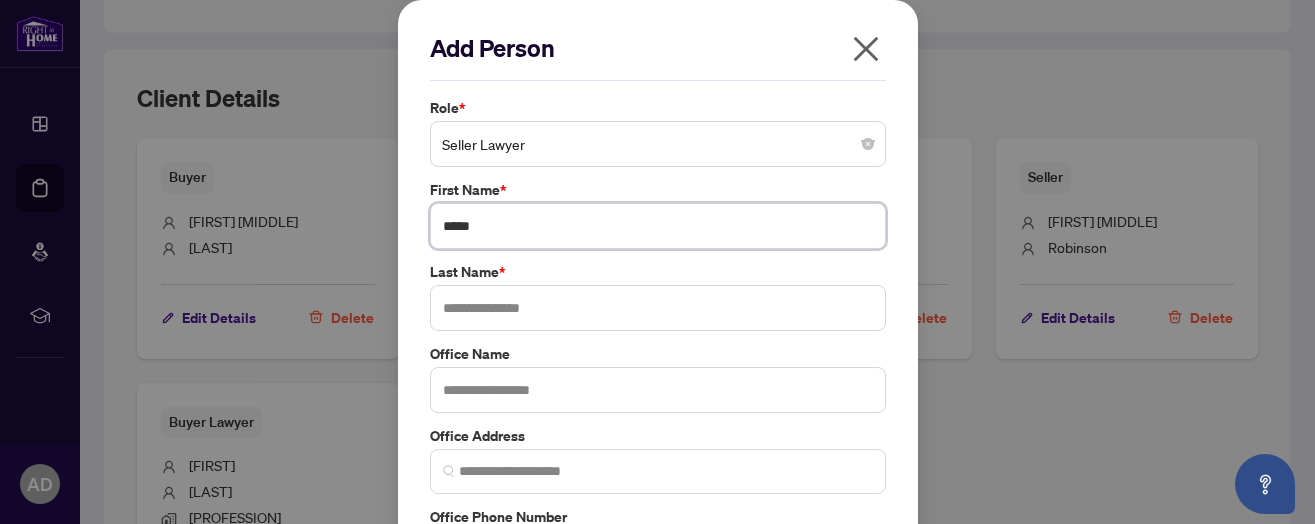 type on "*****" 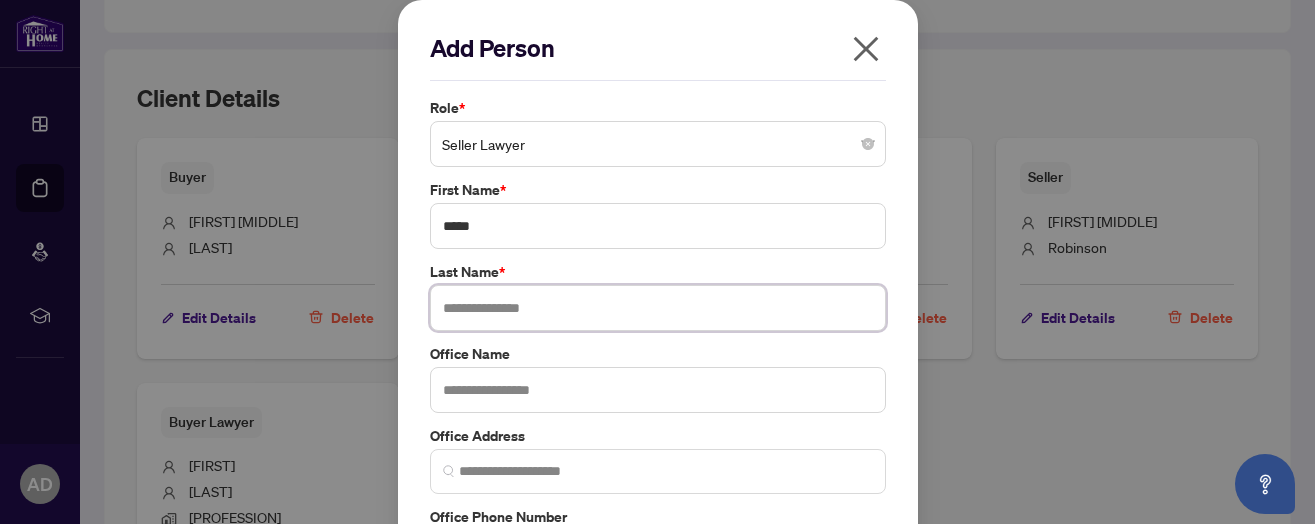 click at bounding box center (658, 308) 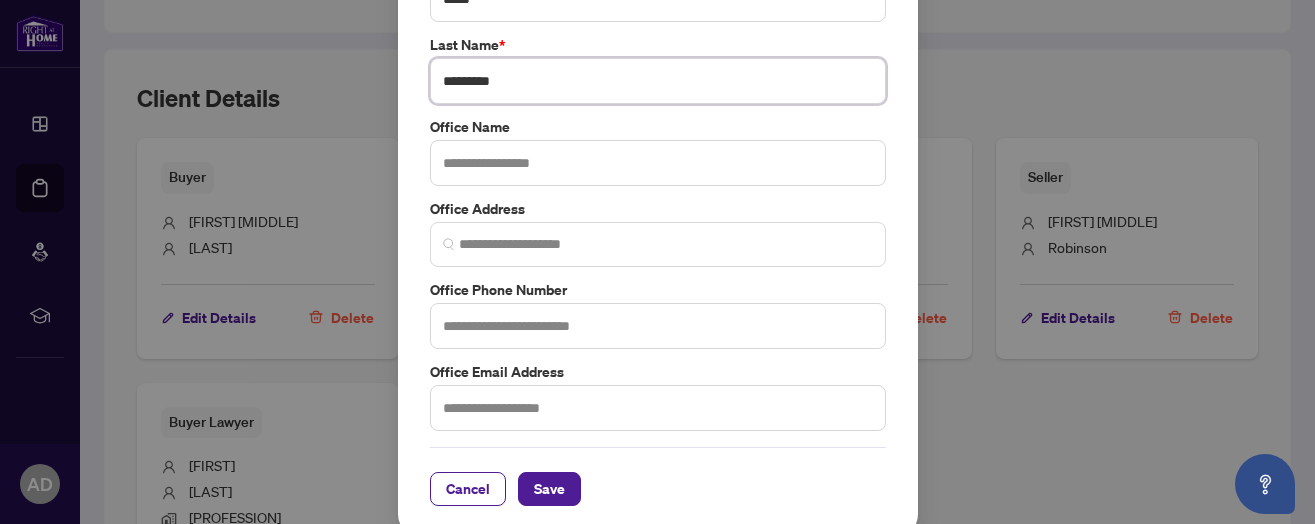 scroll, scrollTop: 241, scrollLeft: 0, axis: vertical 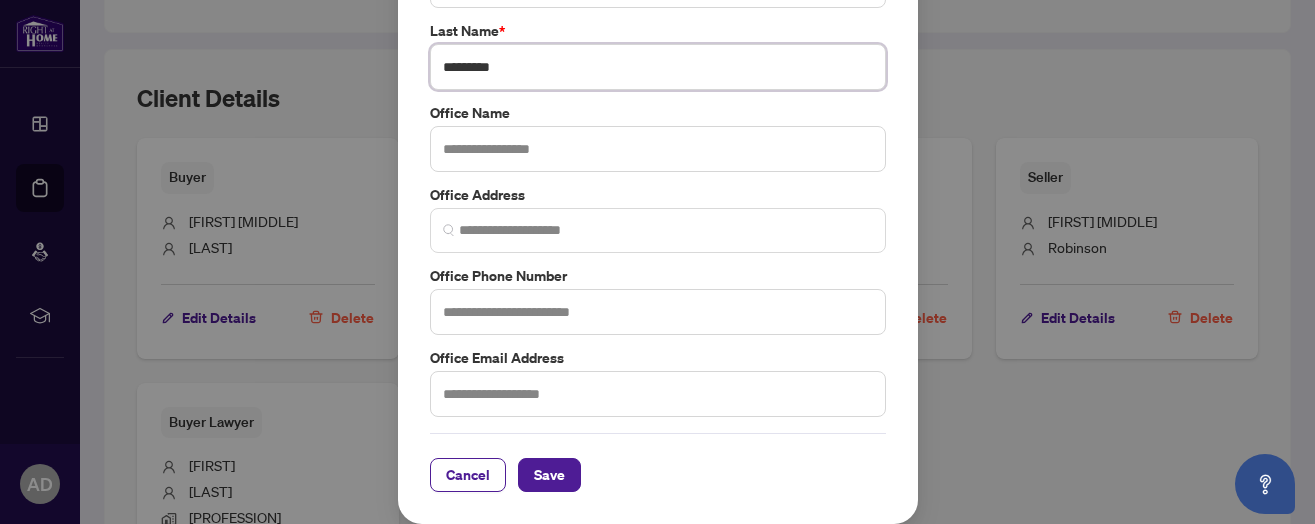 type on "*********" 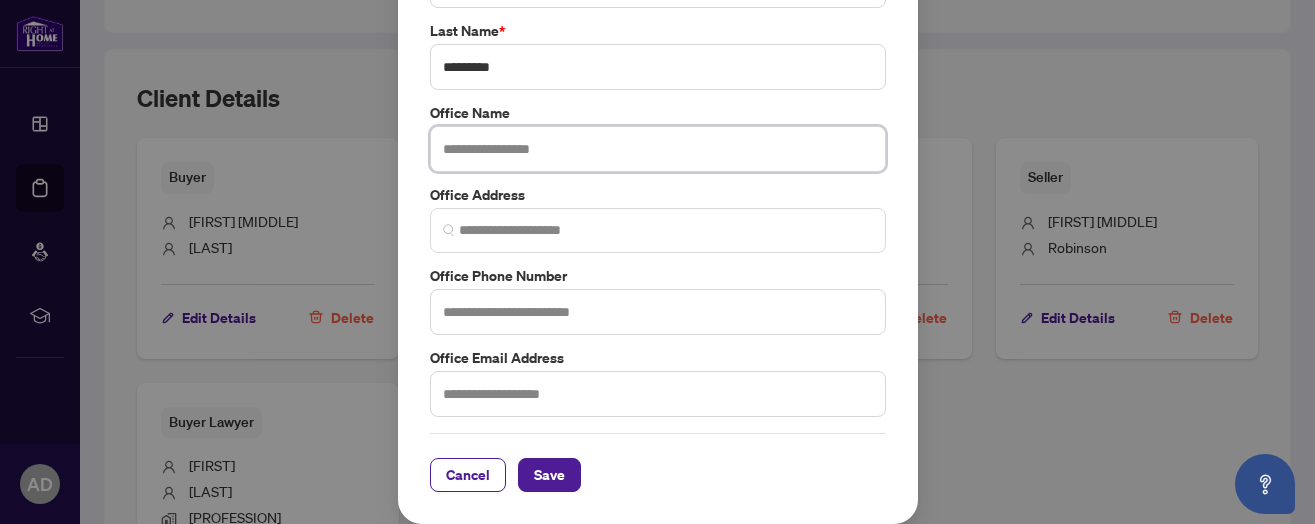 click at bounding box center (658, 149) 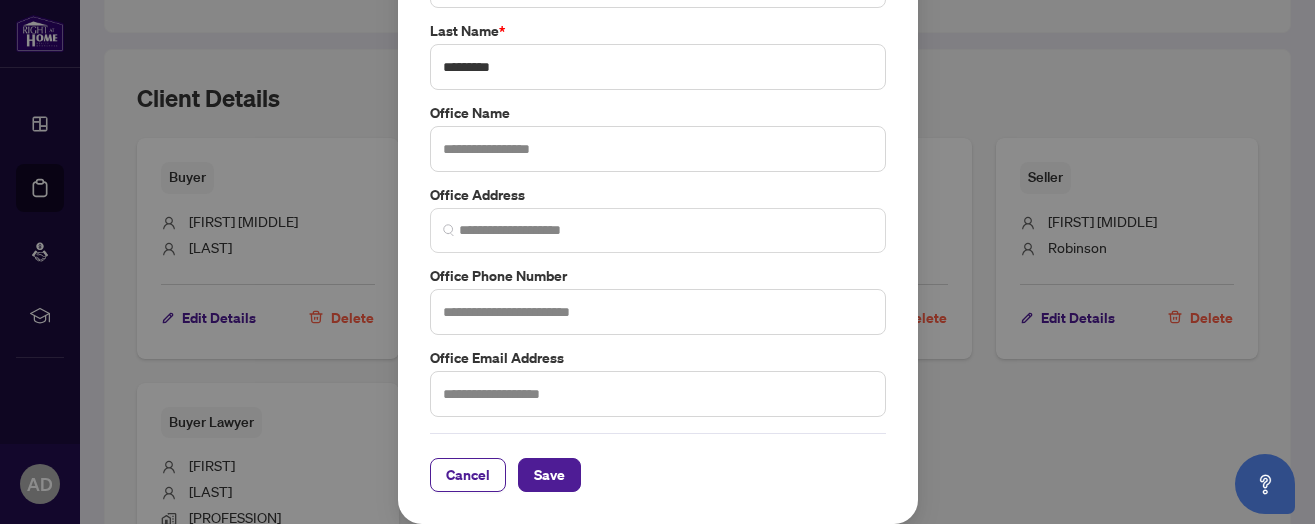 click on "Office Address" at bounding box center (658, 195) 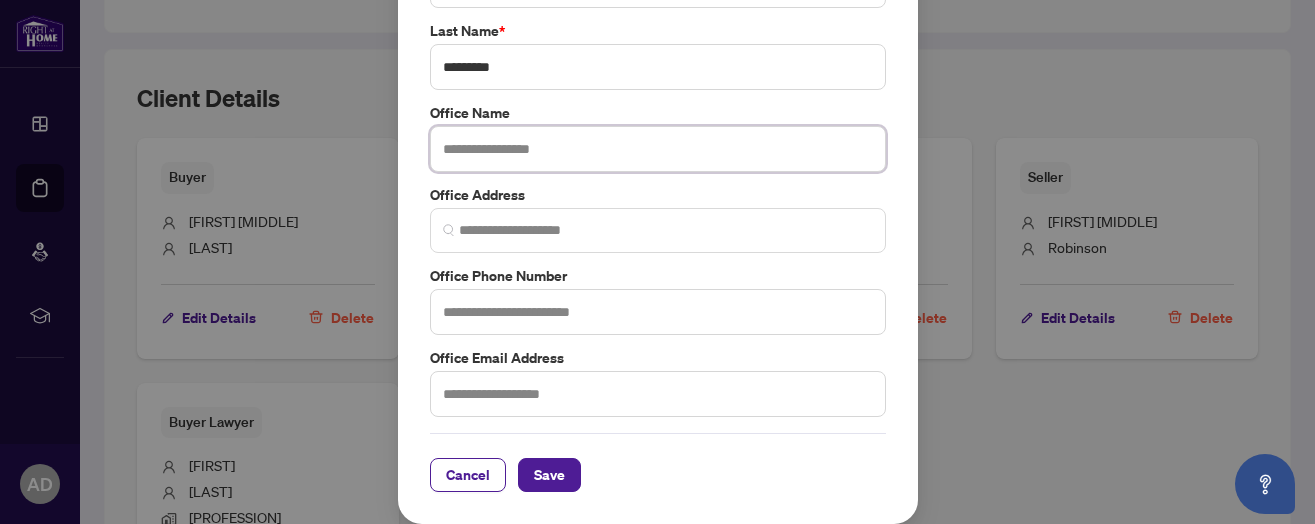 click at bounding box center (658, 149) 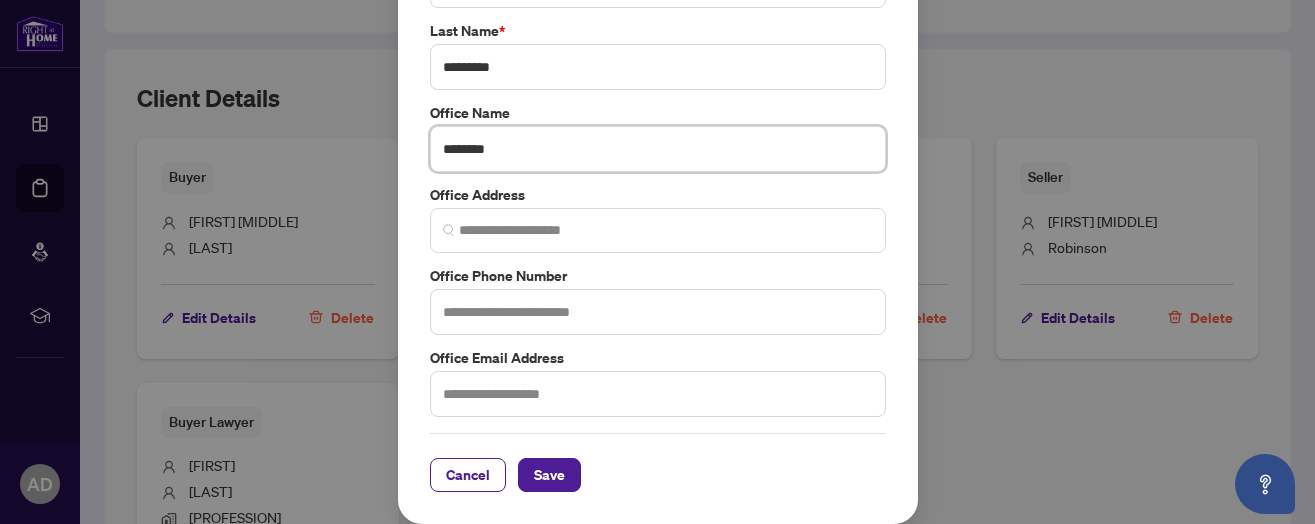 type on "********" 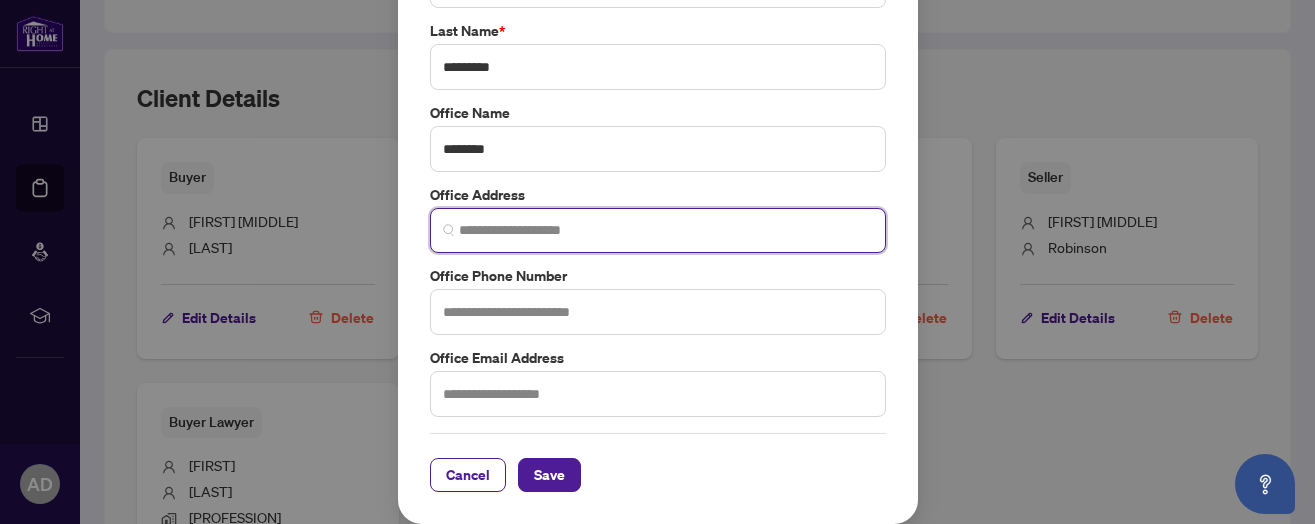 click at bounding box center (666, 230) 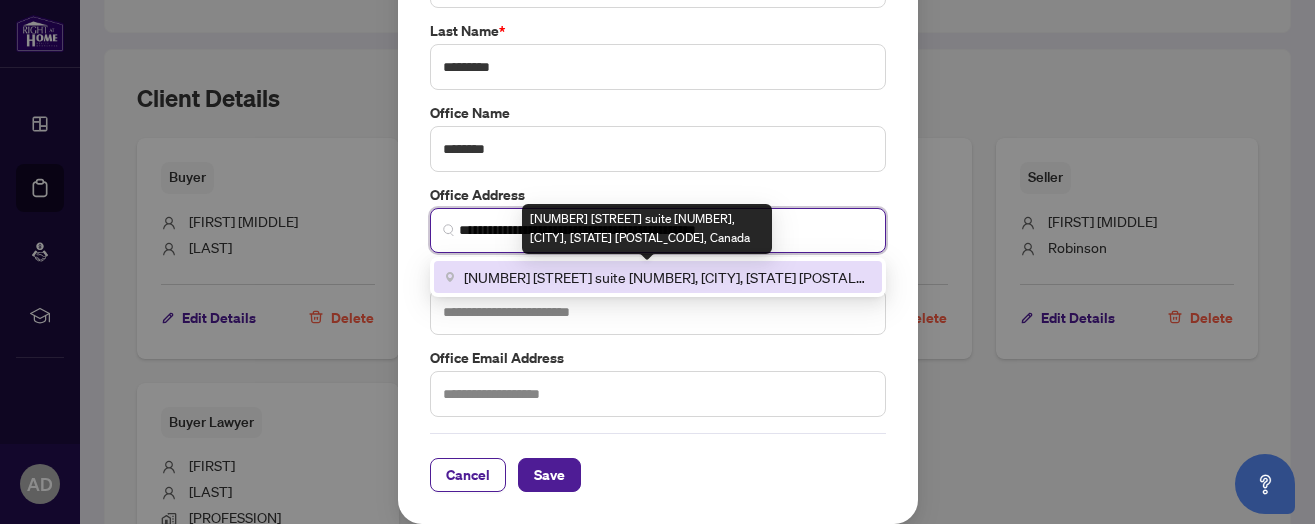click on "[NUMBER] [STREET] suite [NUMBER], [CITY], [STATE] [POSTAL_CODE], Canada" at bounding box center [667, 277] 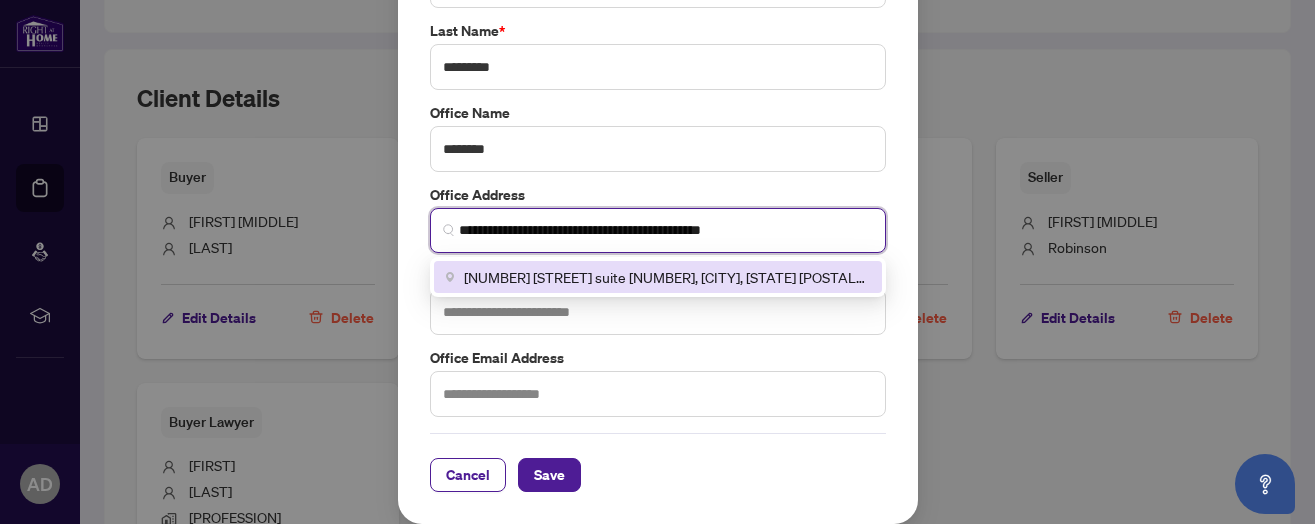 type on "**********" 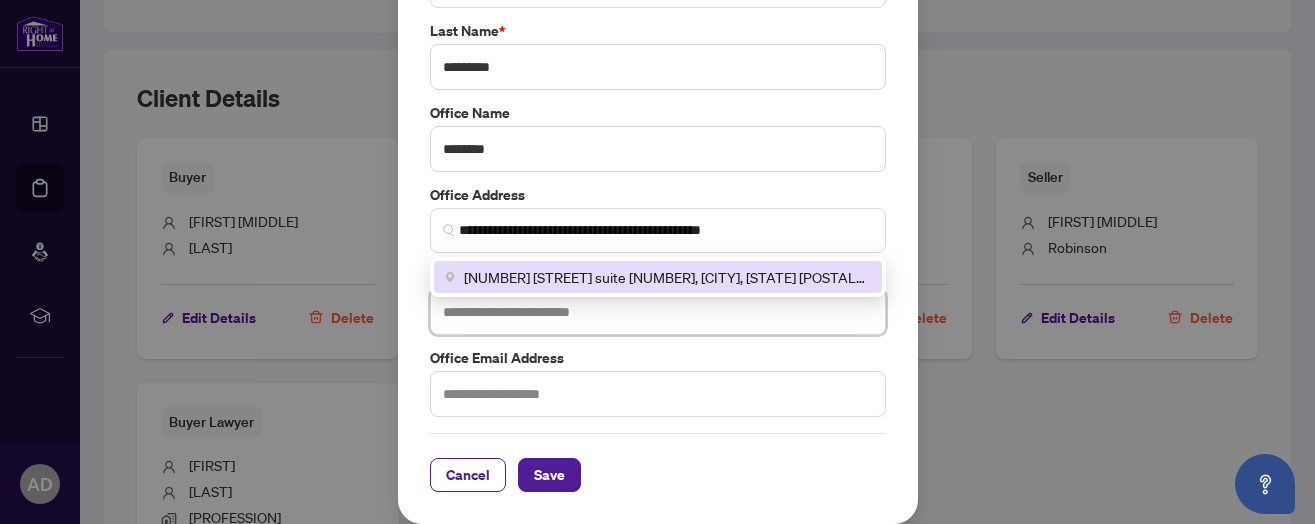 click at bounding box center (658, 312) 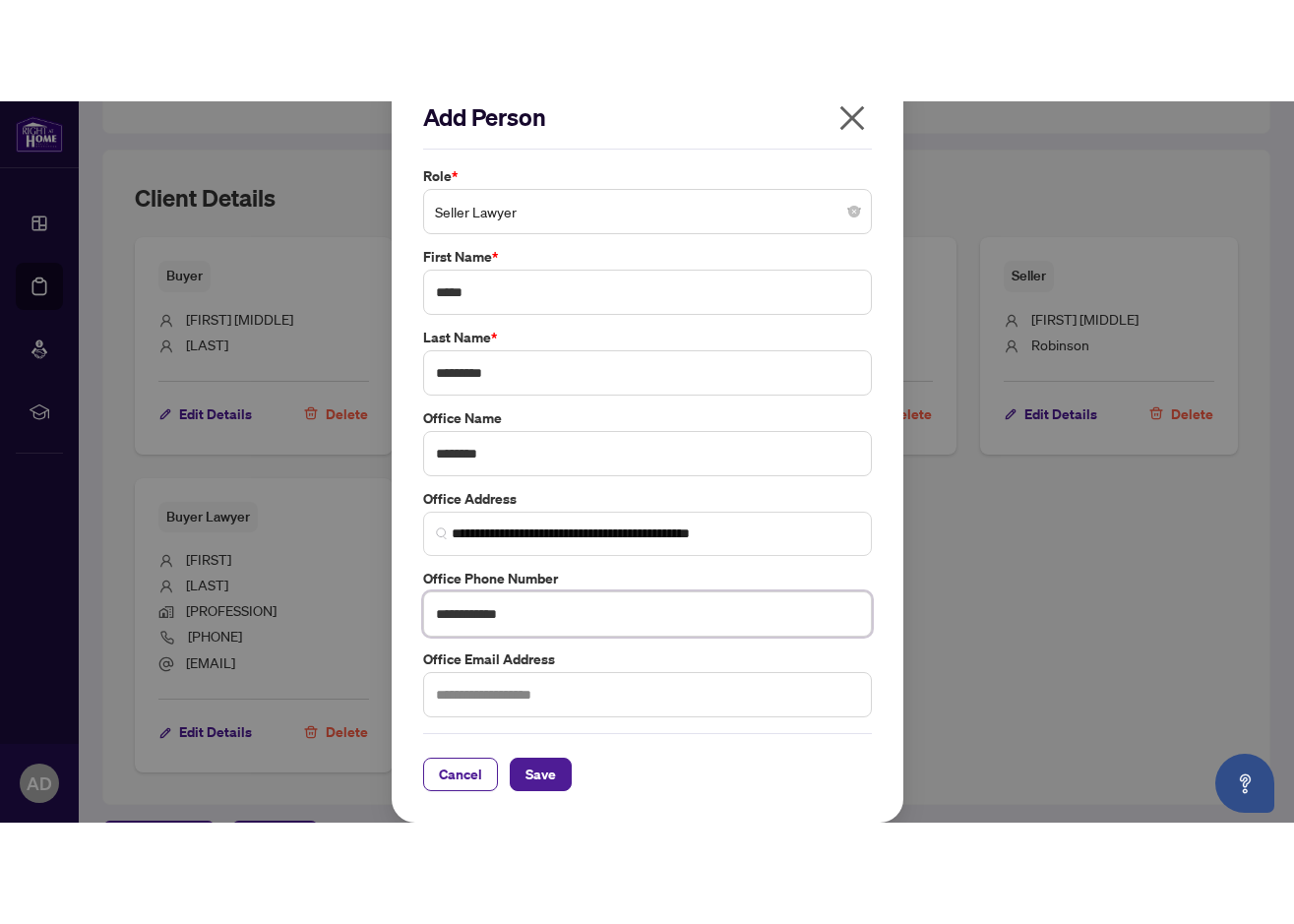 scroll, scrollTop: 0, scrollLeft: 0, axis: both 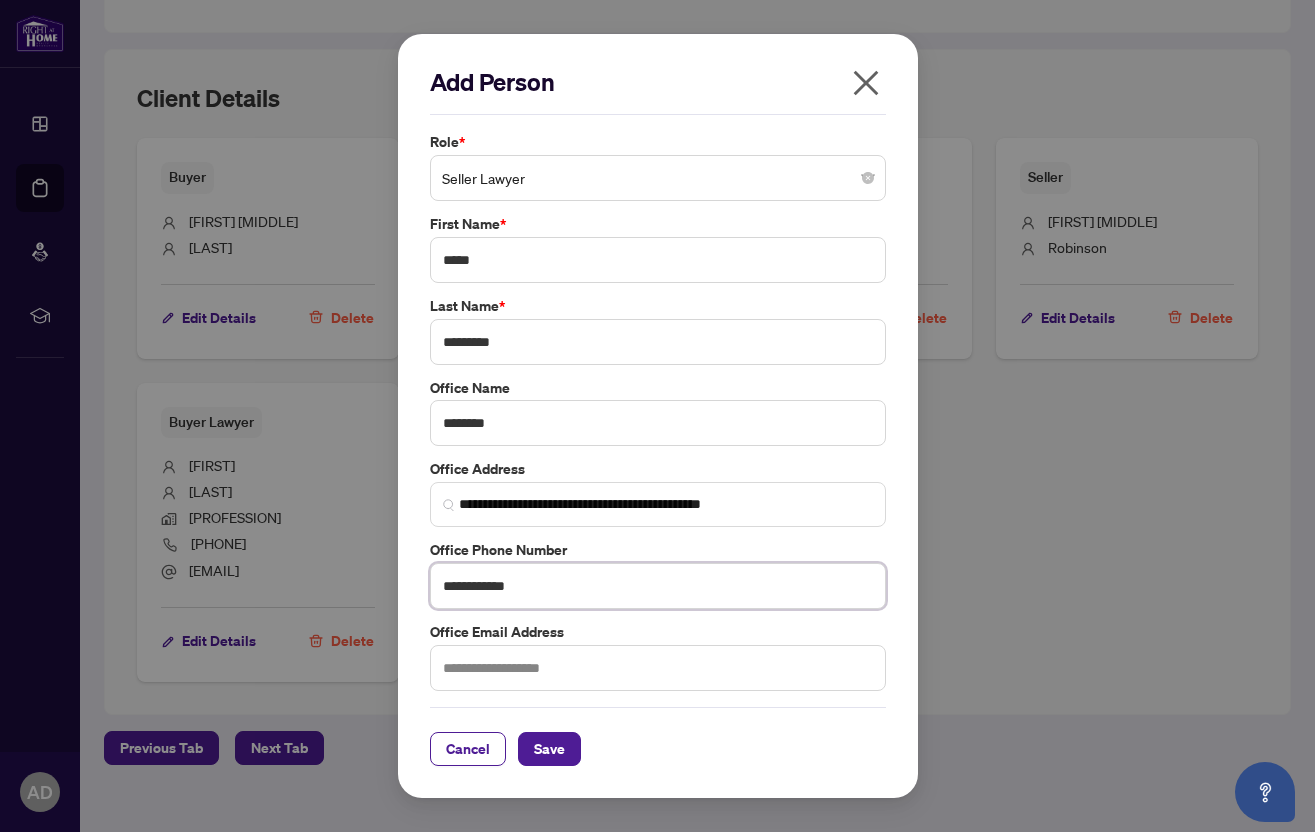 type on "**********" 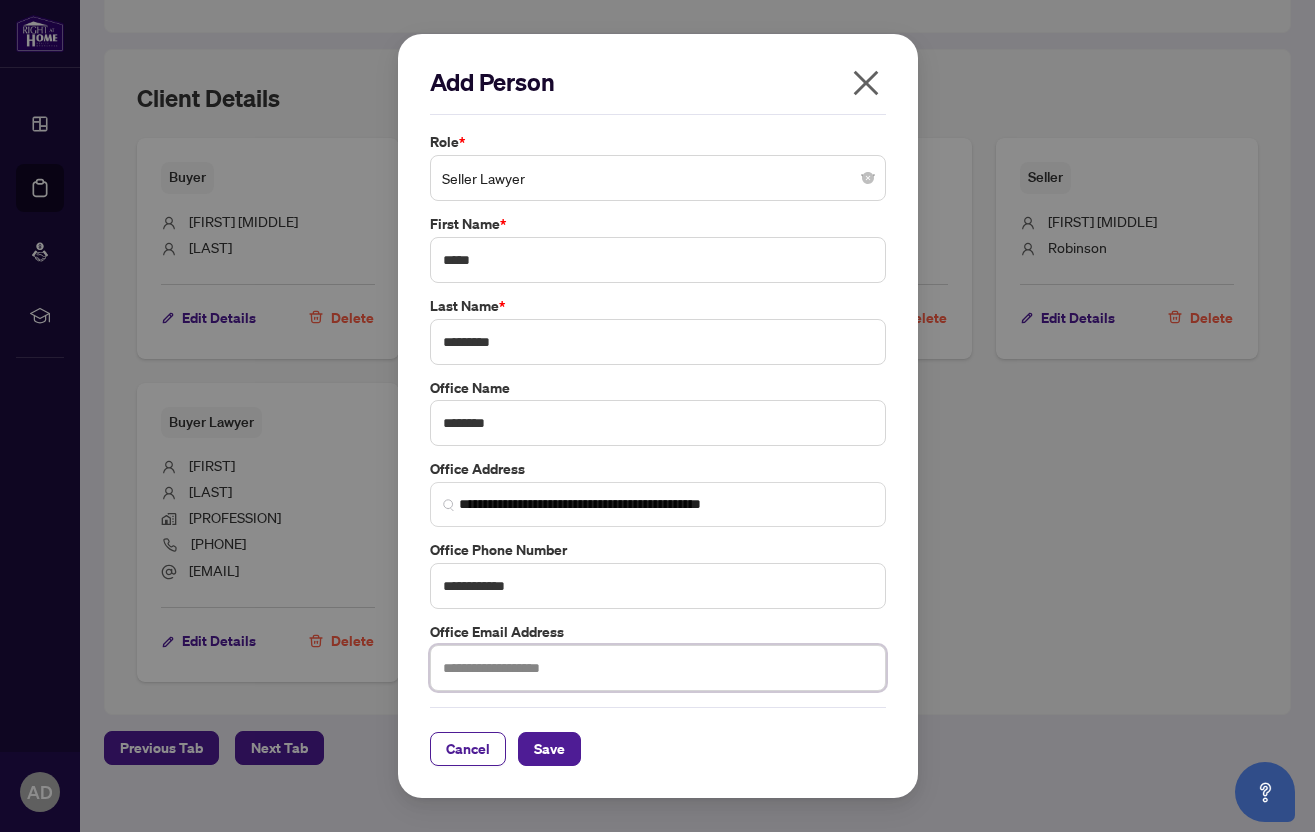 click at bounding box center (658, 668) 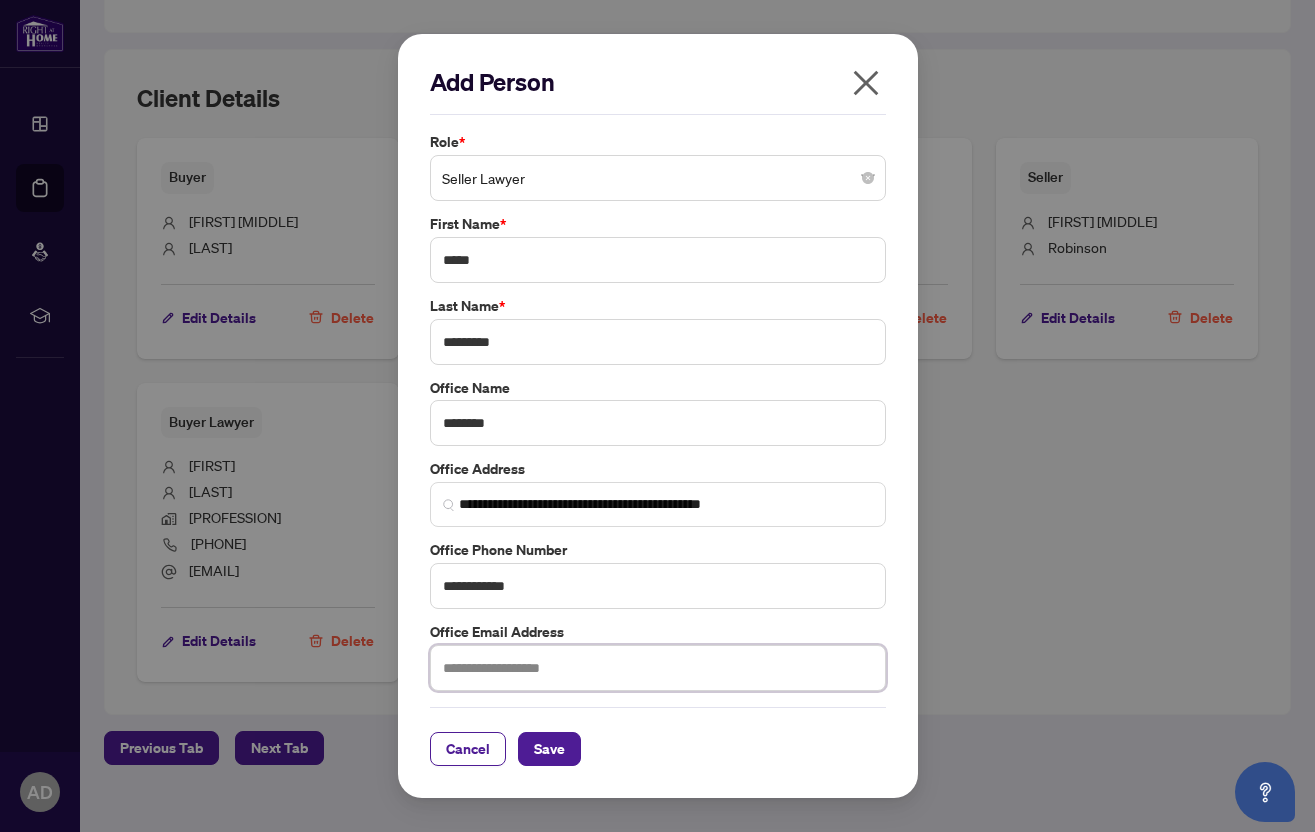 click at bounding box center (658, 668) 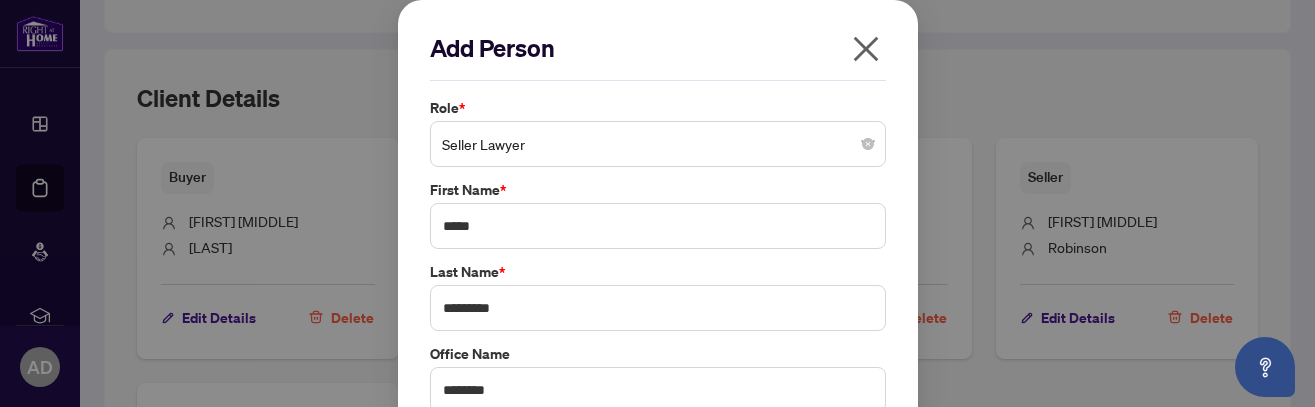 scroll, scrollTop: 358, scrollLeft: 0, axis: vertical 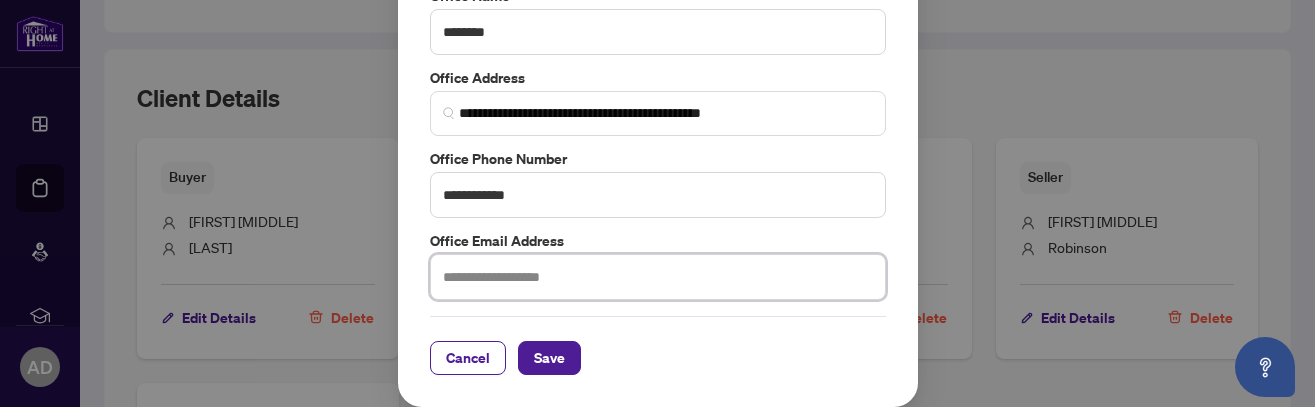 paste on "**********" 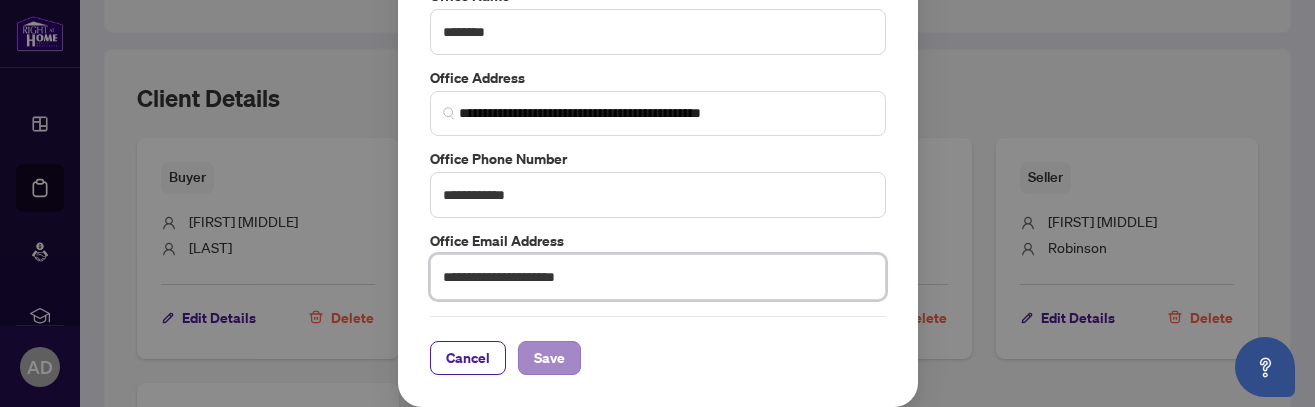 type on "**********" 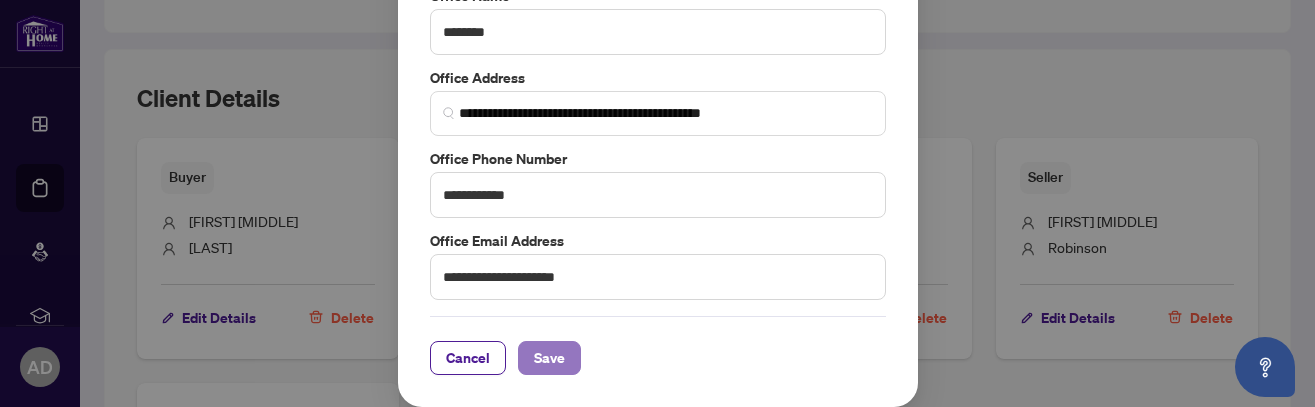 click on "Save" at bounding box center [549, 358] 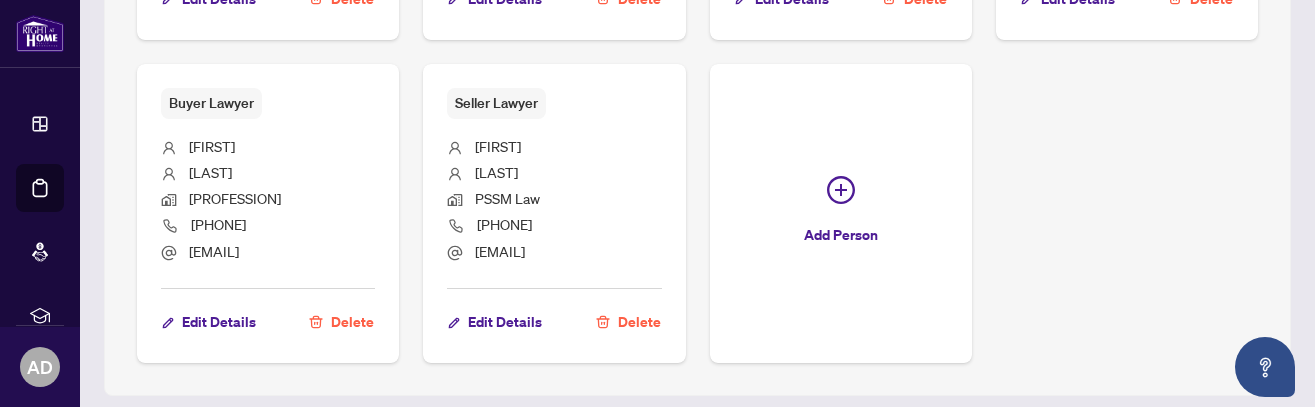 scroll, scrollTop: 1584, scrollLeft: 0, axis: vertical 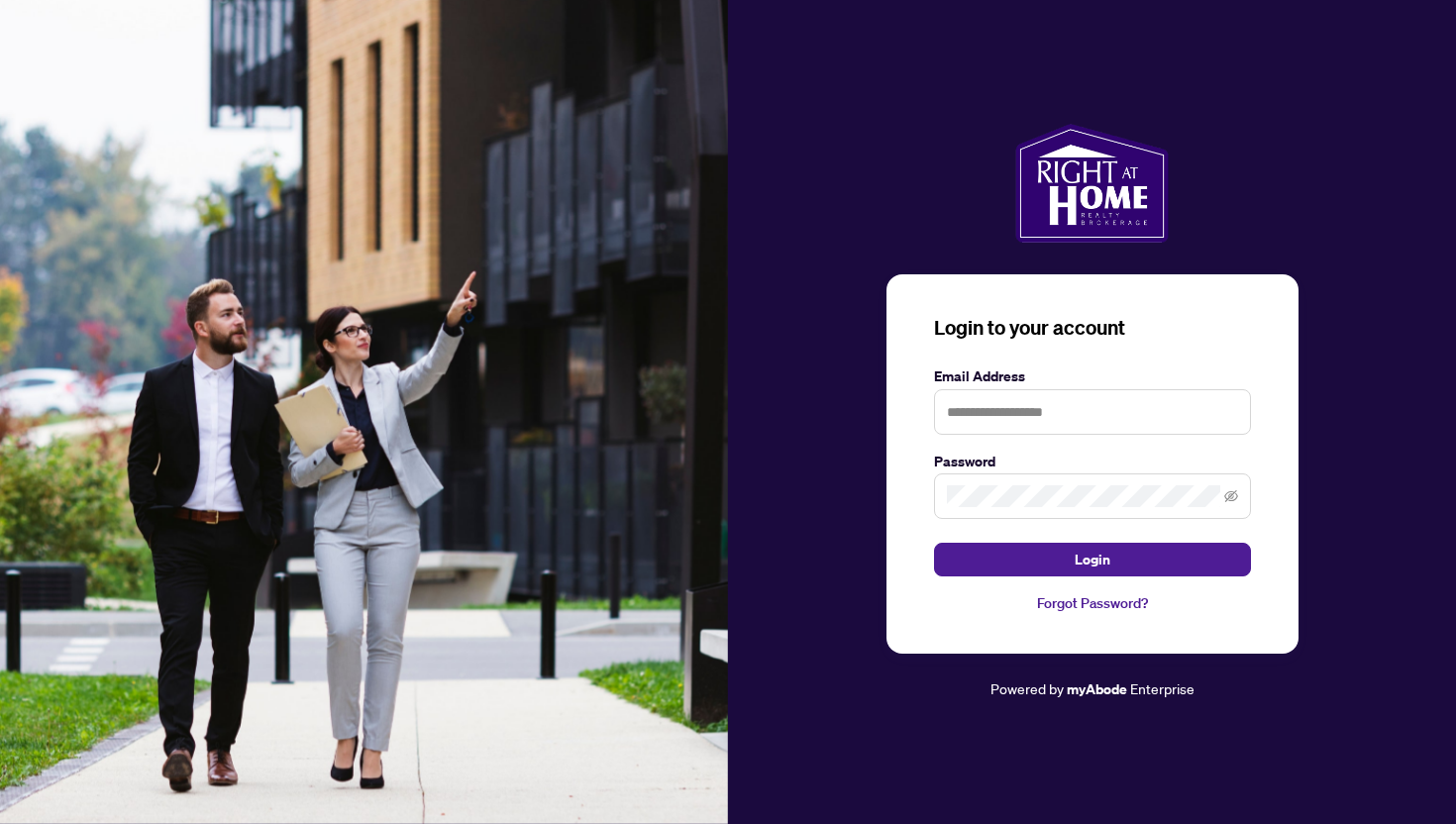 click at bounding box center (0, 824) 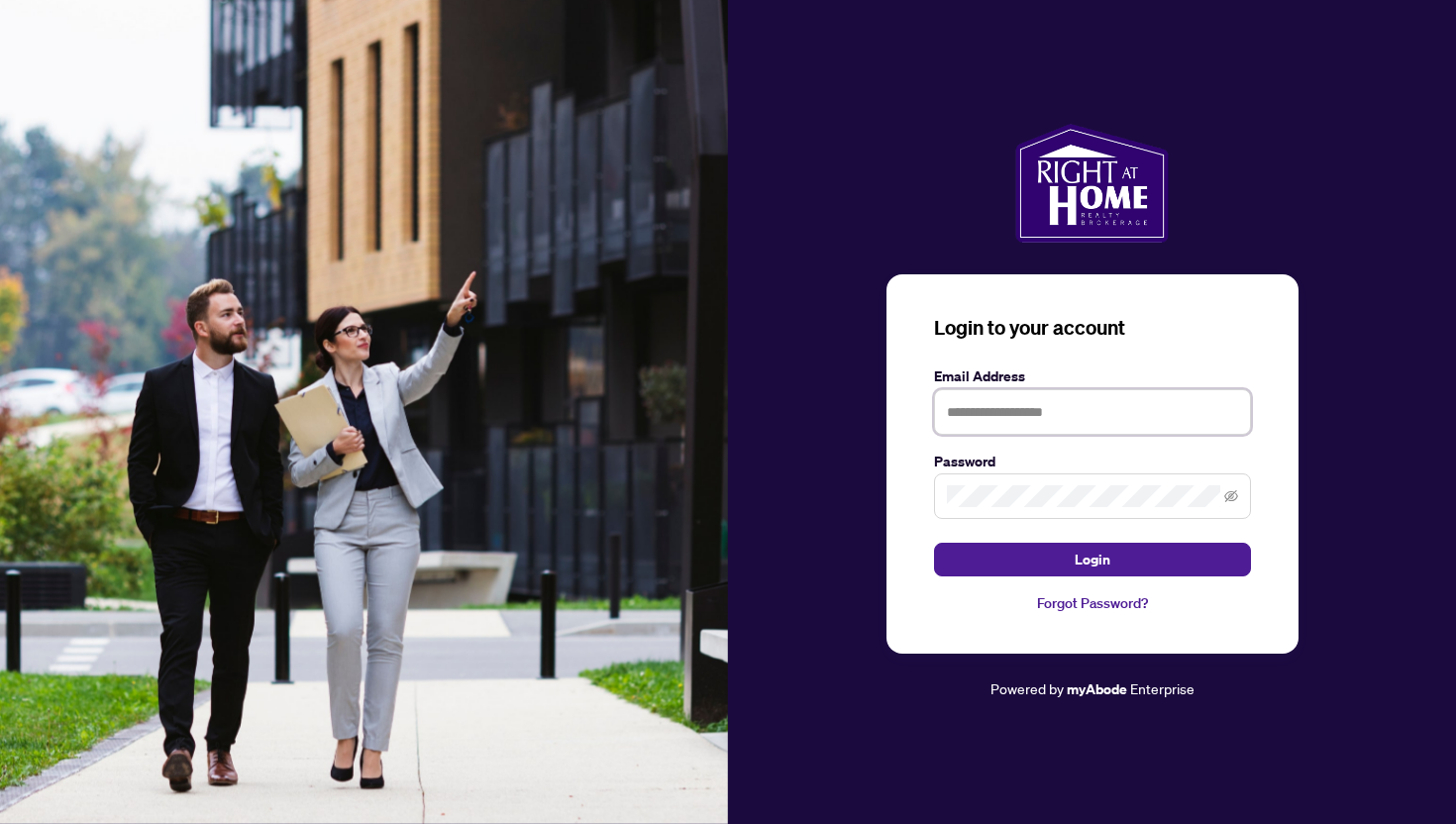 type on "**********" 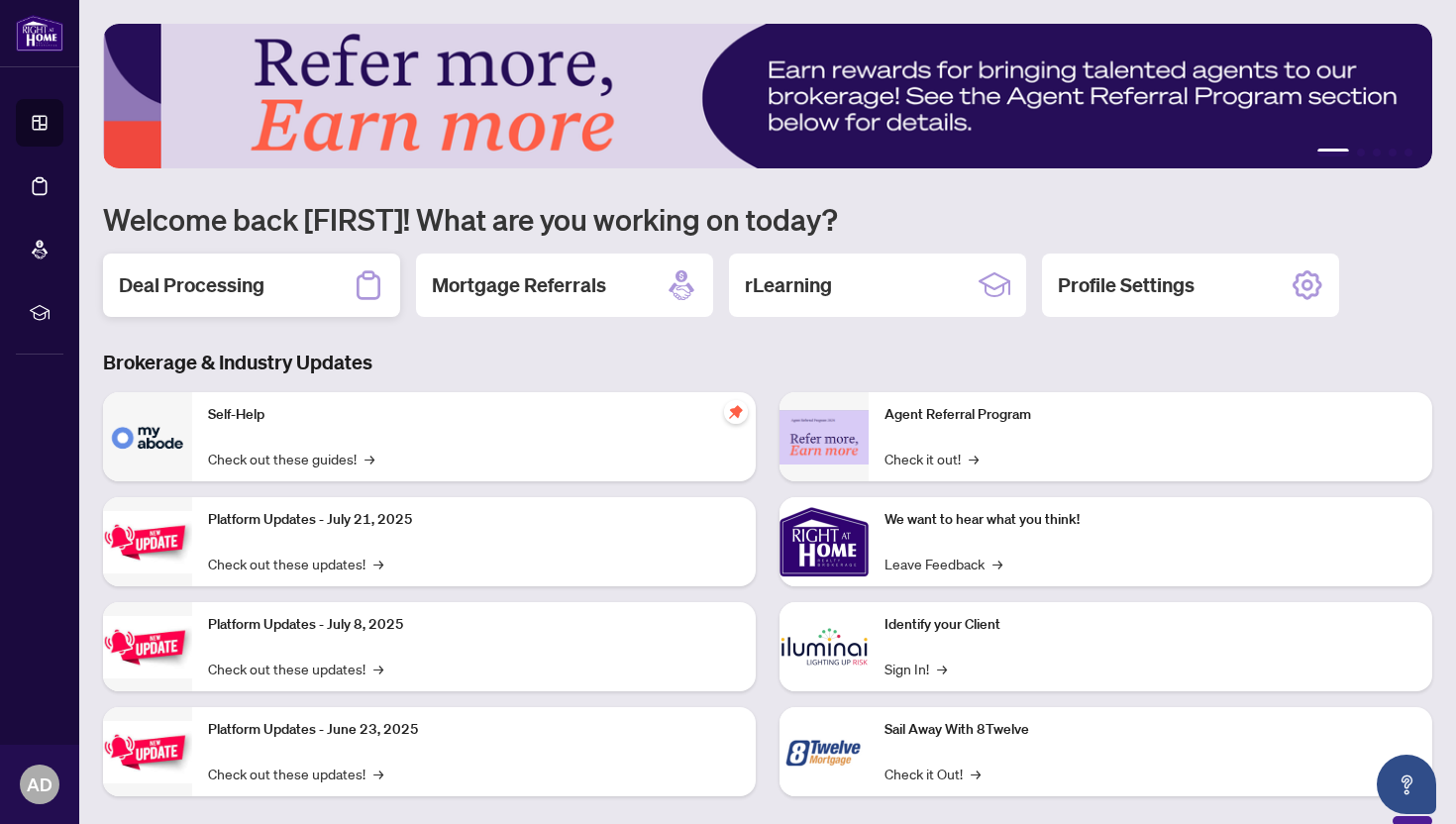 click on "Deal Processing" at bounding box center [191, 285] 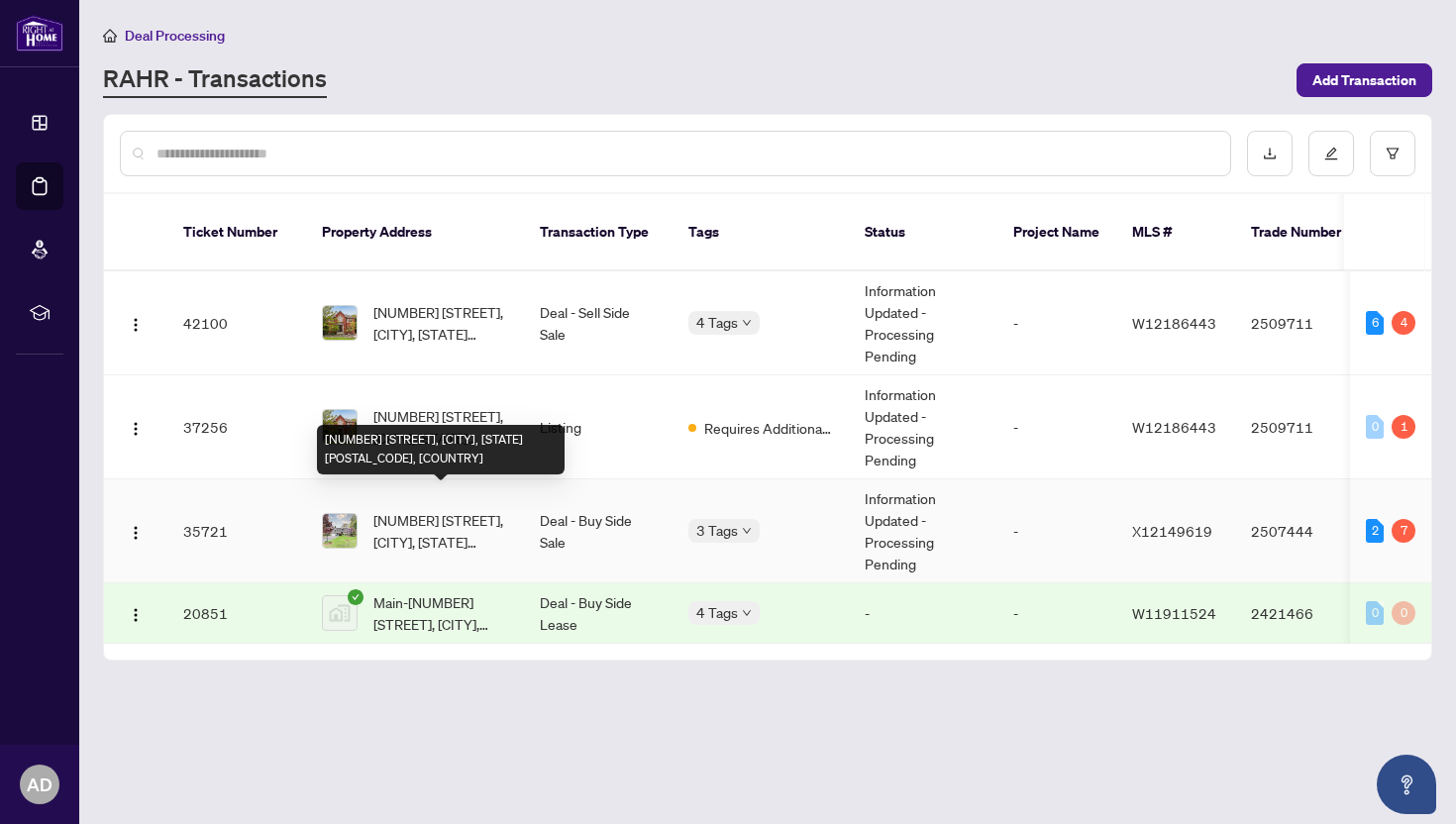 click on "[NUMBER] [STREET], [CITY], [STATE] [POSTAL_CODE], Canada" at bounding box center [441, 531] 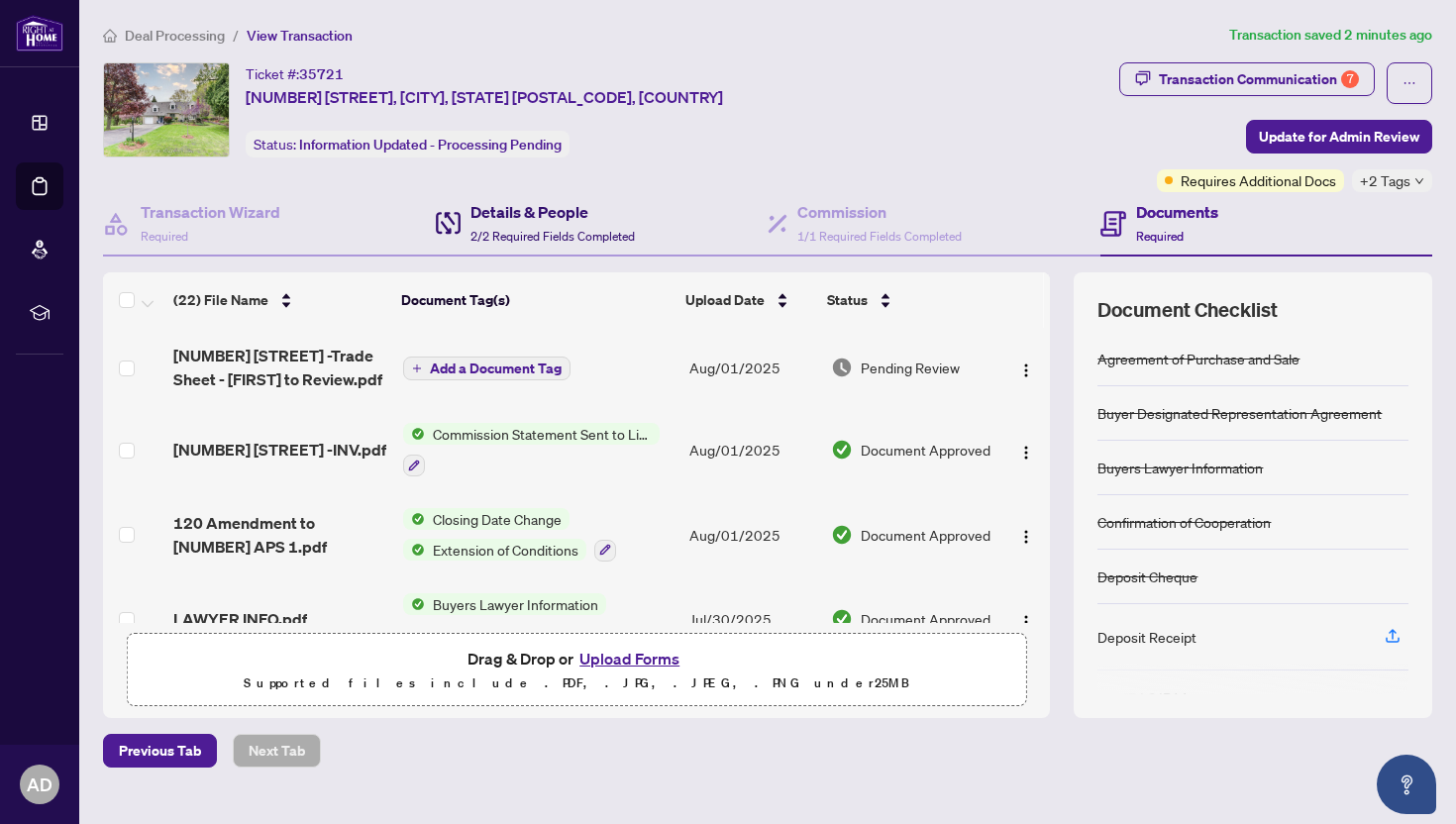 click on "Details & People 2/2 Required Fields Completed" at bounding box center (553, 223) 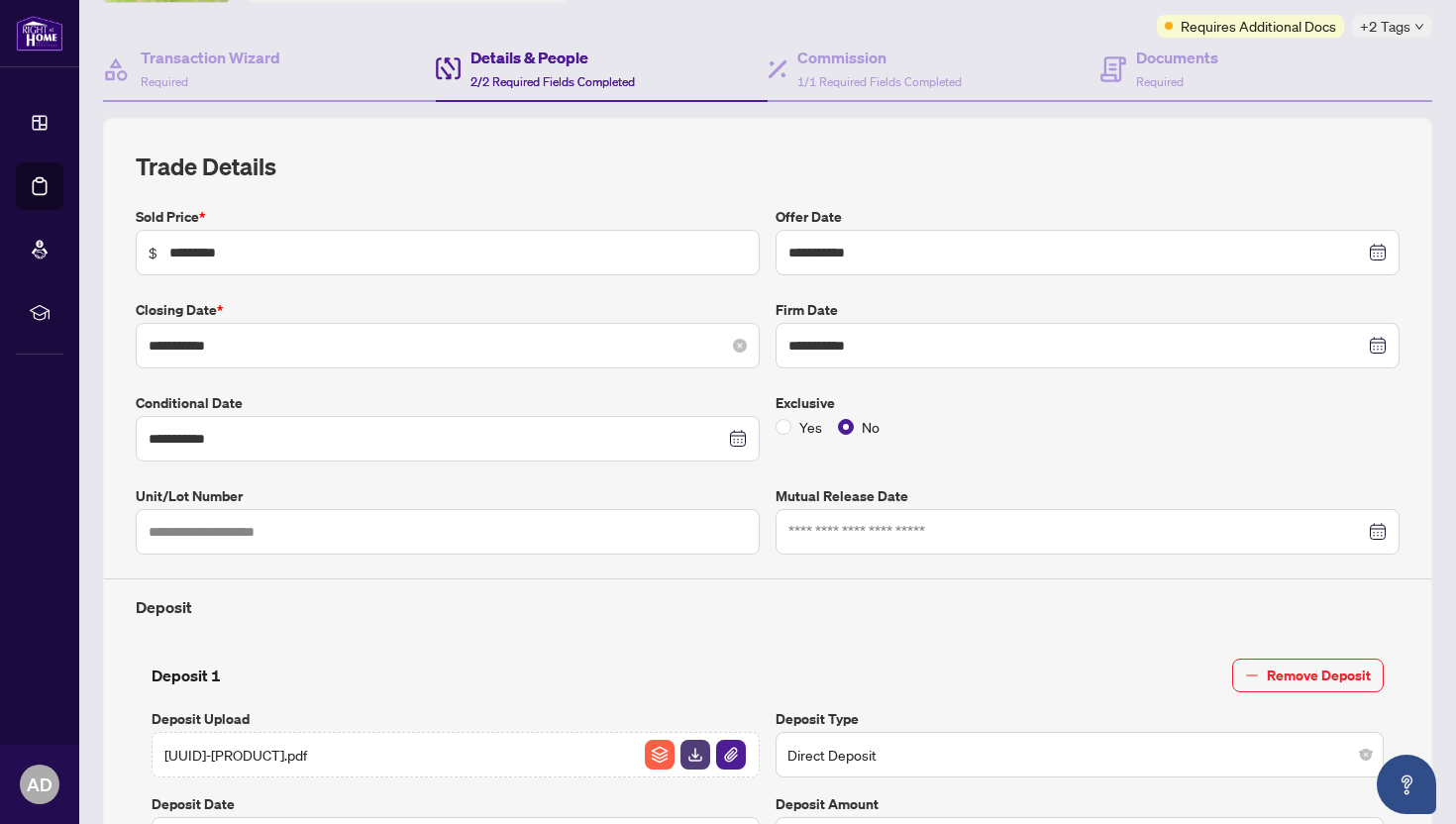 scroll, scrollTop: 0, scrollLeft: 0, axis: both 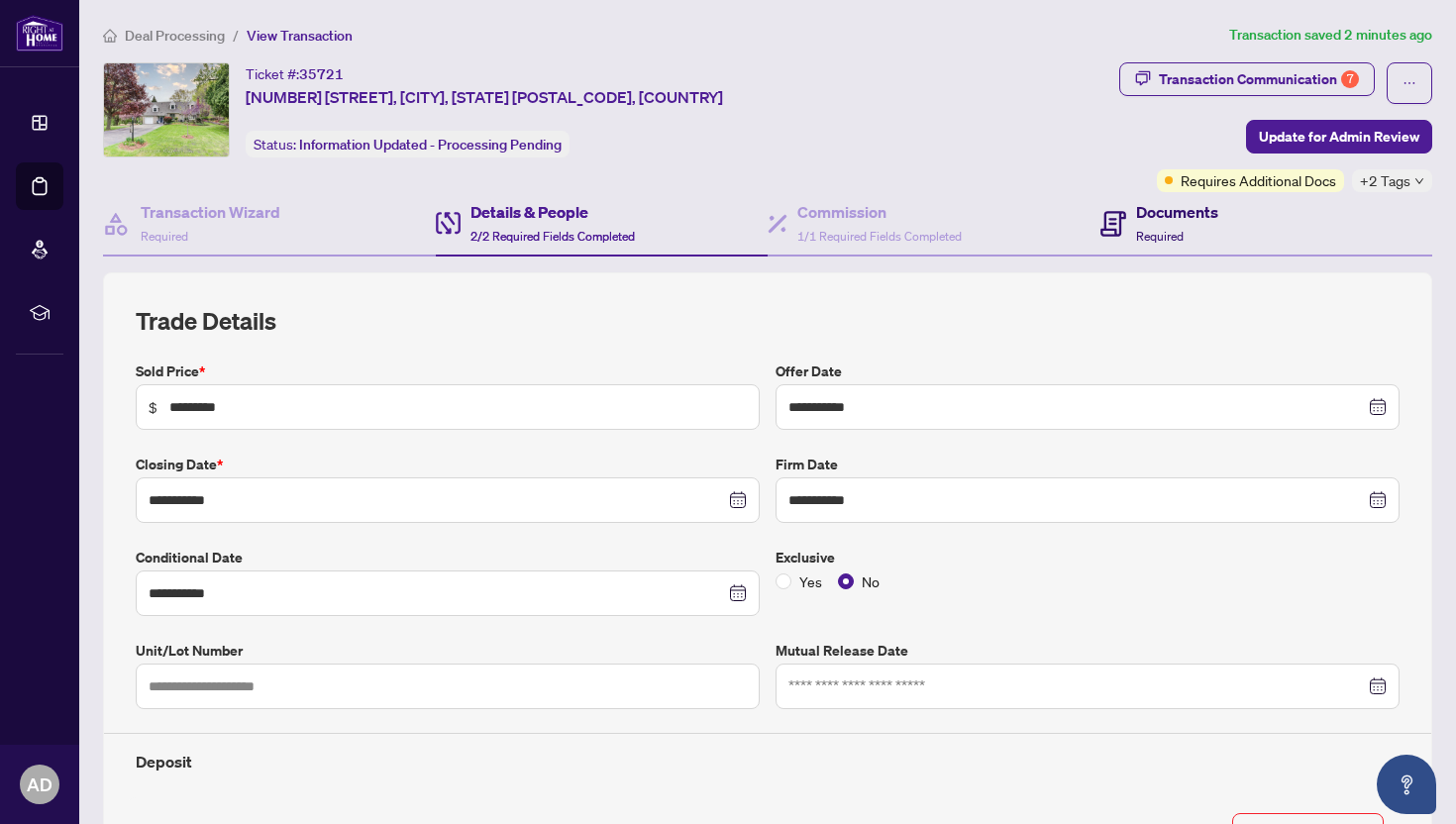 click on "Documents" at bounding box center (1177, 212) 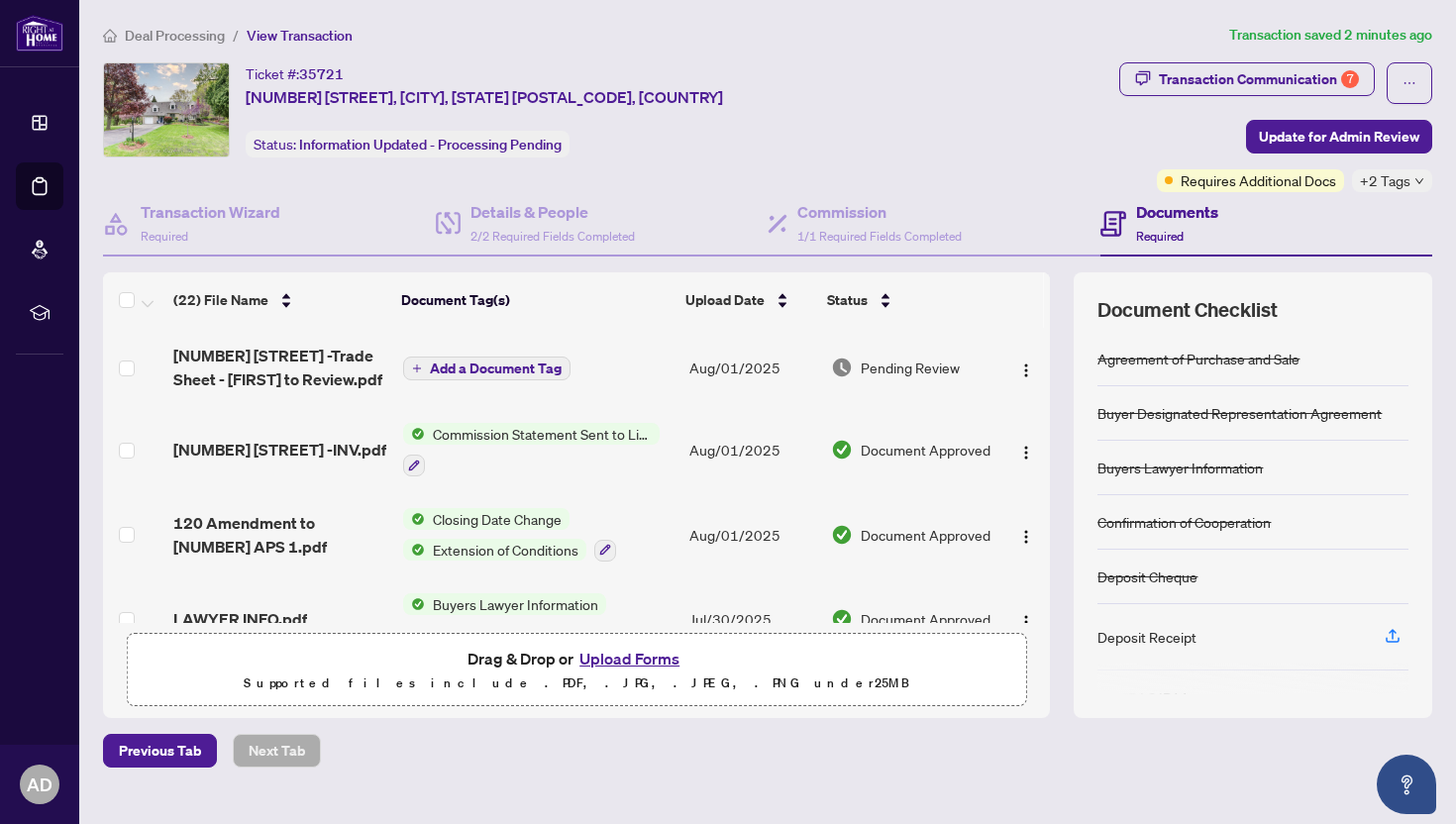 click on "Add a Document Tag" at bounding box center (495, 368) 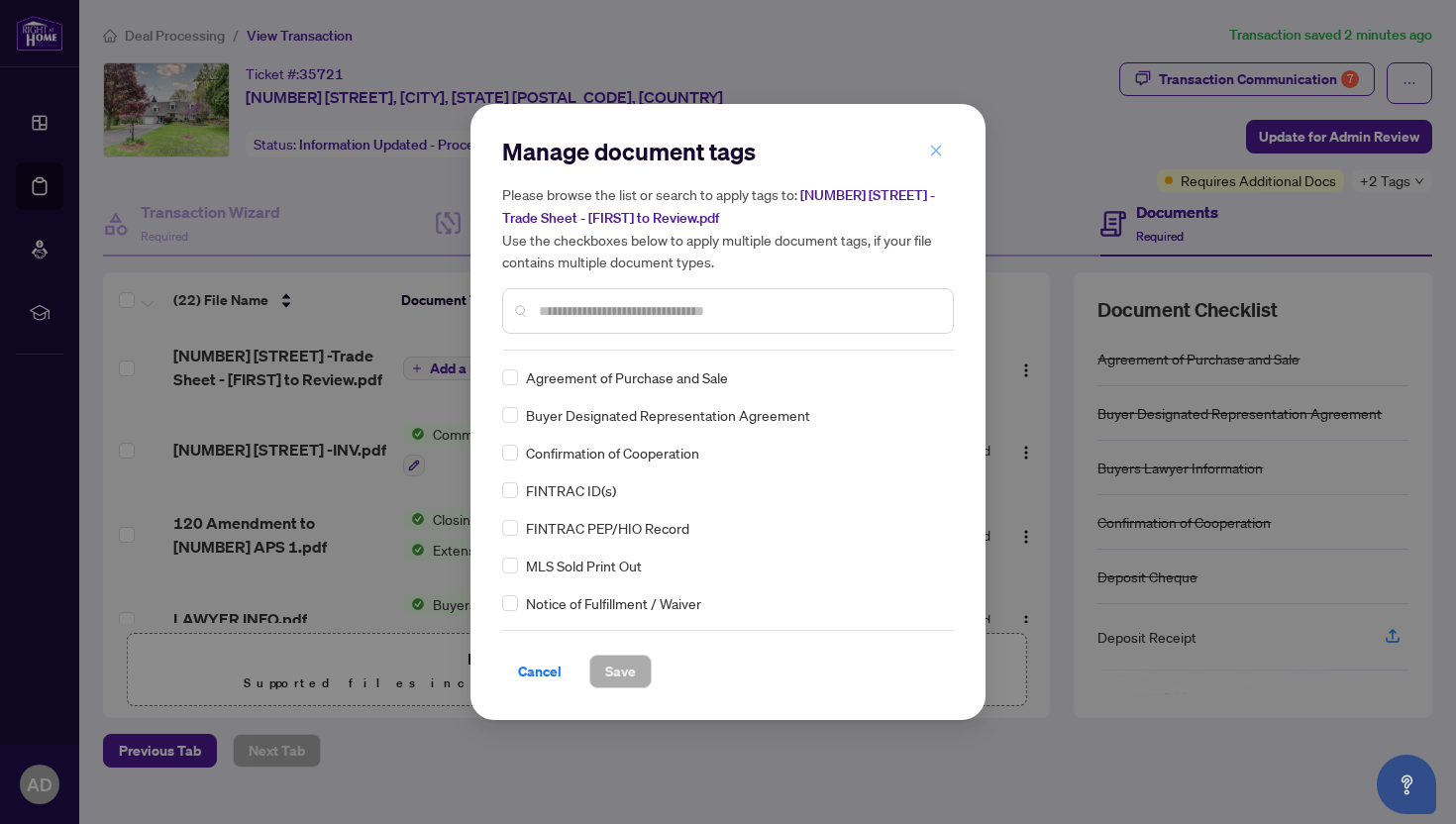 click 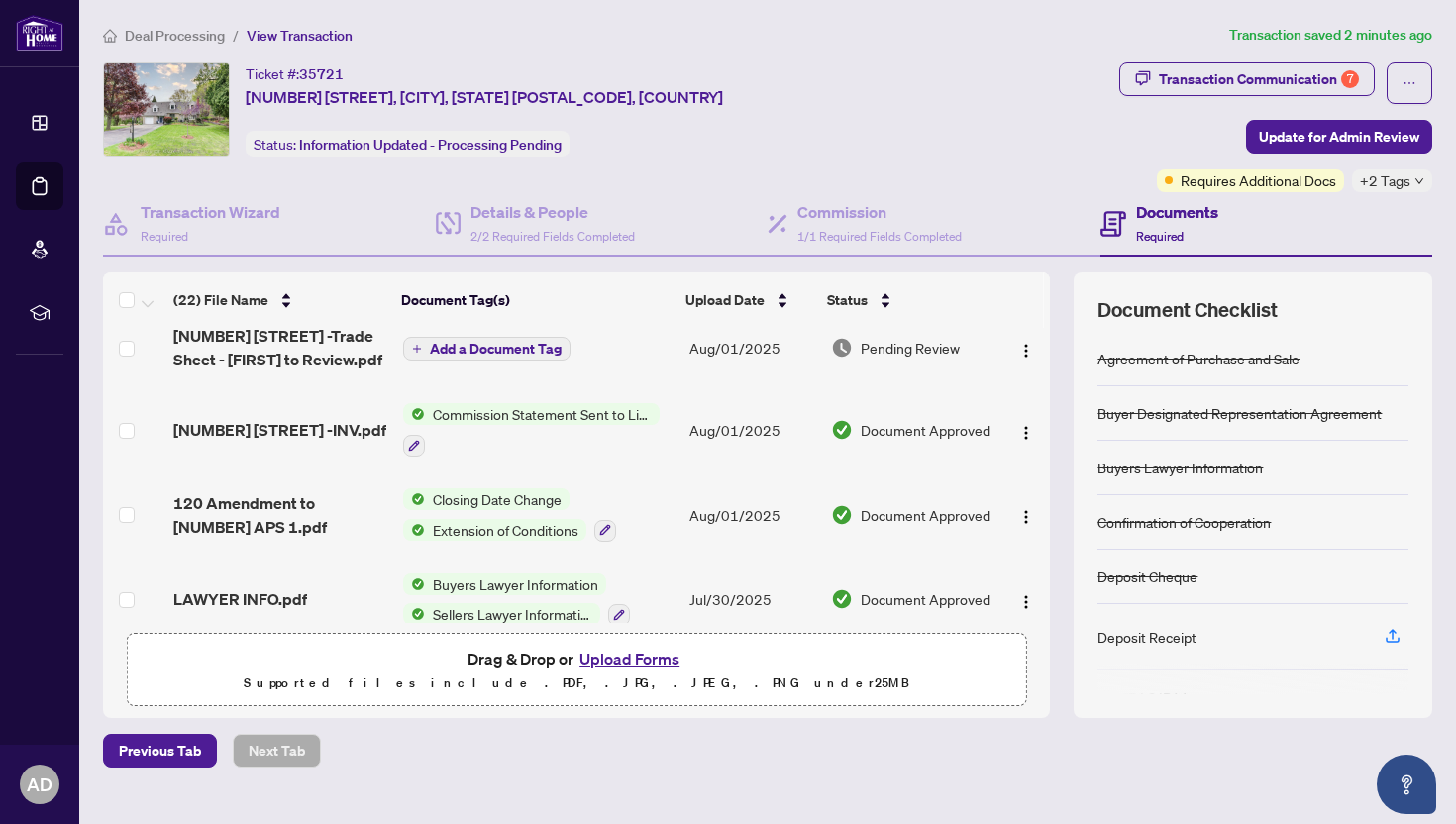 scroll, scrollTop: 21, scrollLeft: 0, axis: vertical 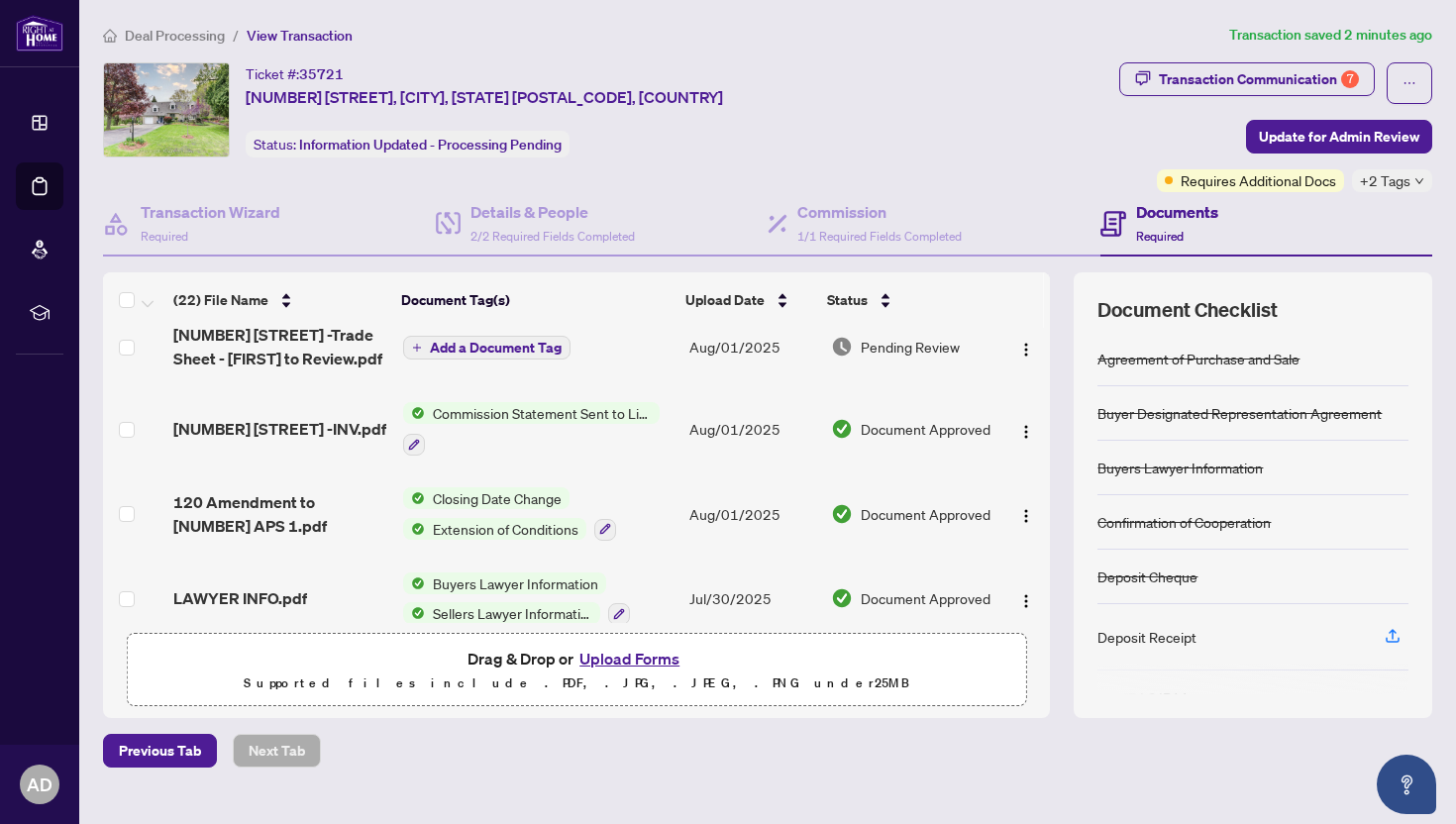 click on "Upload Forms" at bounding box center (629, 659) 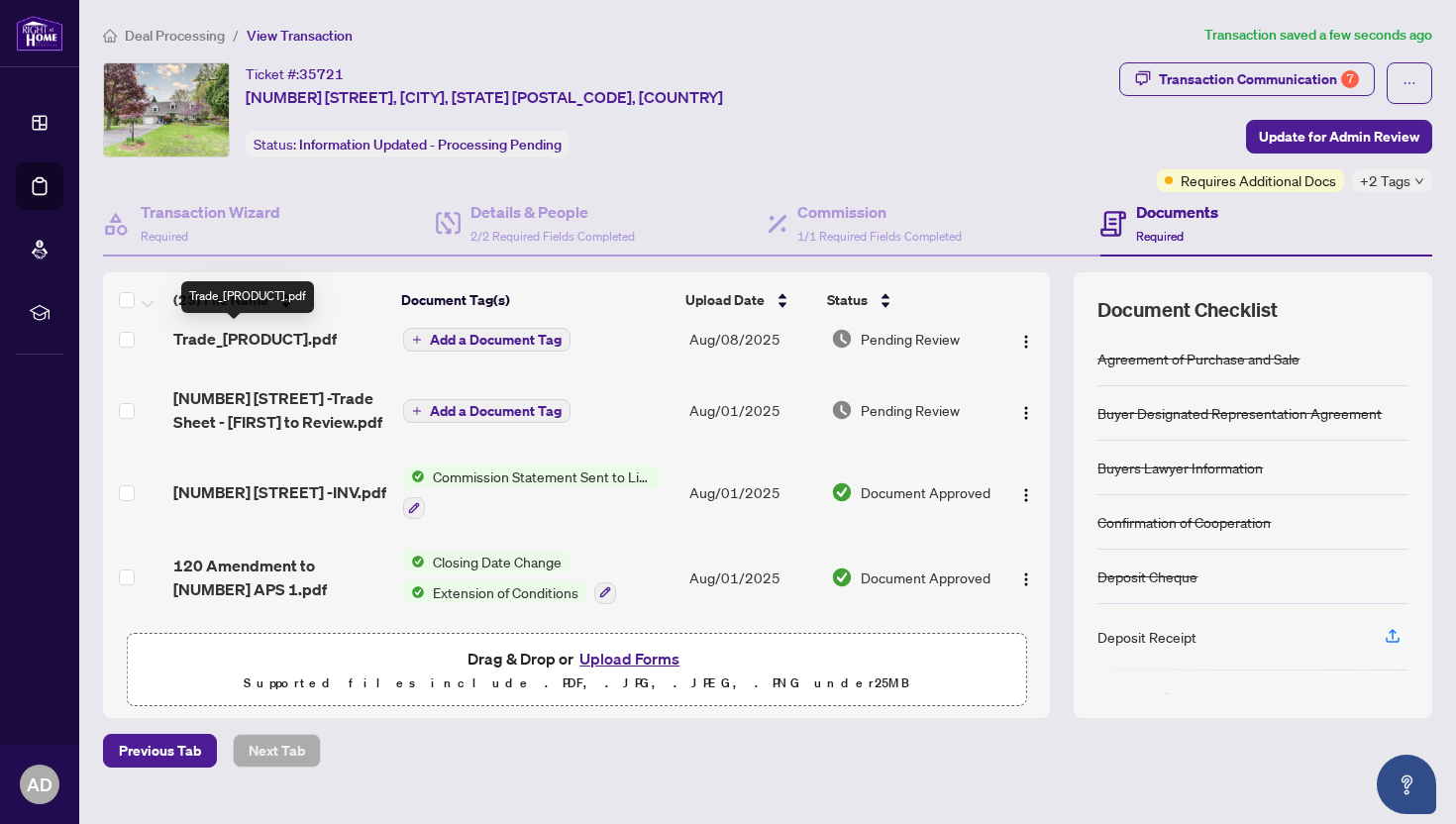 click on "Trade_Maple.pdf" at bounding box center (255, 339) 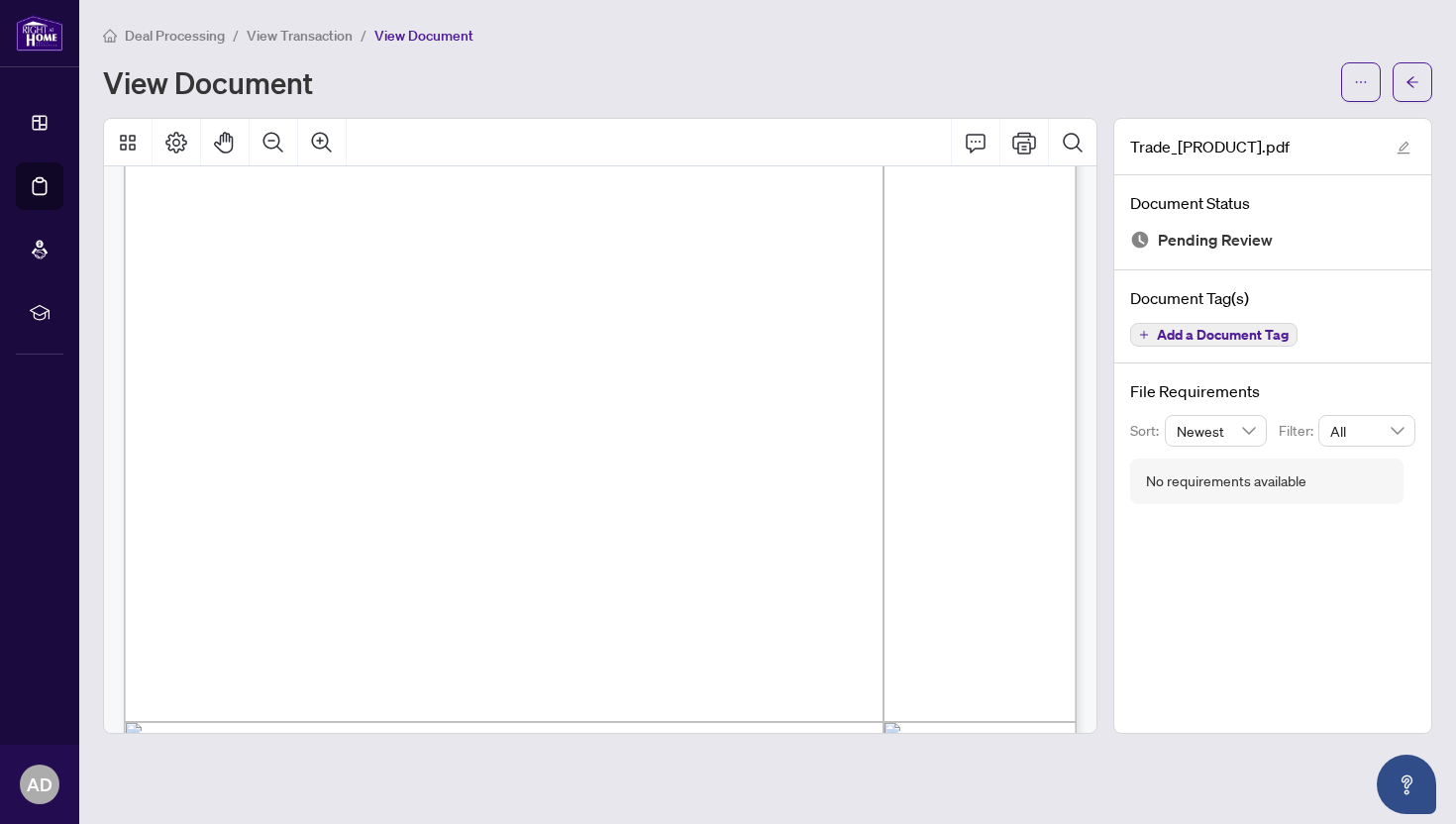 scroll, scrollTop: 16, scrollLeft: 0, axis: vertical 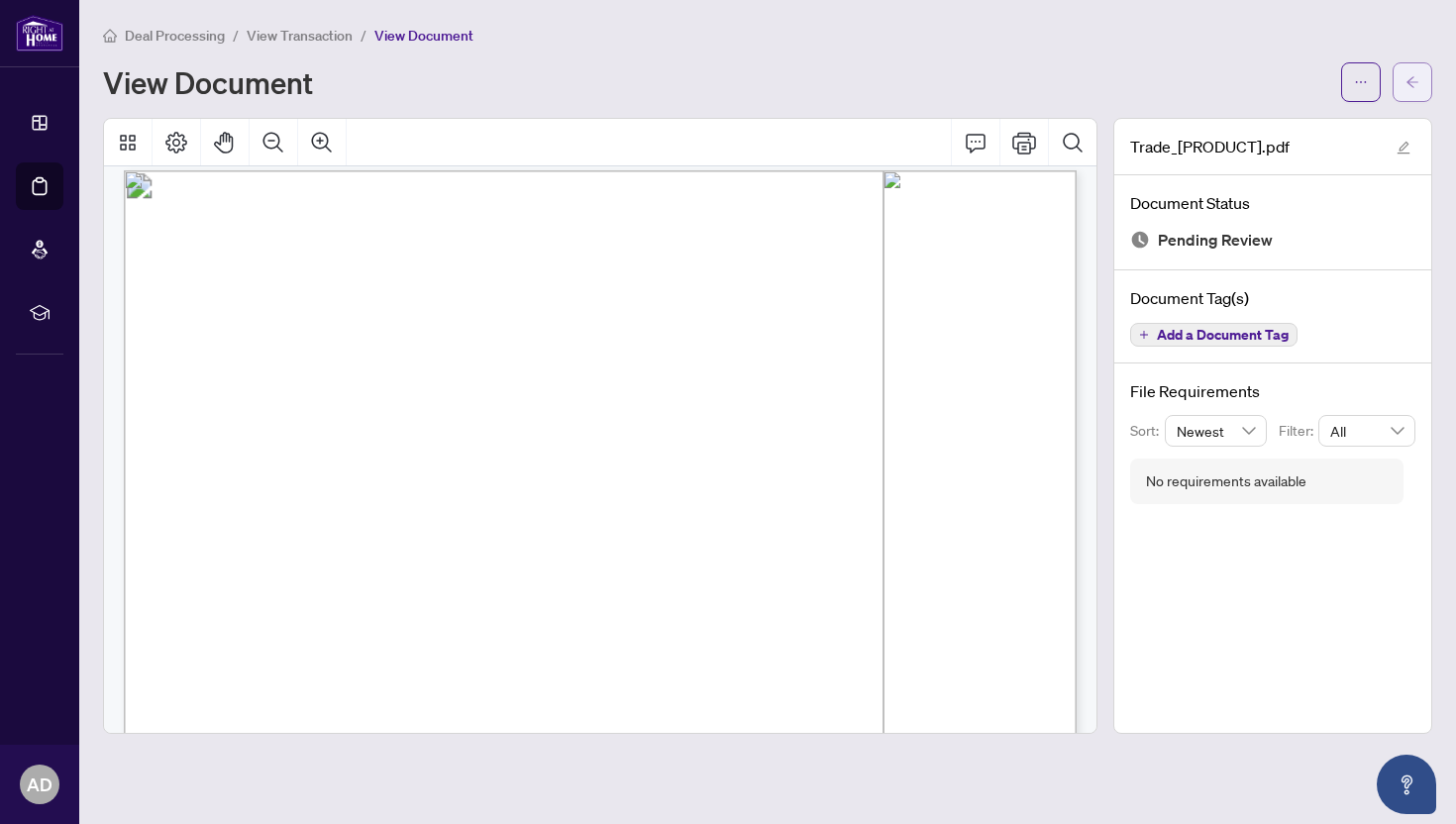 click 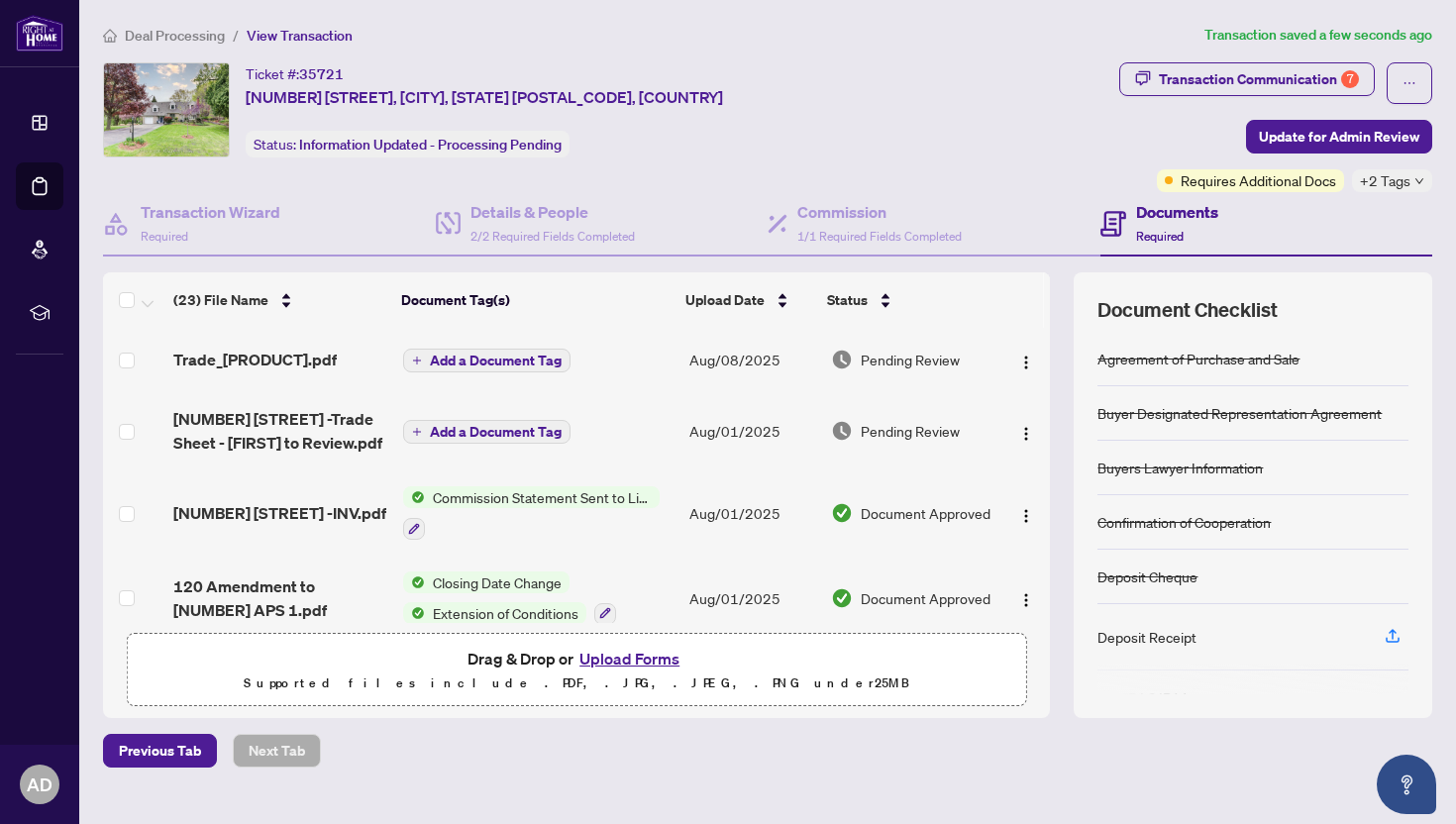 click on "[NUMBER] [STREET] -Trade Sheet- [PERSON] to Review.pdf" at bounding box center (279, 431) 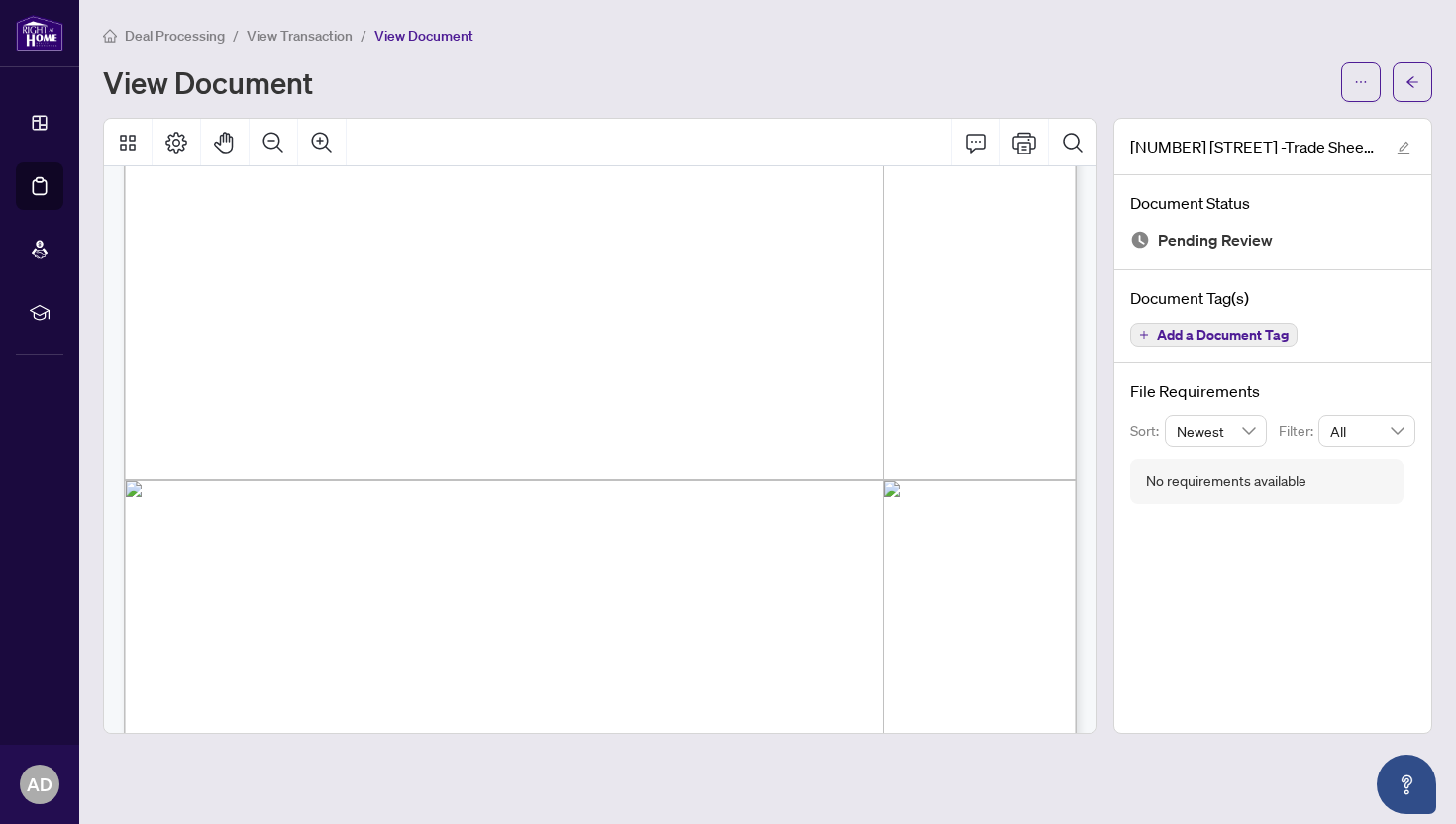scroll, scrollTop: 0, scrollLeft: 0, axis: both 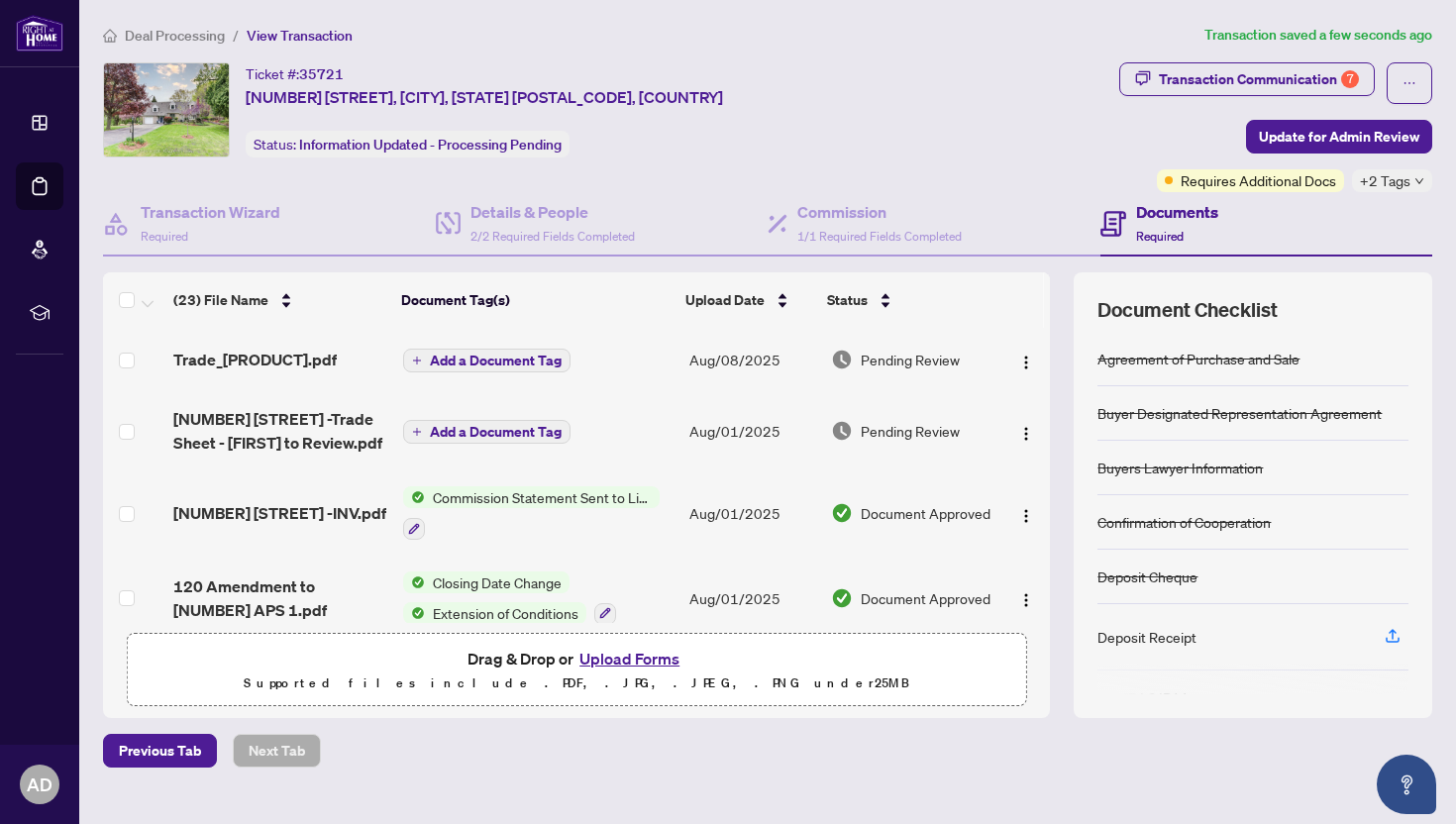 click on "Add a Document Tag" at bounding box center (495, 360) 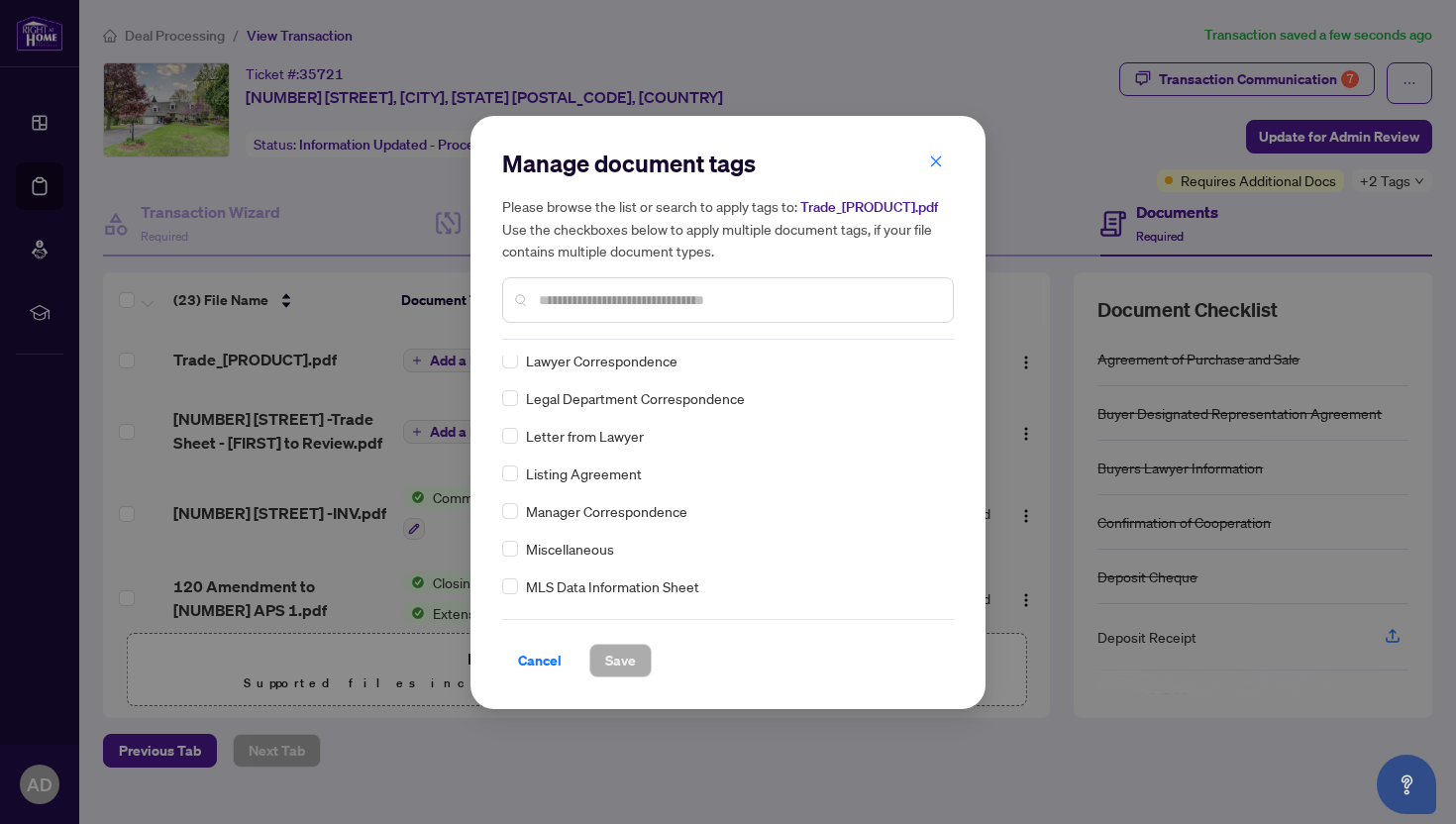 scroll, scrollTop: 2707, scrollLeft: 0, axis: vertical 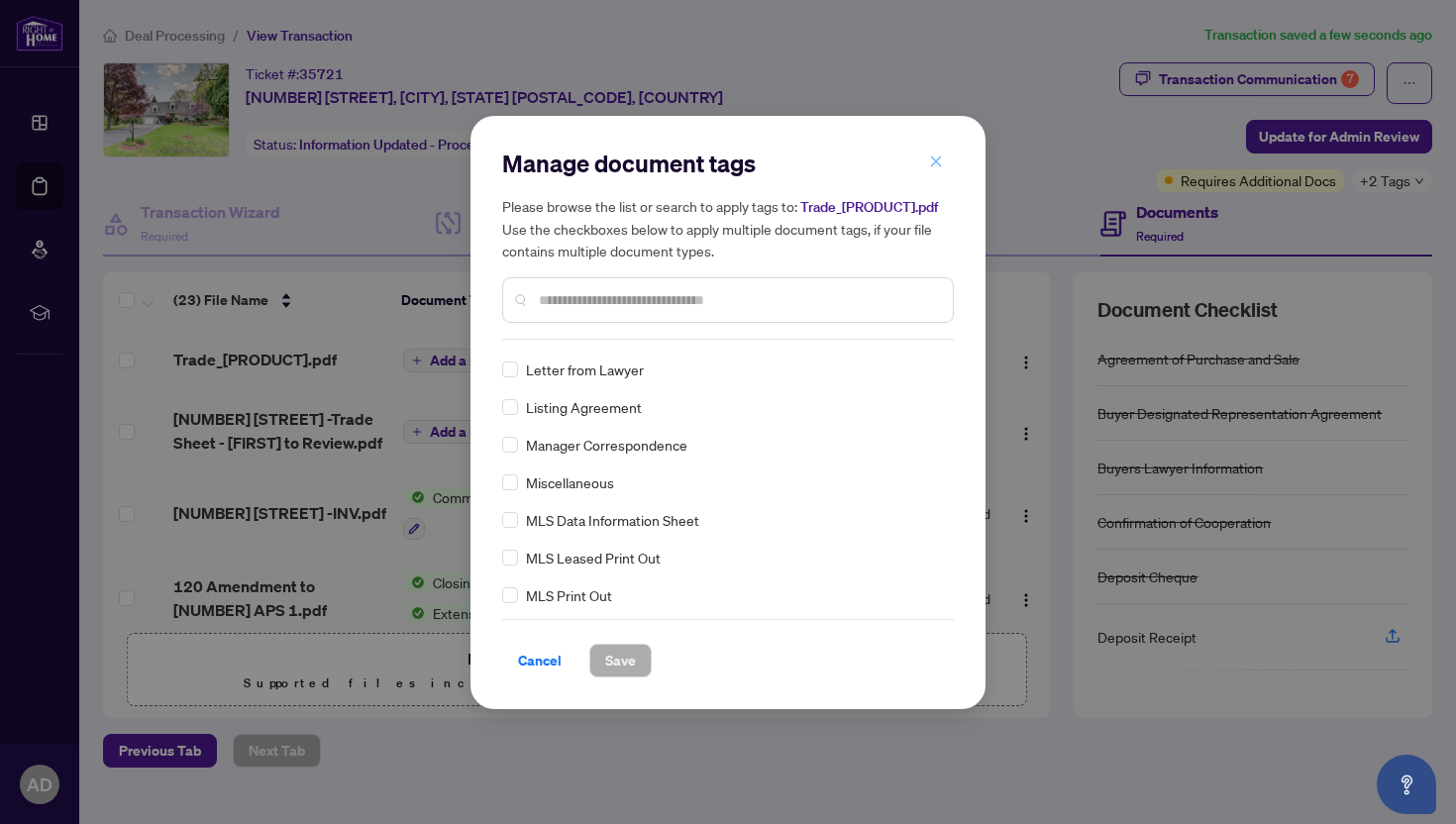 click 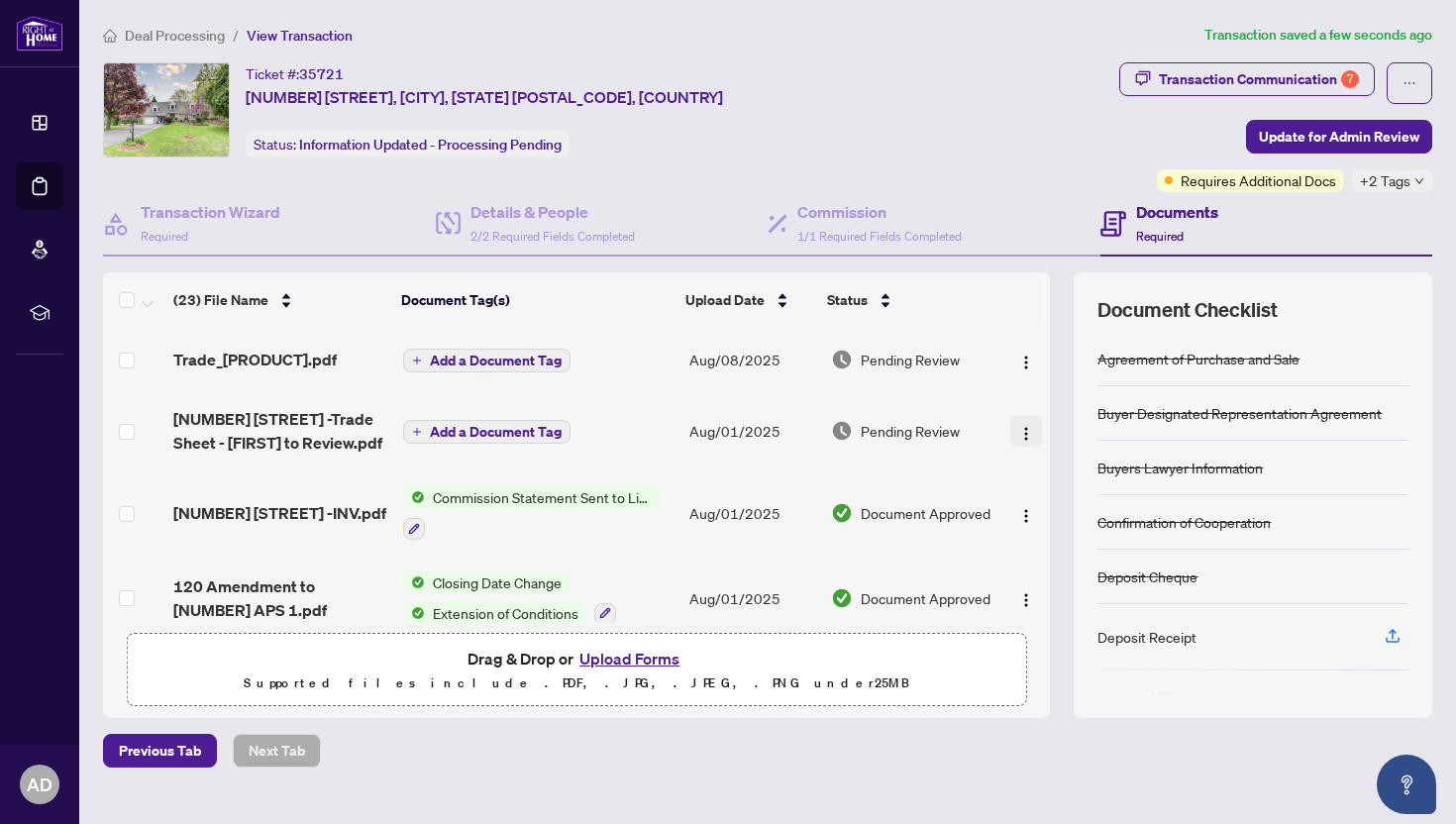 click at bounding box center (1026, 434) 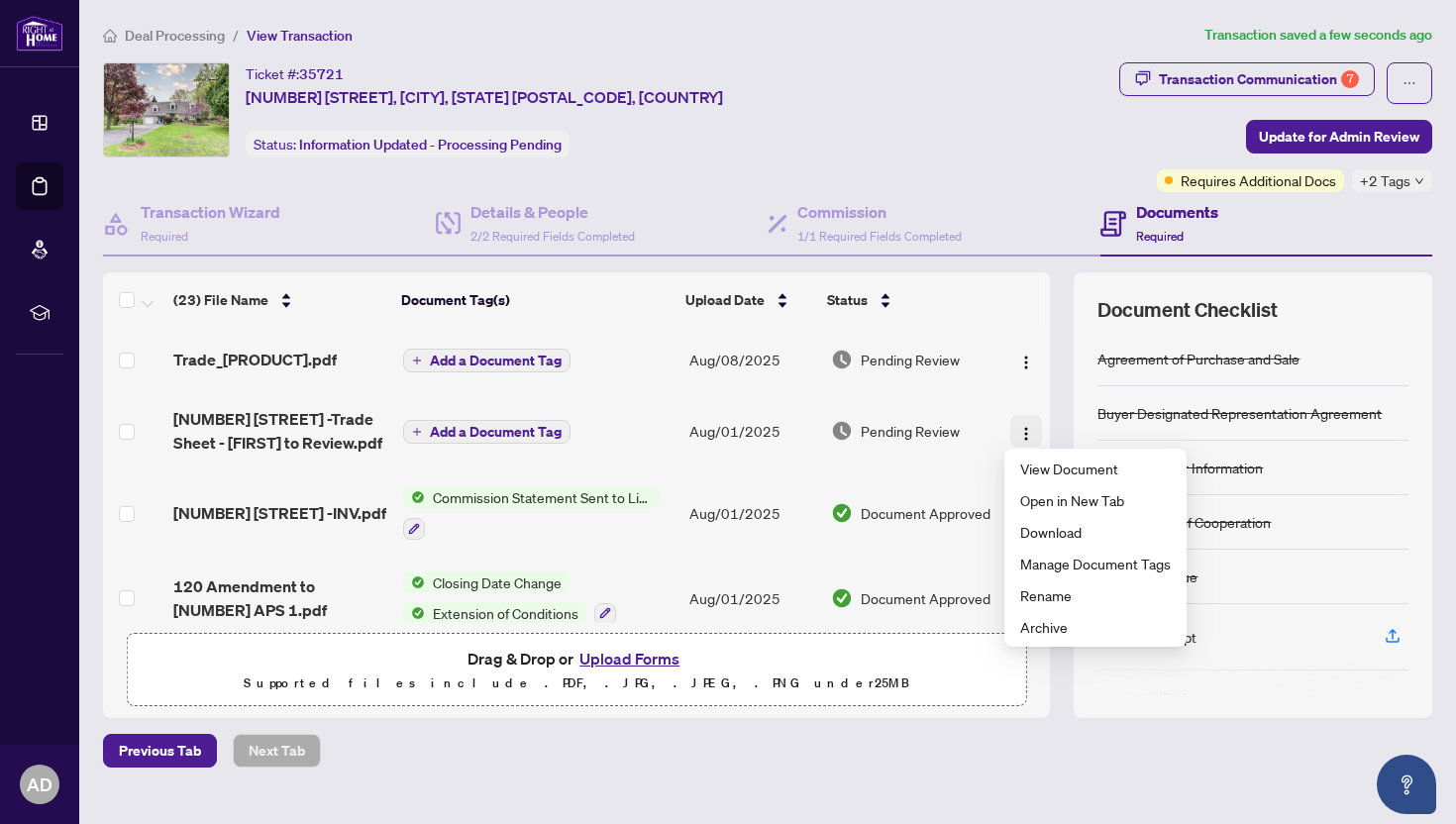 click at bounding box center (1026, 434) 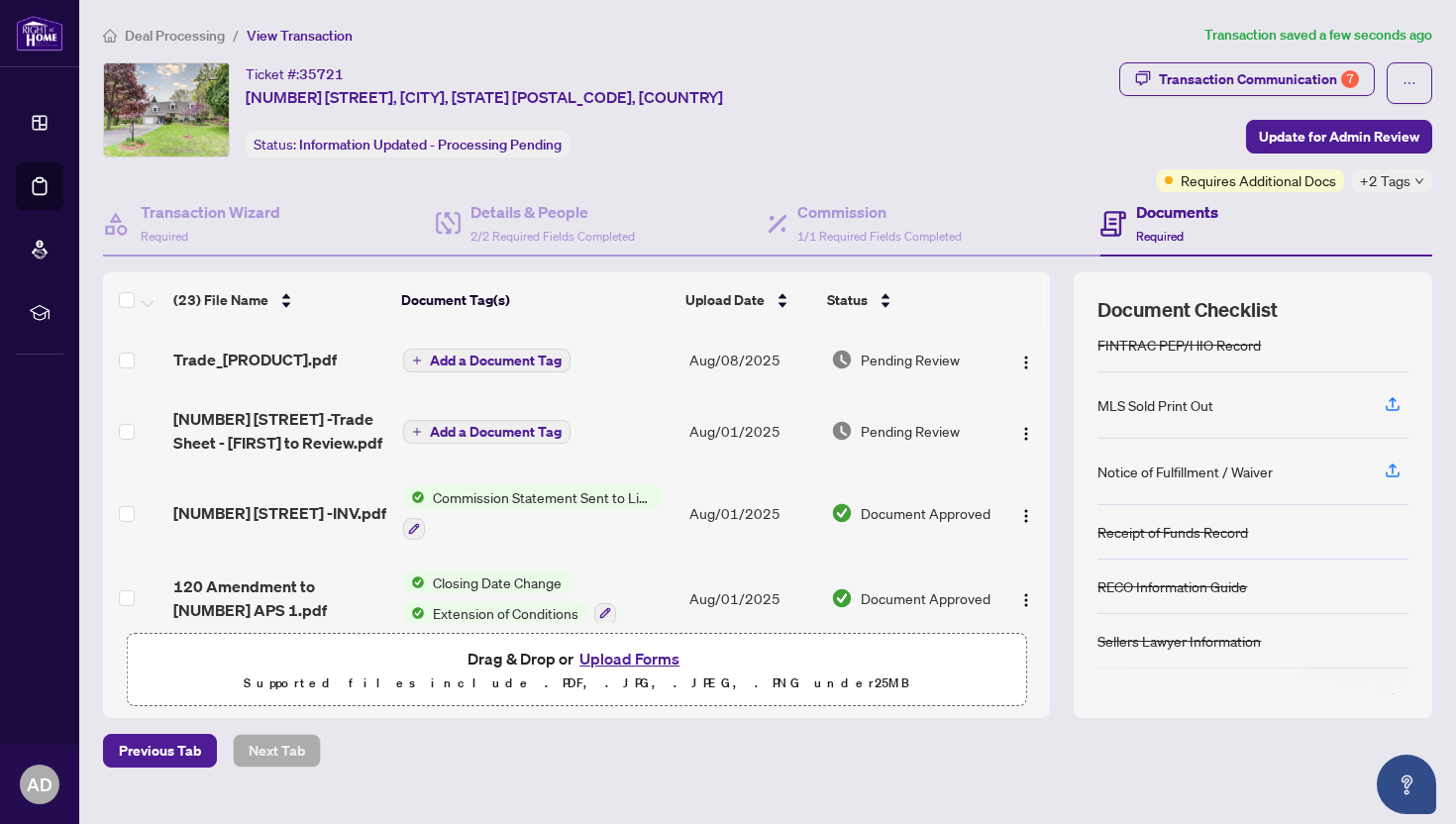 scroll, scrollTop: 455, scrollLeft: 0, axis: vertical 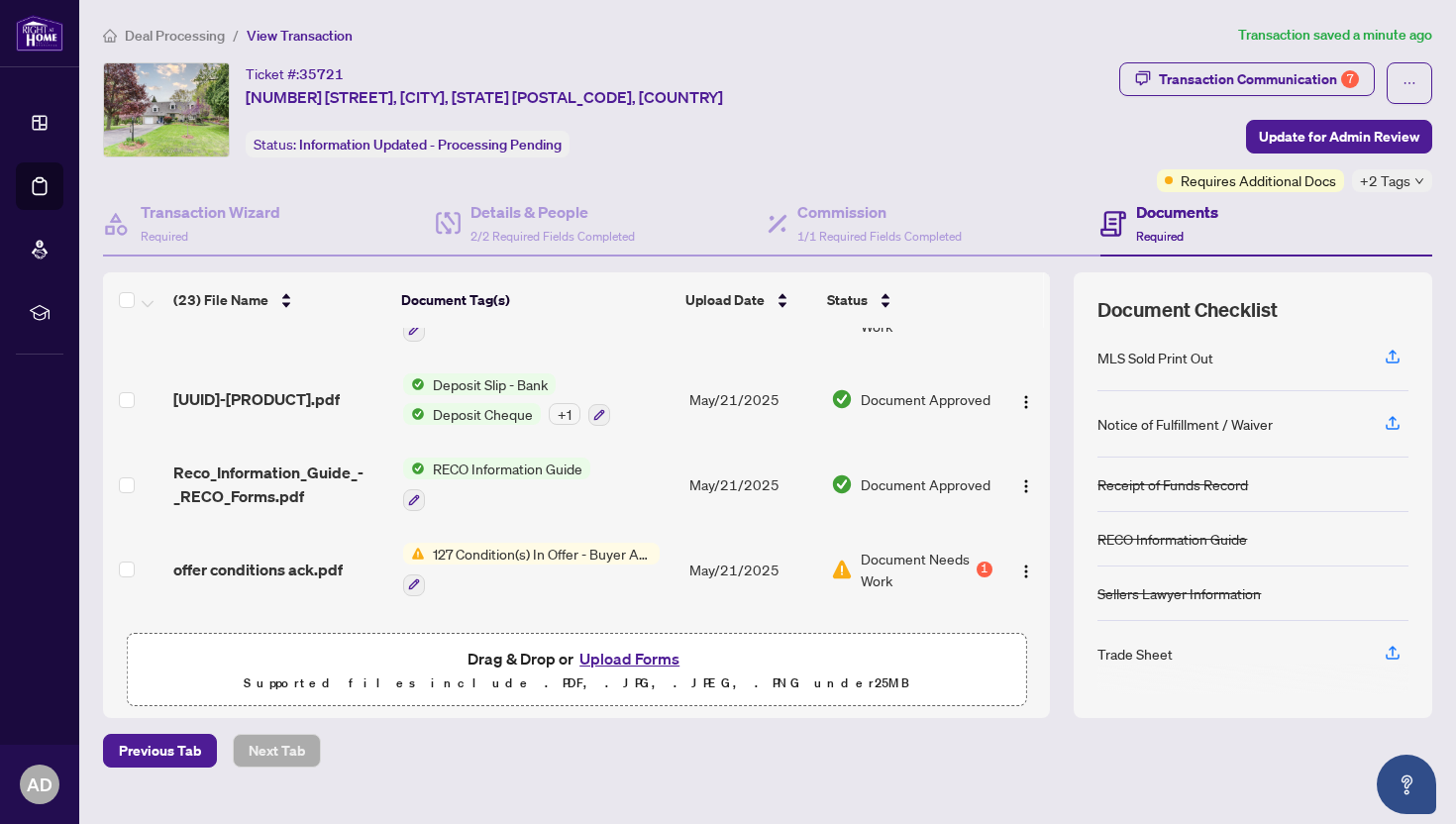 click 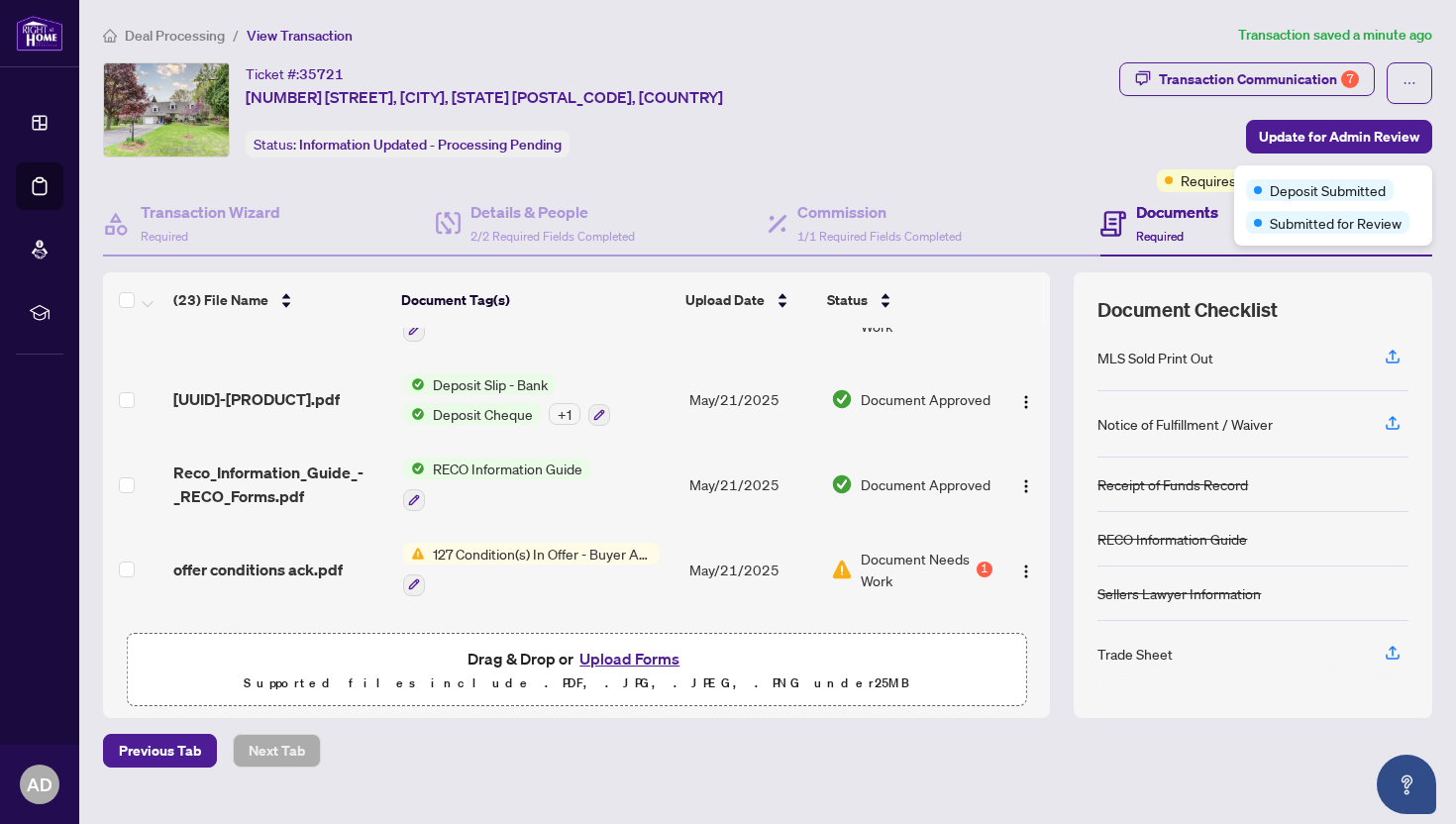 click on "Deposit Submitted" at bounding box center [1333, 189] 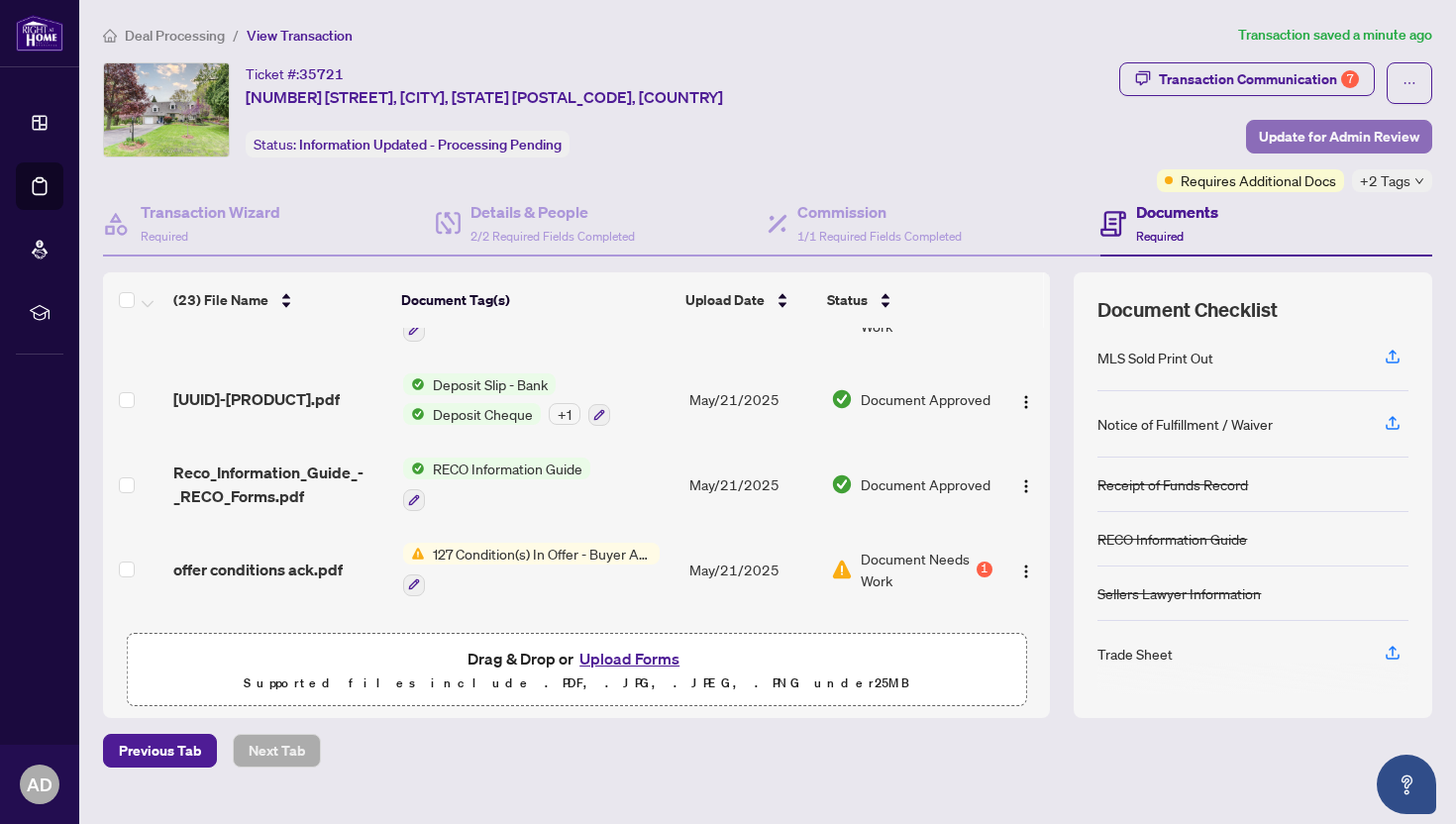 click on "Update for Admin Review" at bounding box center (1339, 137) 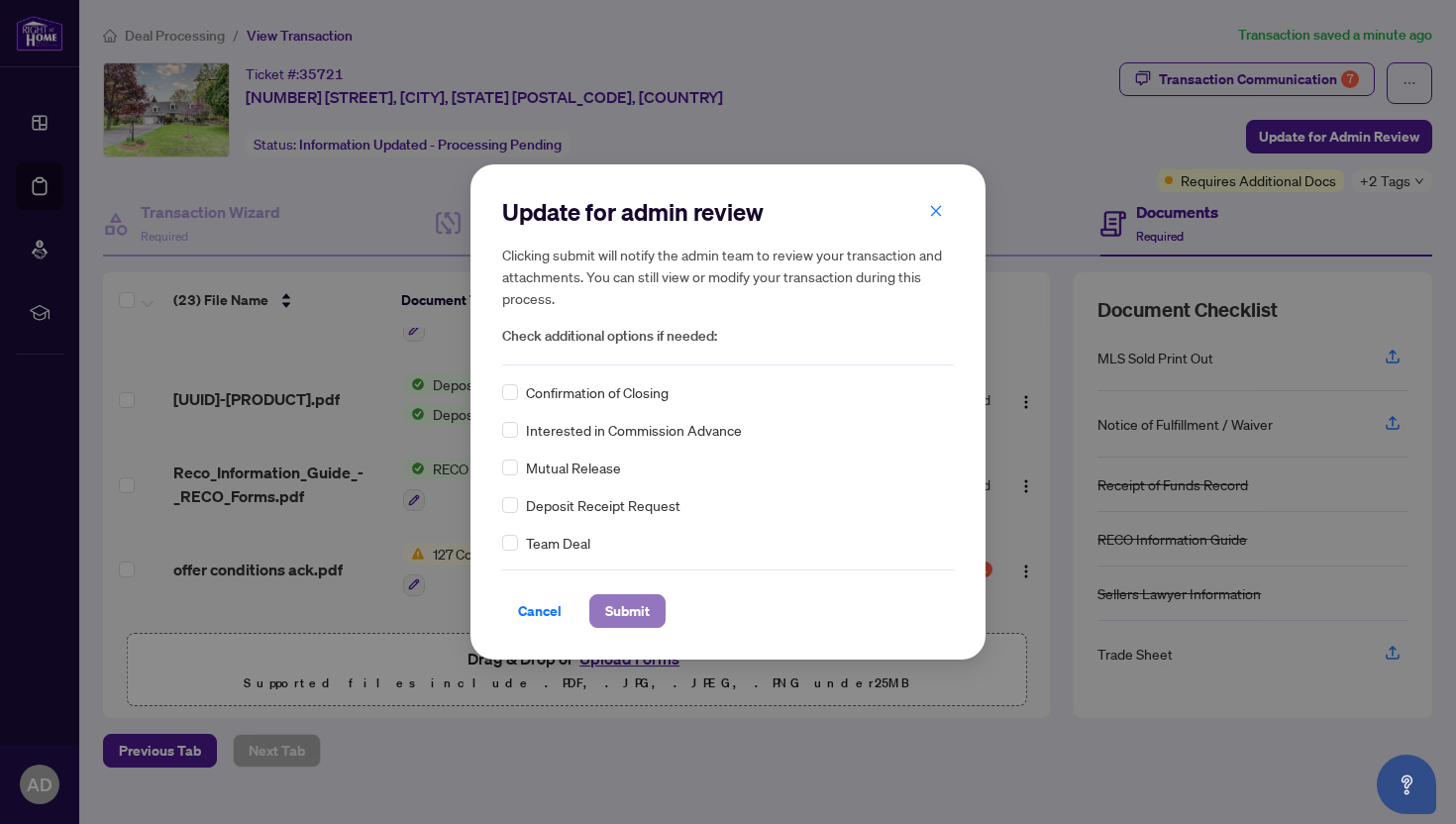 click on "Submit" at bounding box center [627, 611] 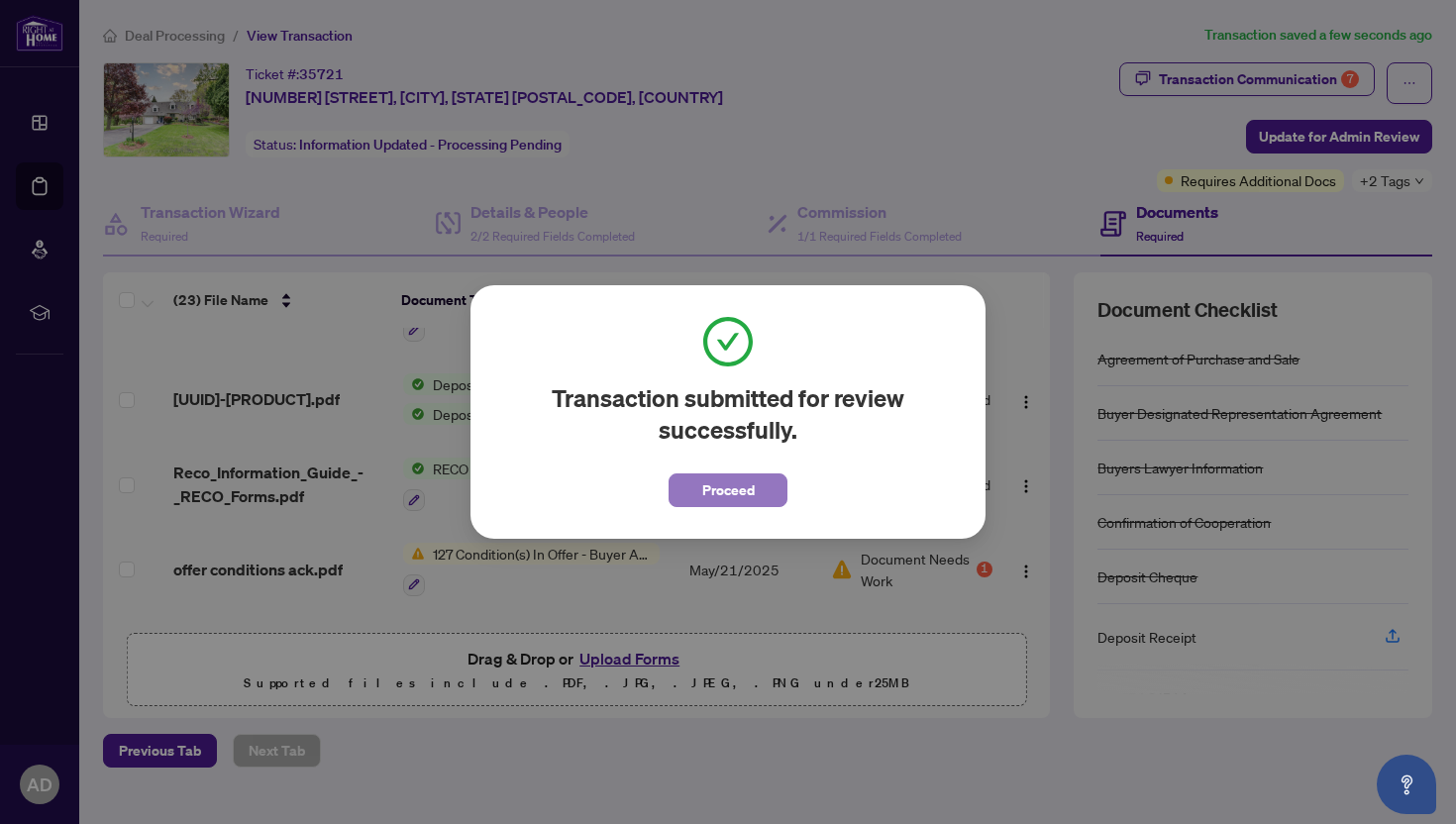 click on "Proceed" at bounding box center [728, 490] 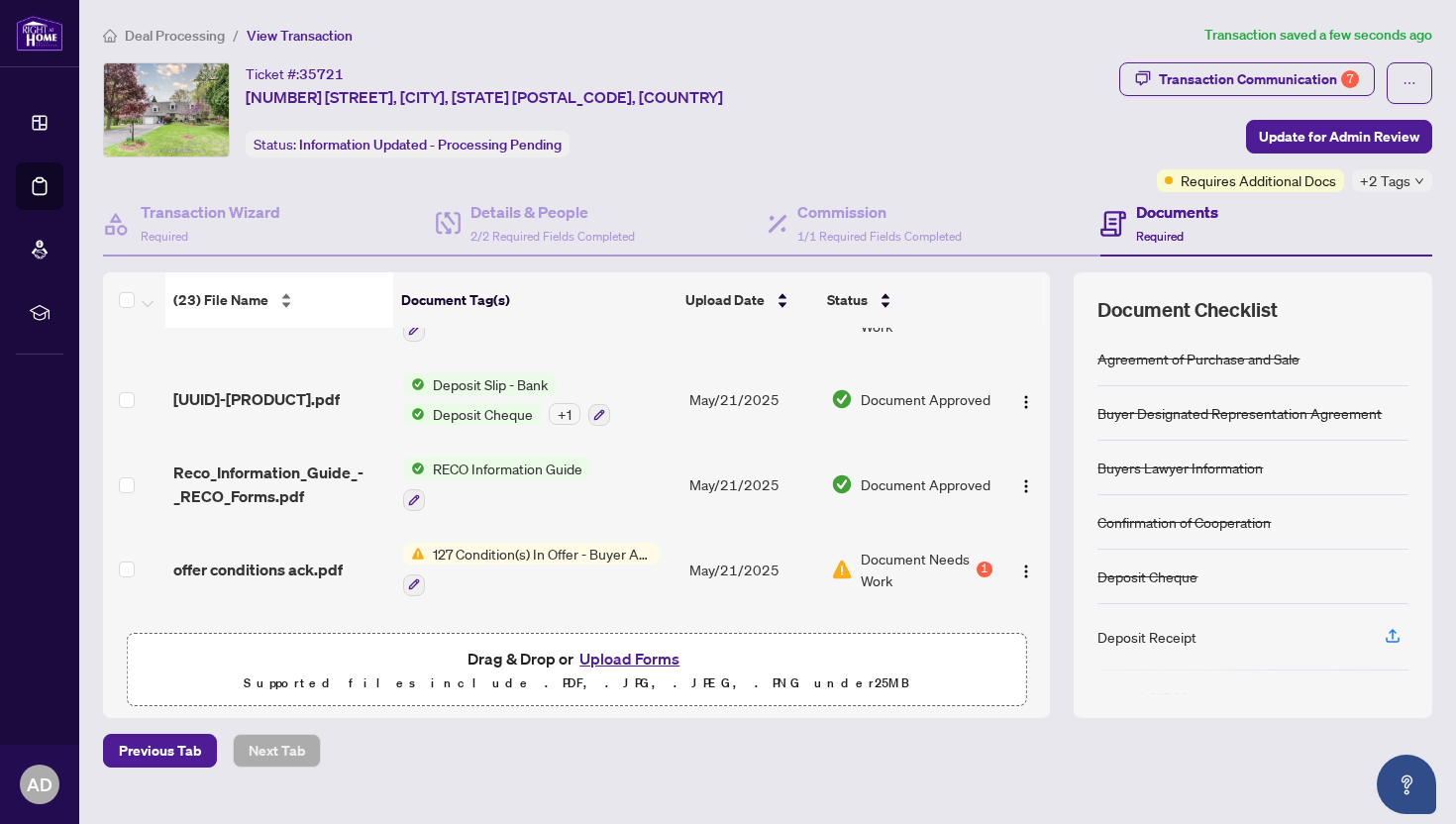 scroll, scrollTop: 24, scrollLeft: 0, axis: vertical 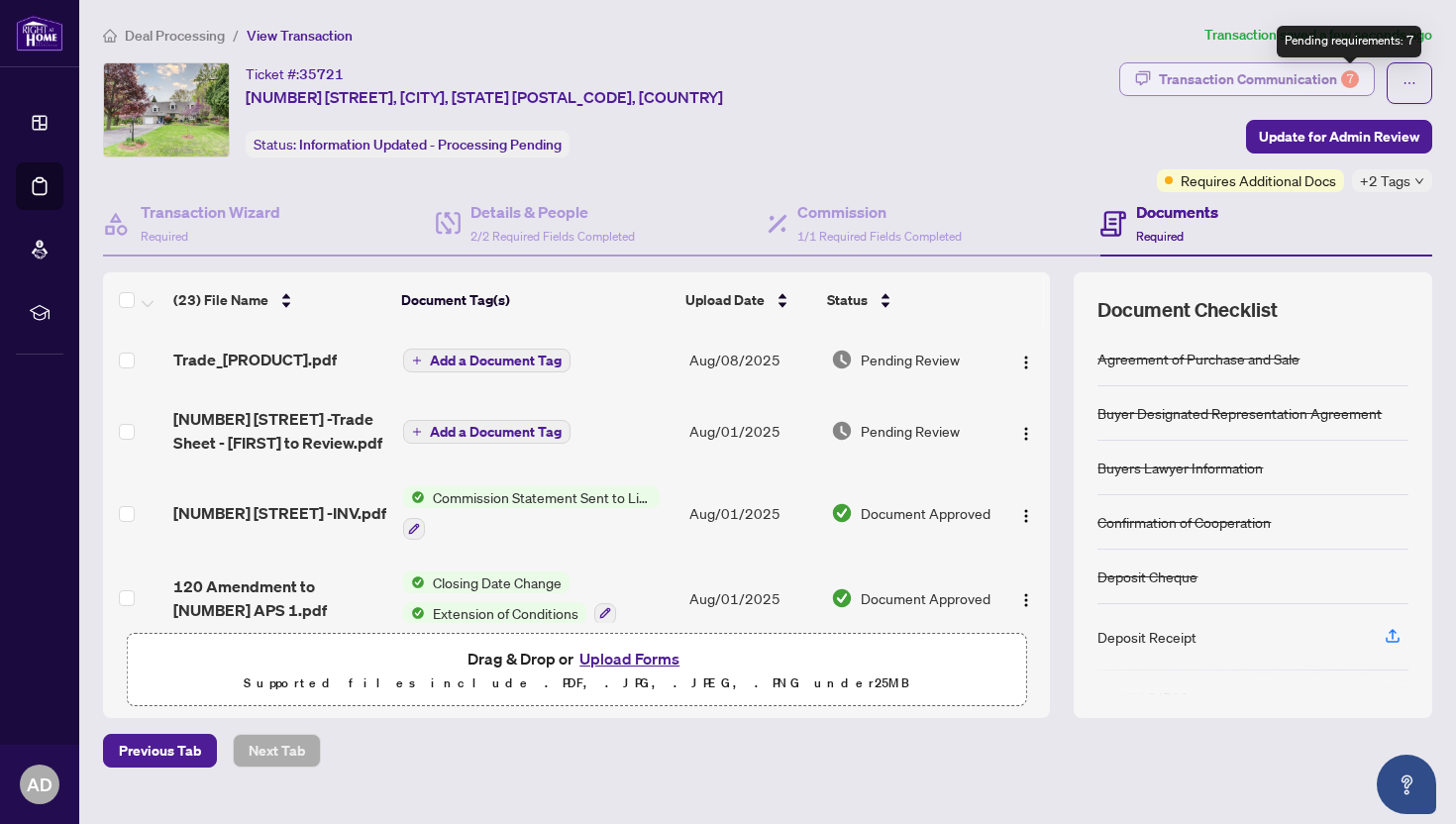 click on "7" at bounding box center [1350, 79] 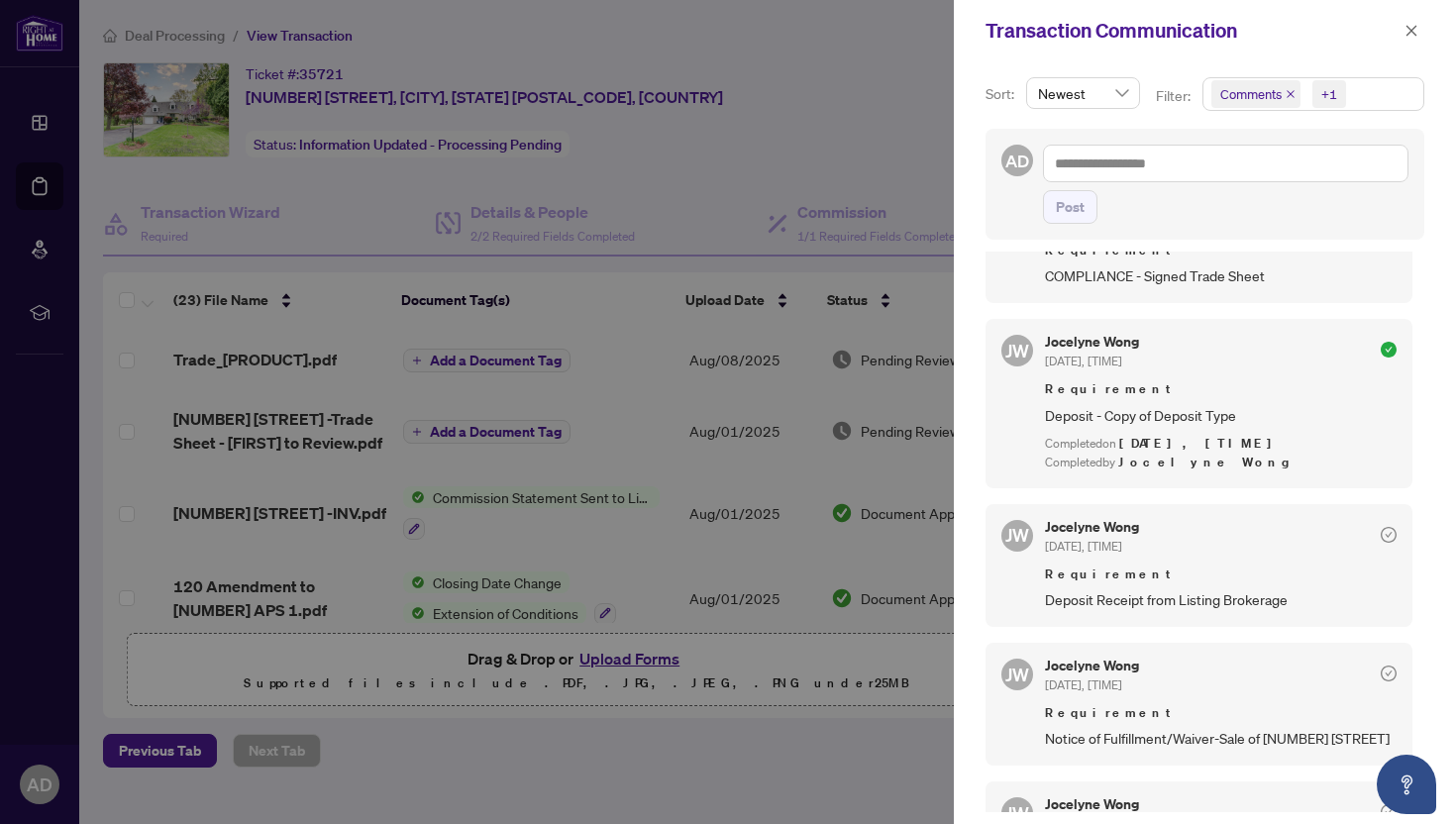 scroll, scrollTop: 1355, scrollLeft: 0, axis: vertical 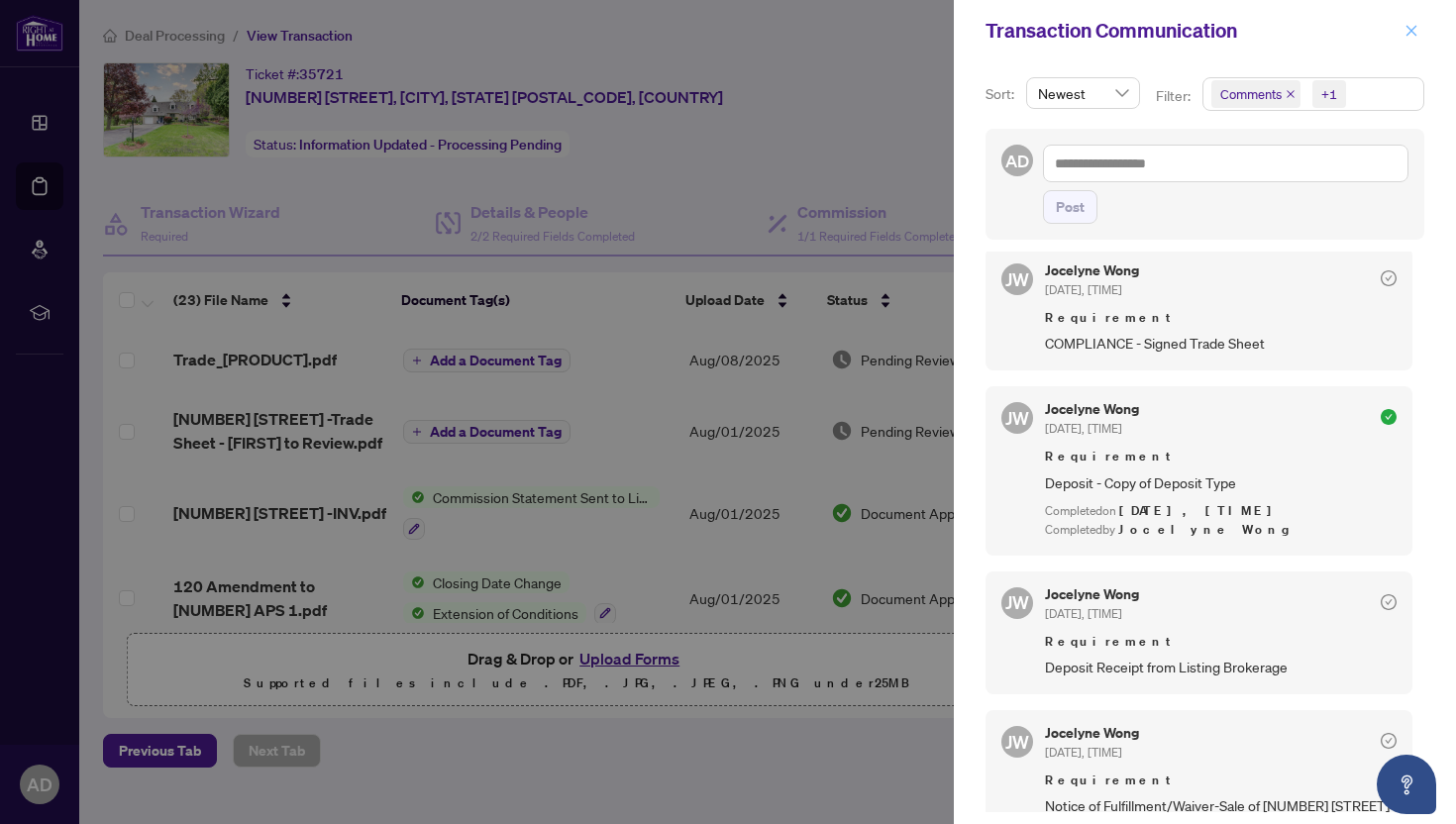 click 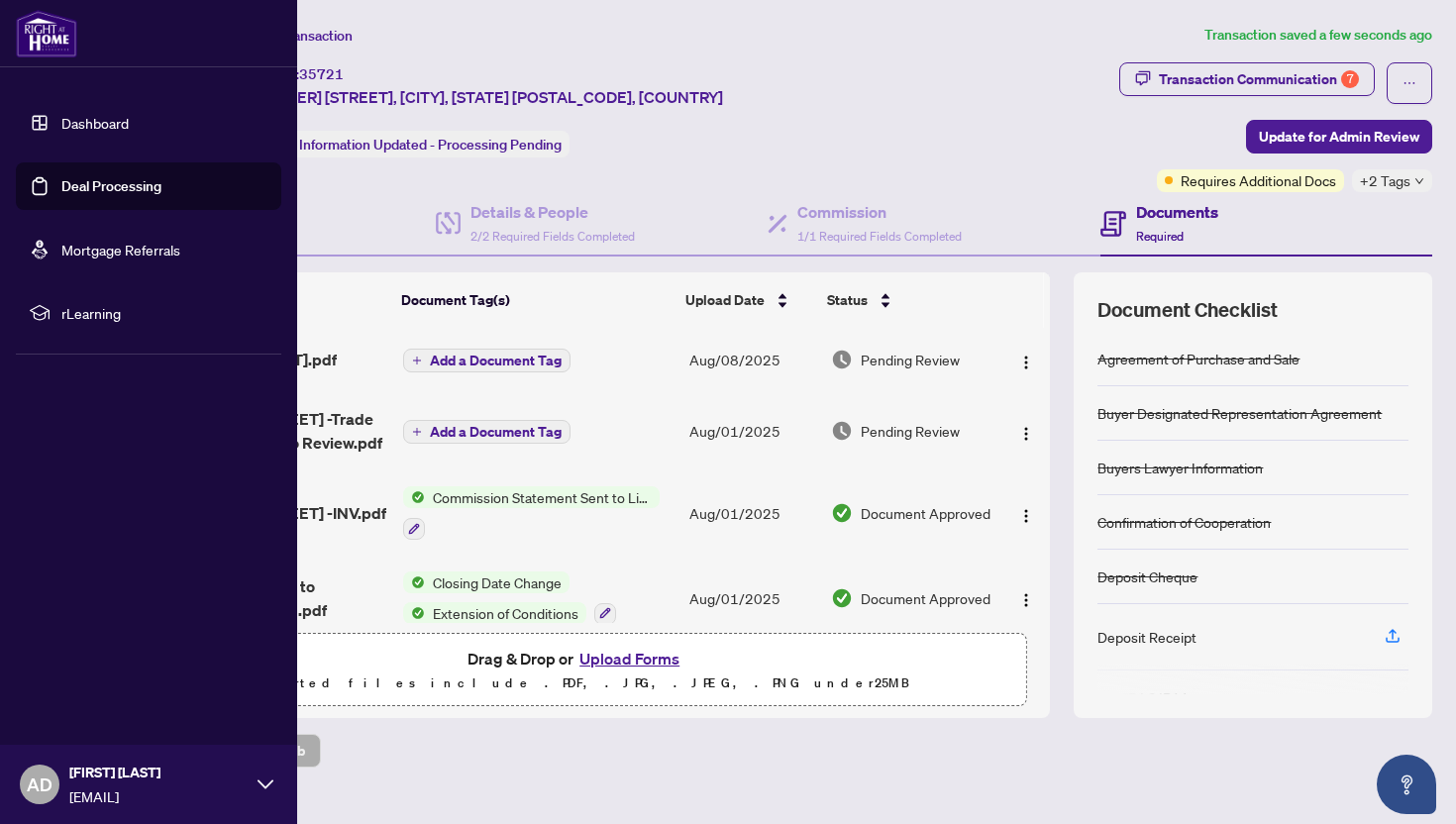 click on "Deal Processing" at bounding box center [111, 186] 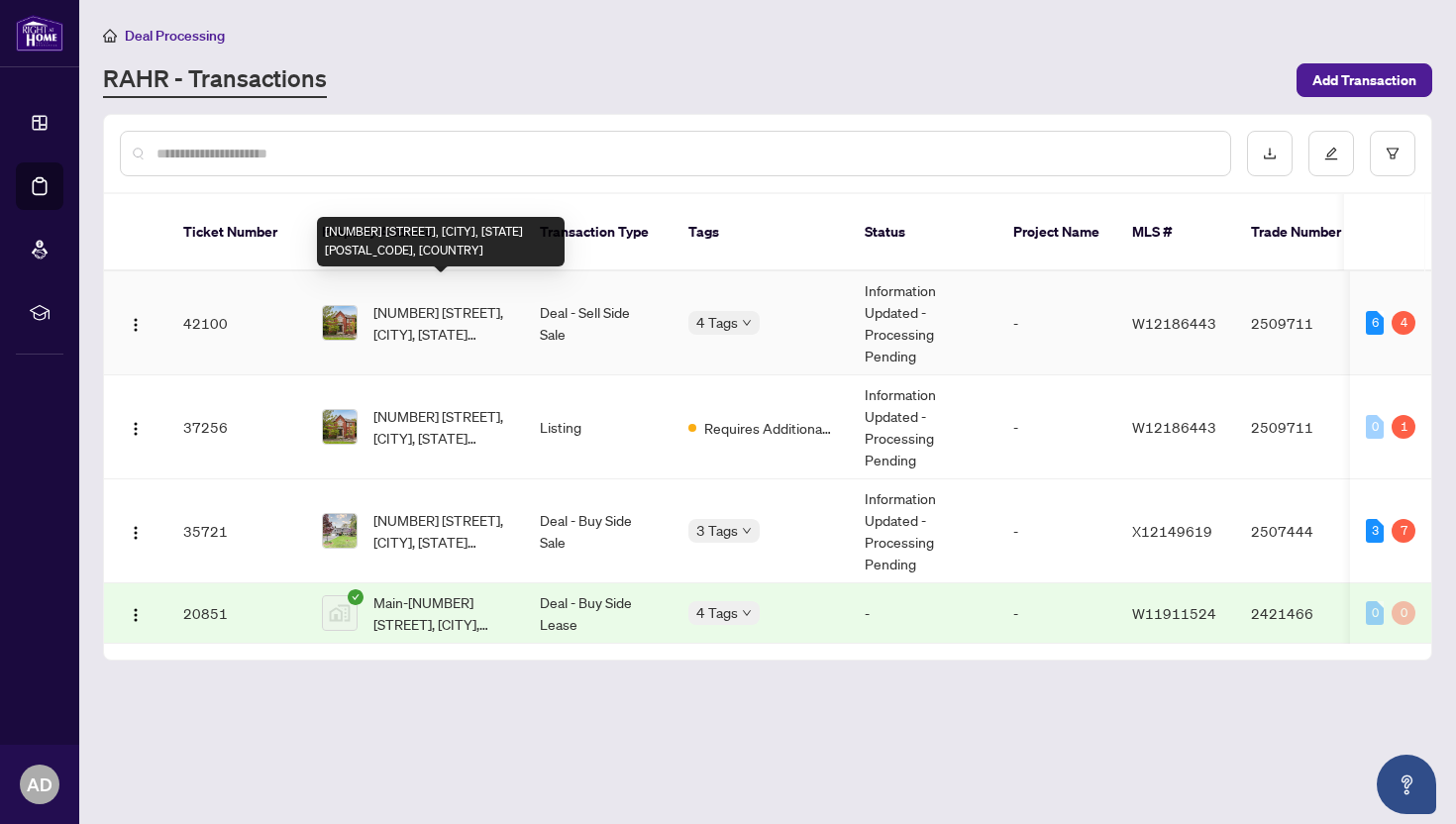 click on "[NUMBER] [STREET], [CITY], [STATE] [POSTAL_CODE], Canada" at bounding box center (441, 323) 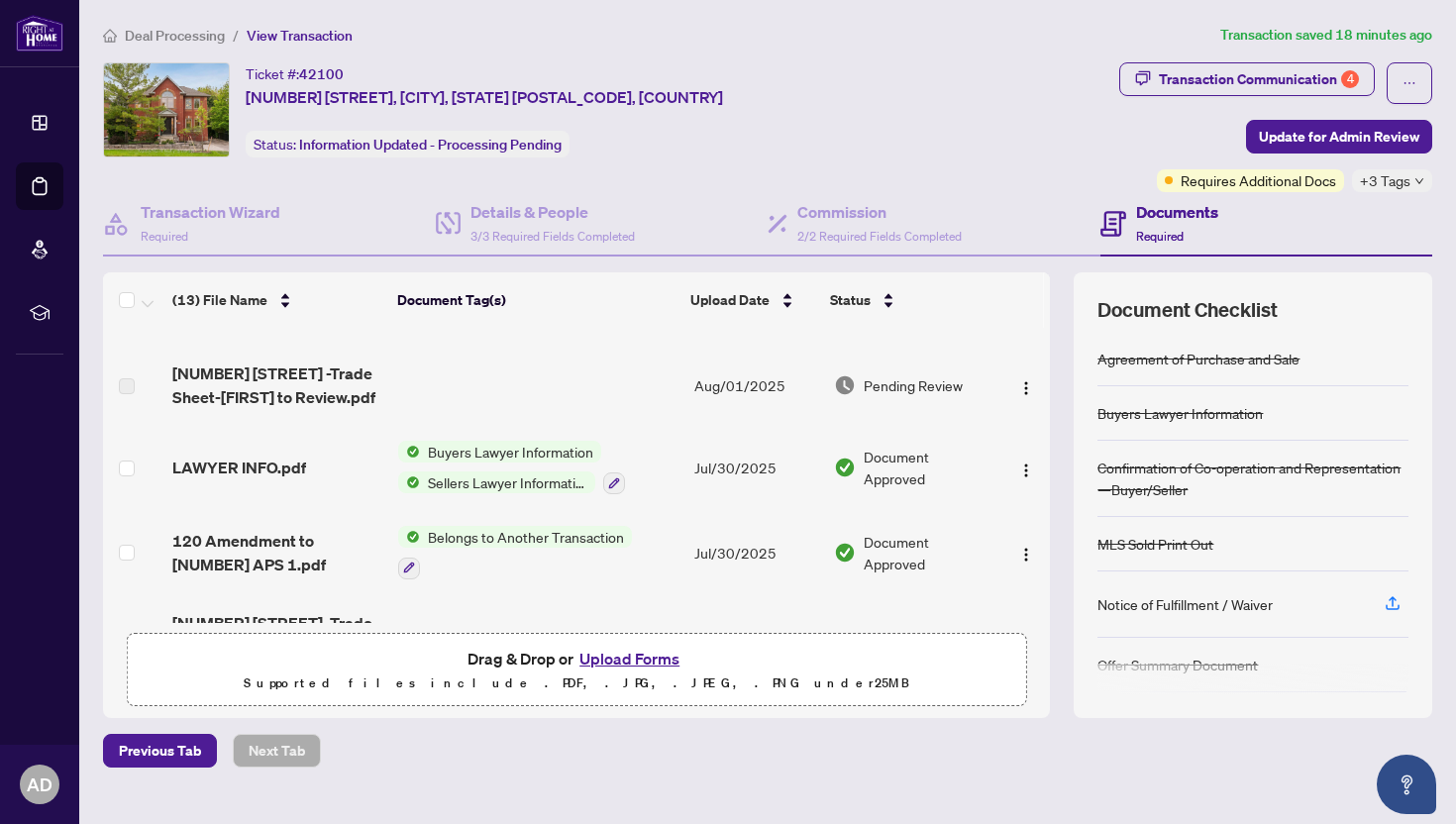 scroll, scrollTop: 360, scrollLeft: 0, axis: vertical 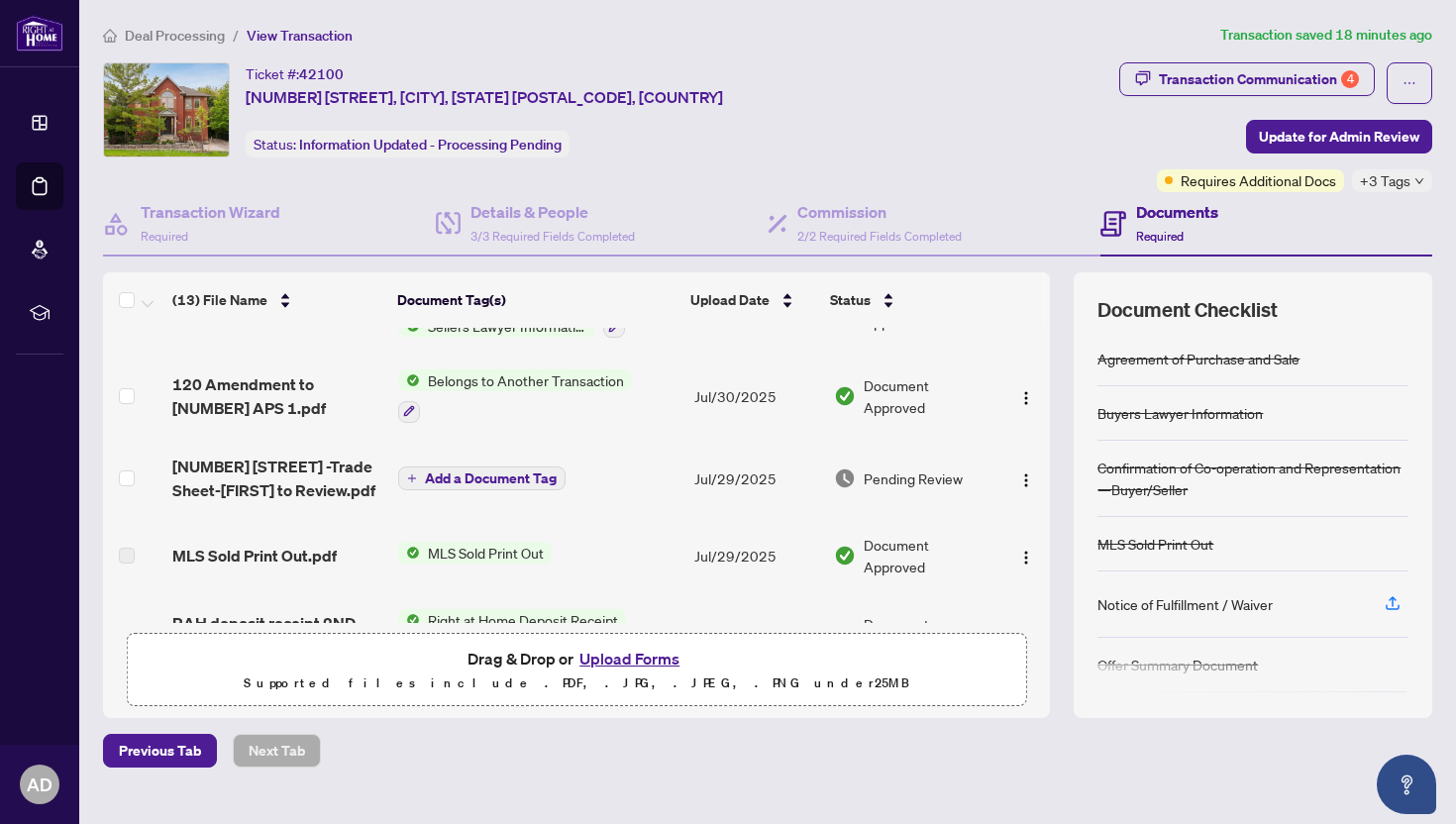 click on "Upload Forms" at bounding box center [629, 659] 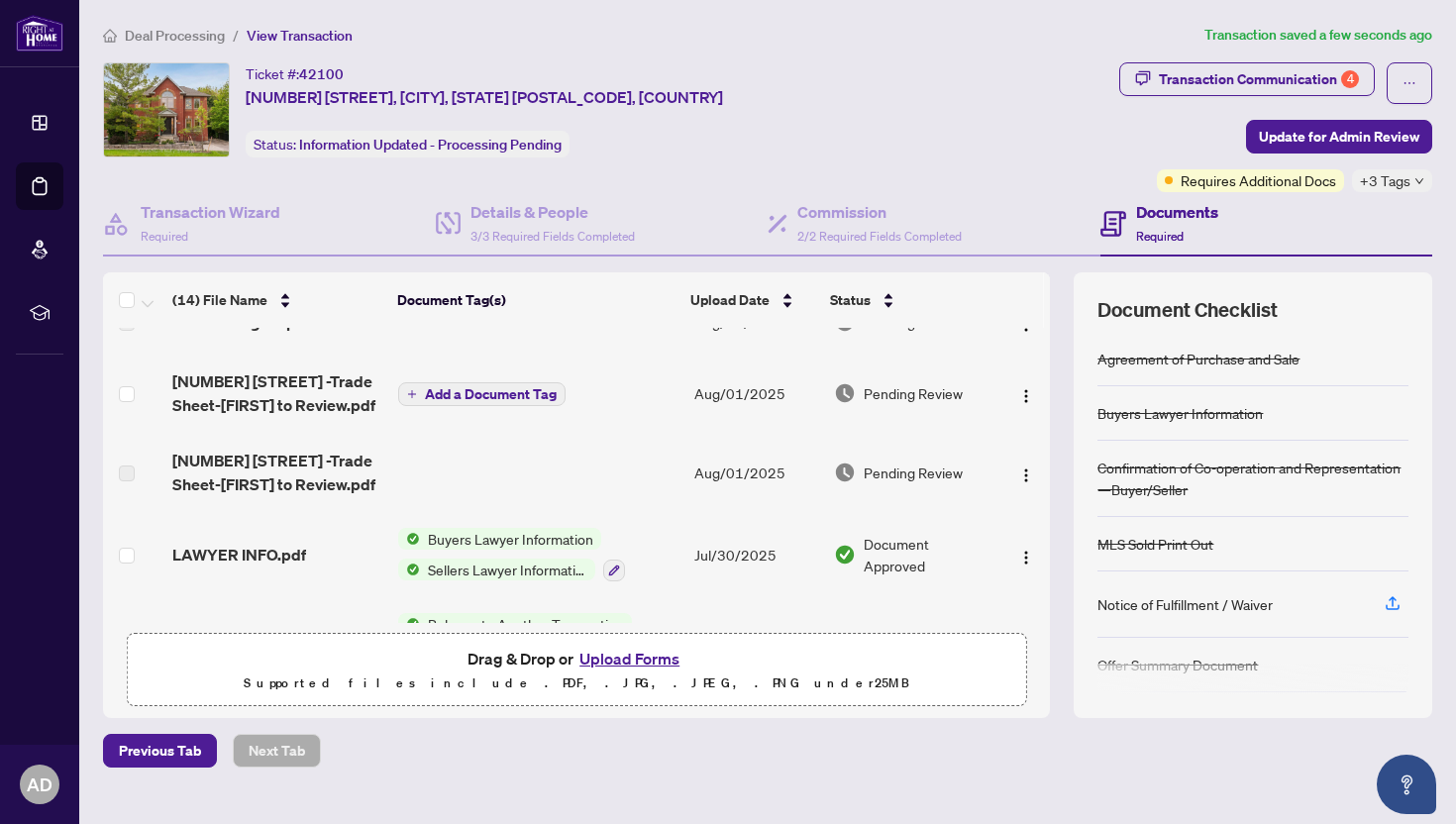 scroll, scrollTop: 0, scrollLeft: 0, axis: both 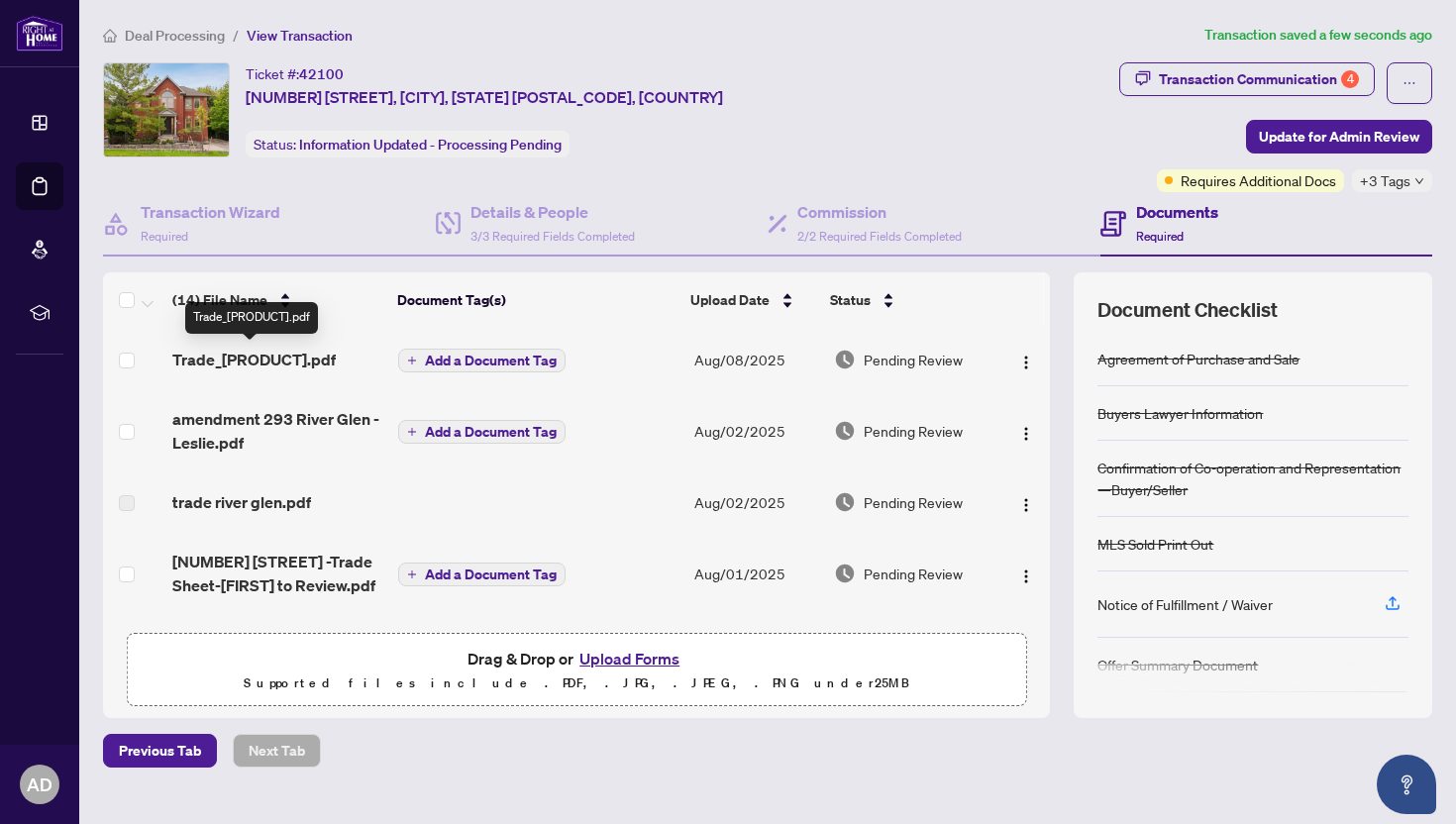 click on "Trade_River_Glen.pdf" at bounding box center [254, 360] 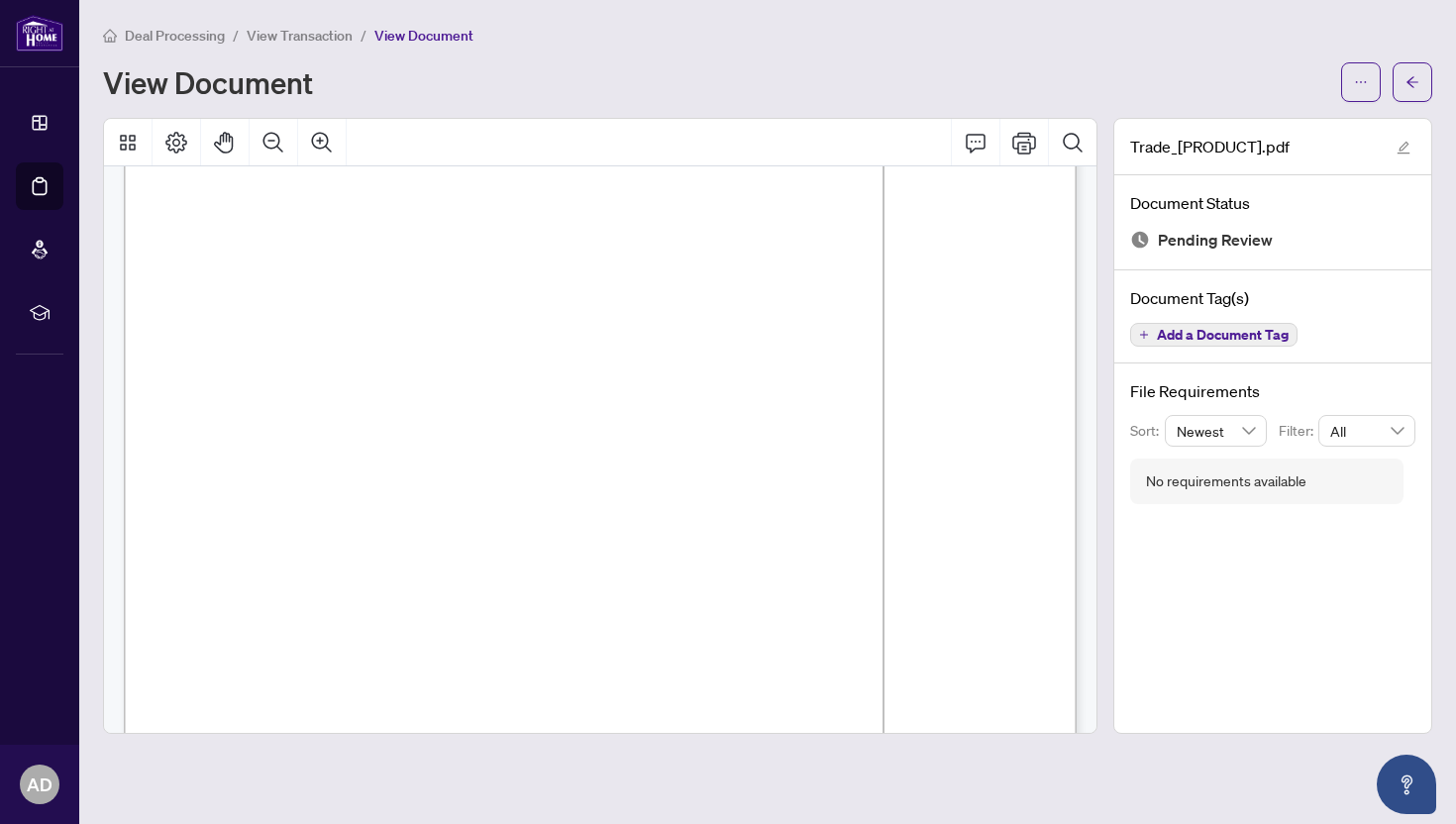 scroll, scrollTop: 0, scrollLeft: 0, axis: both 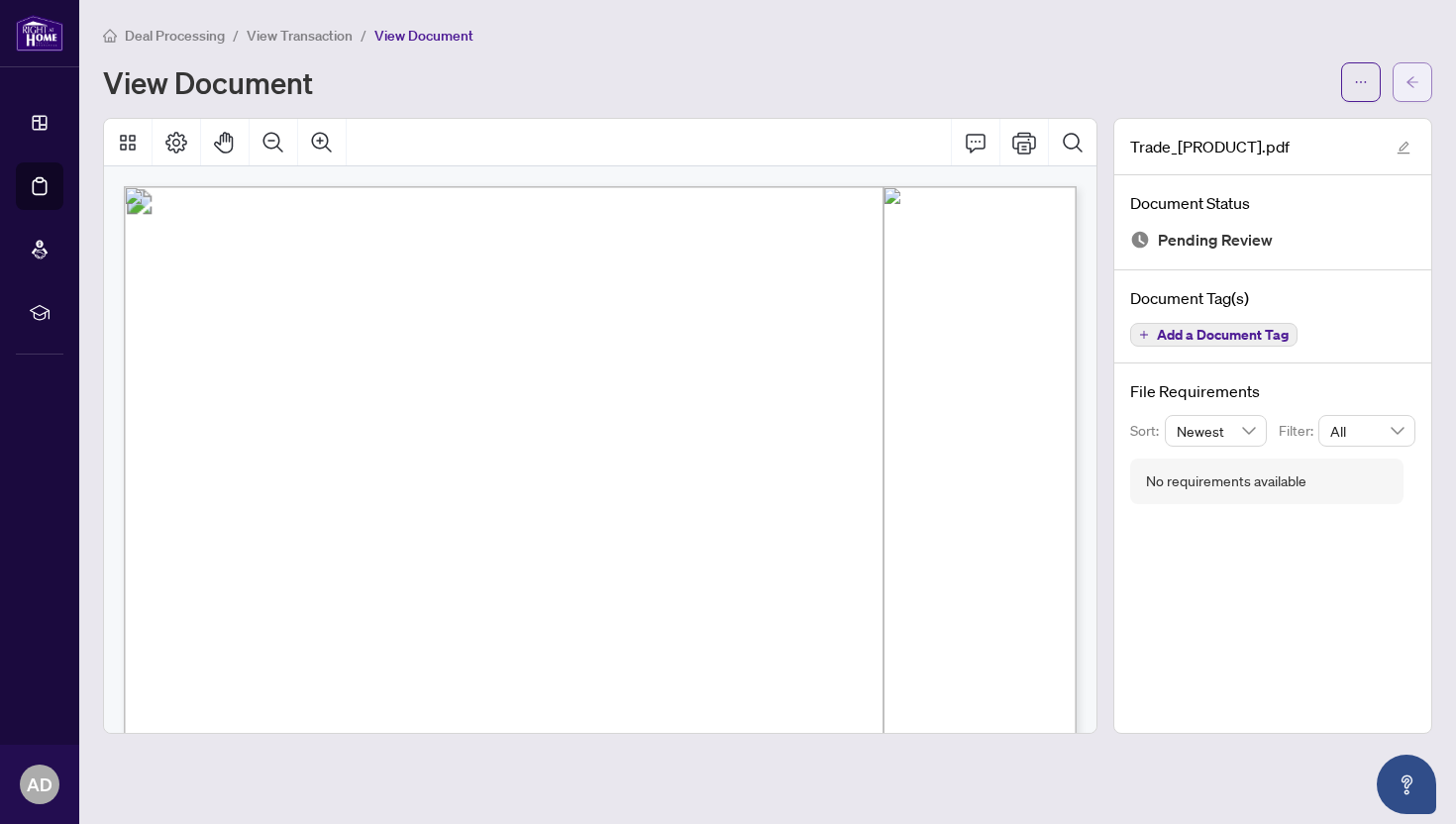 click at bounding box center [1412, 82] 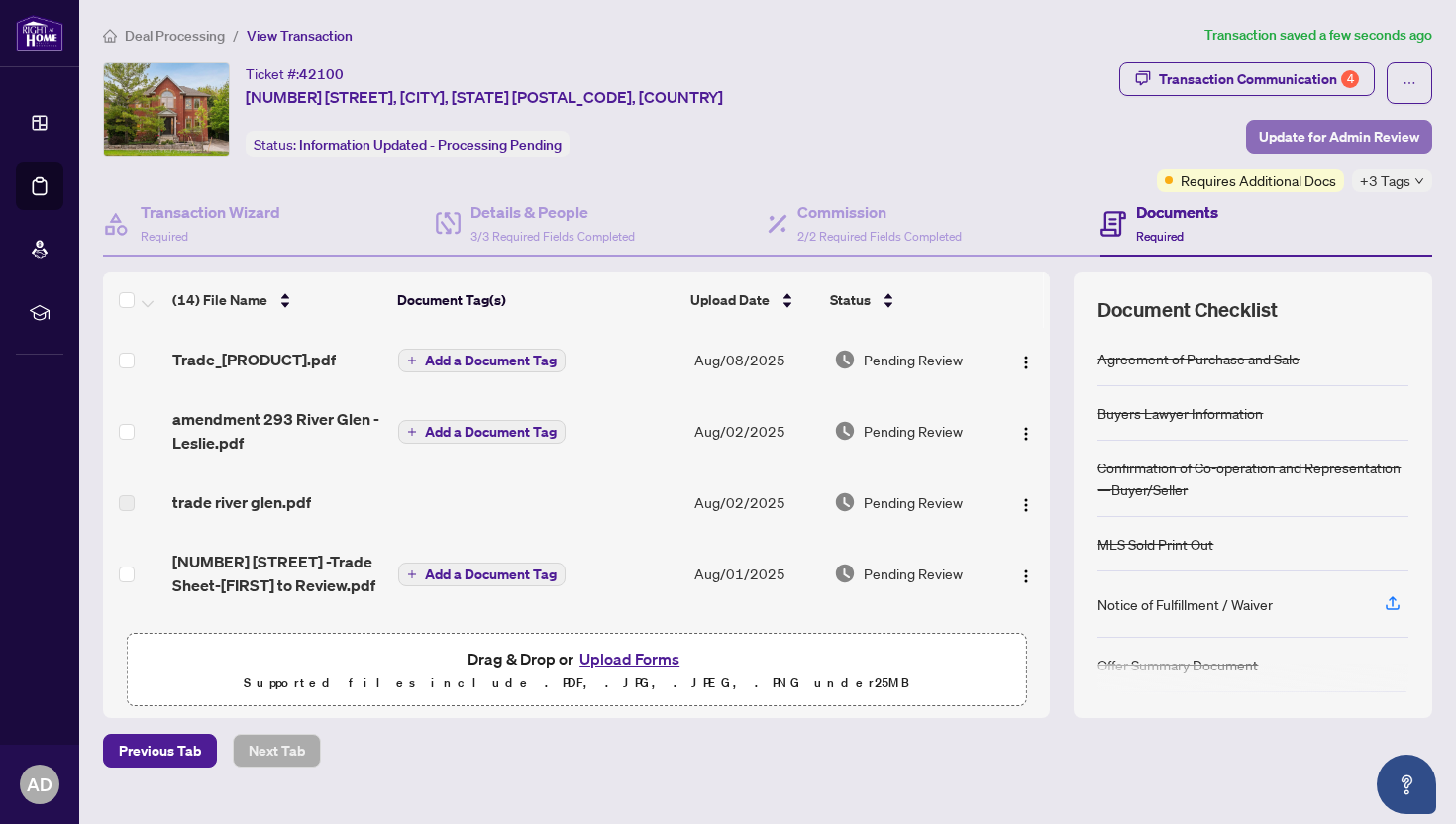 click on "Update for Admin Review" at bounding box center (1339, 137) 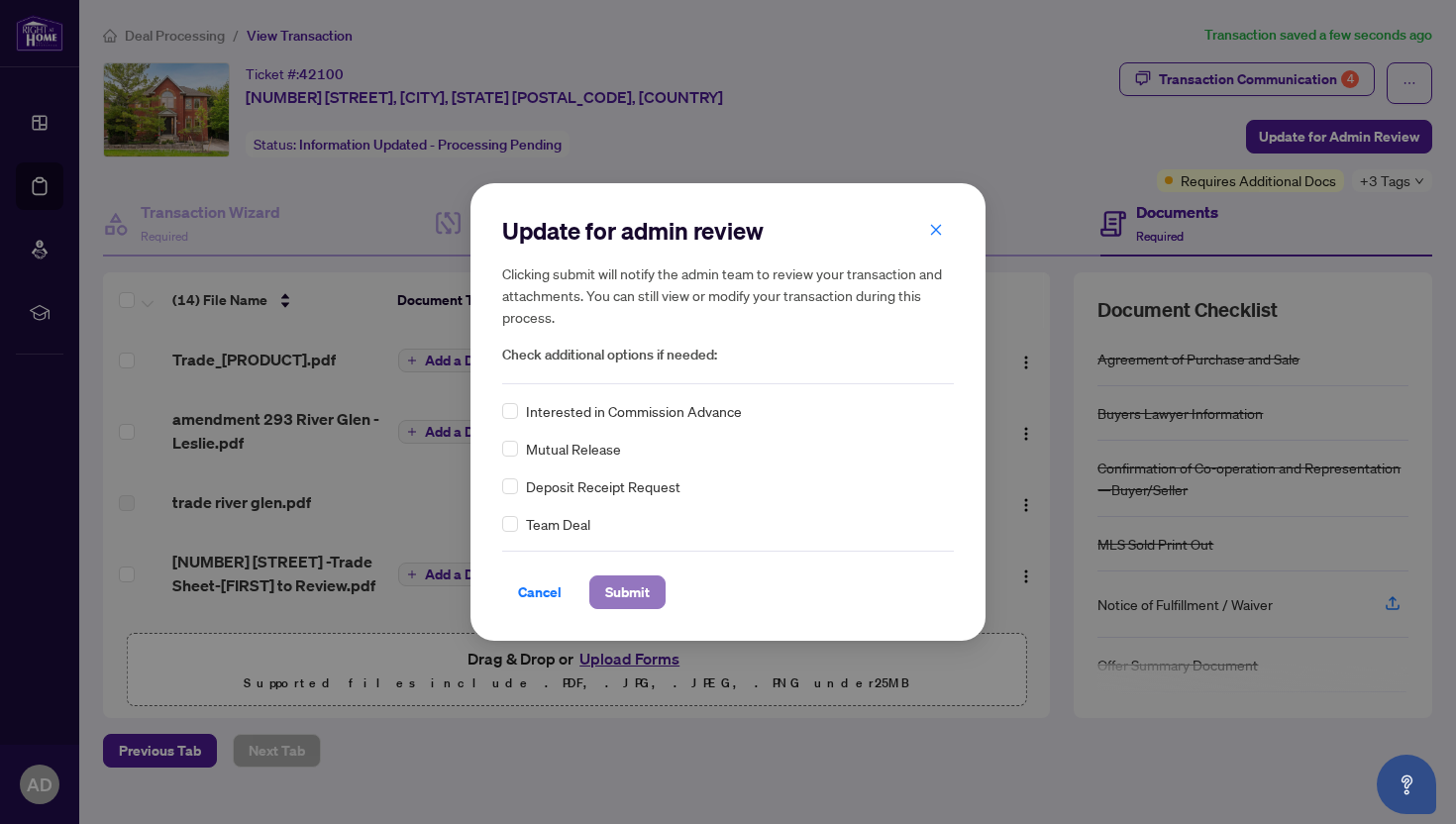 click on "Submit" at bounding box center (627, 592) 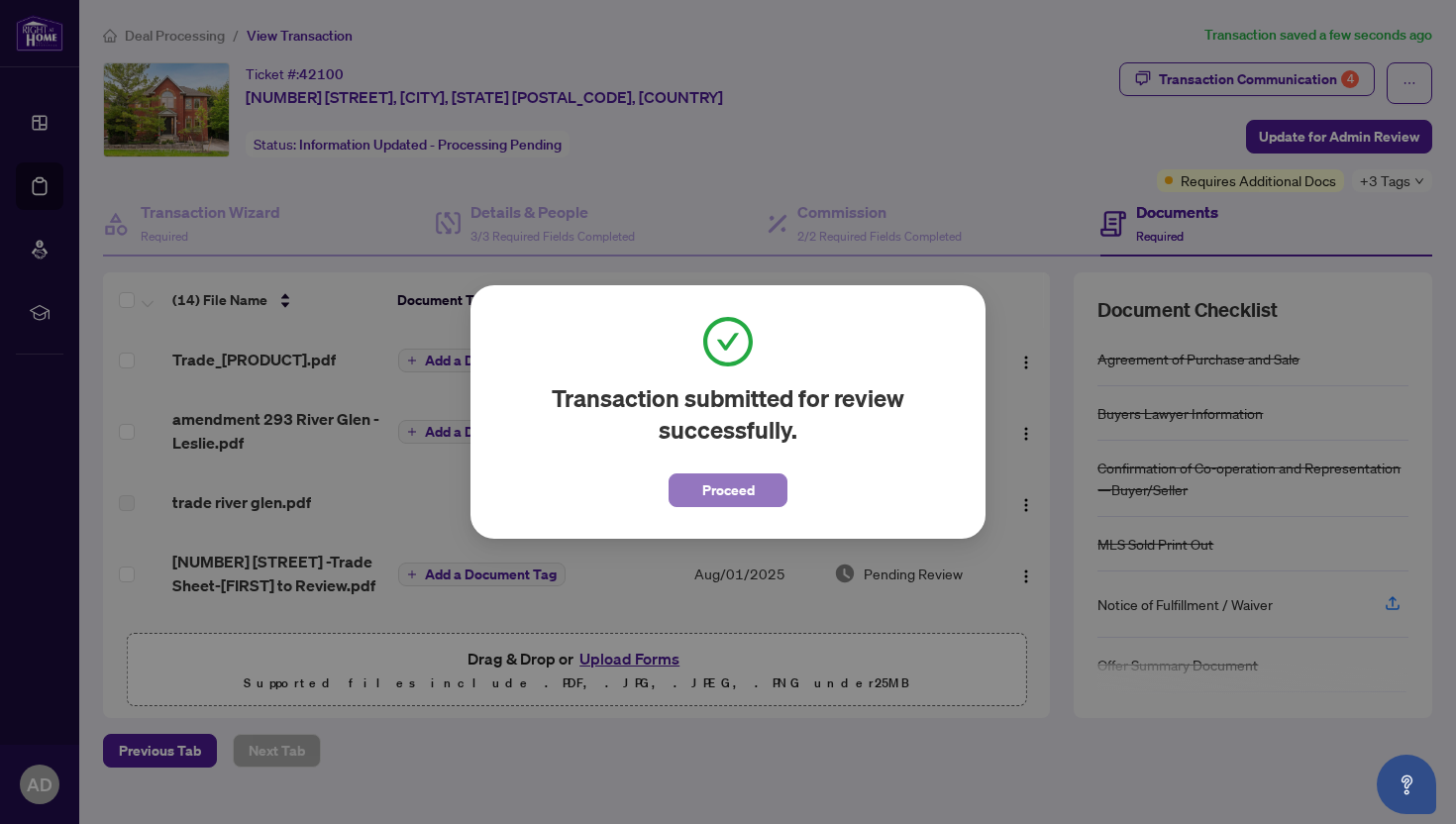 click on "Proceed" at bounding box center (728, 490) 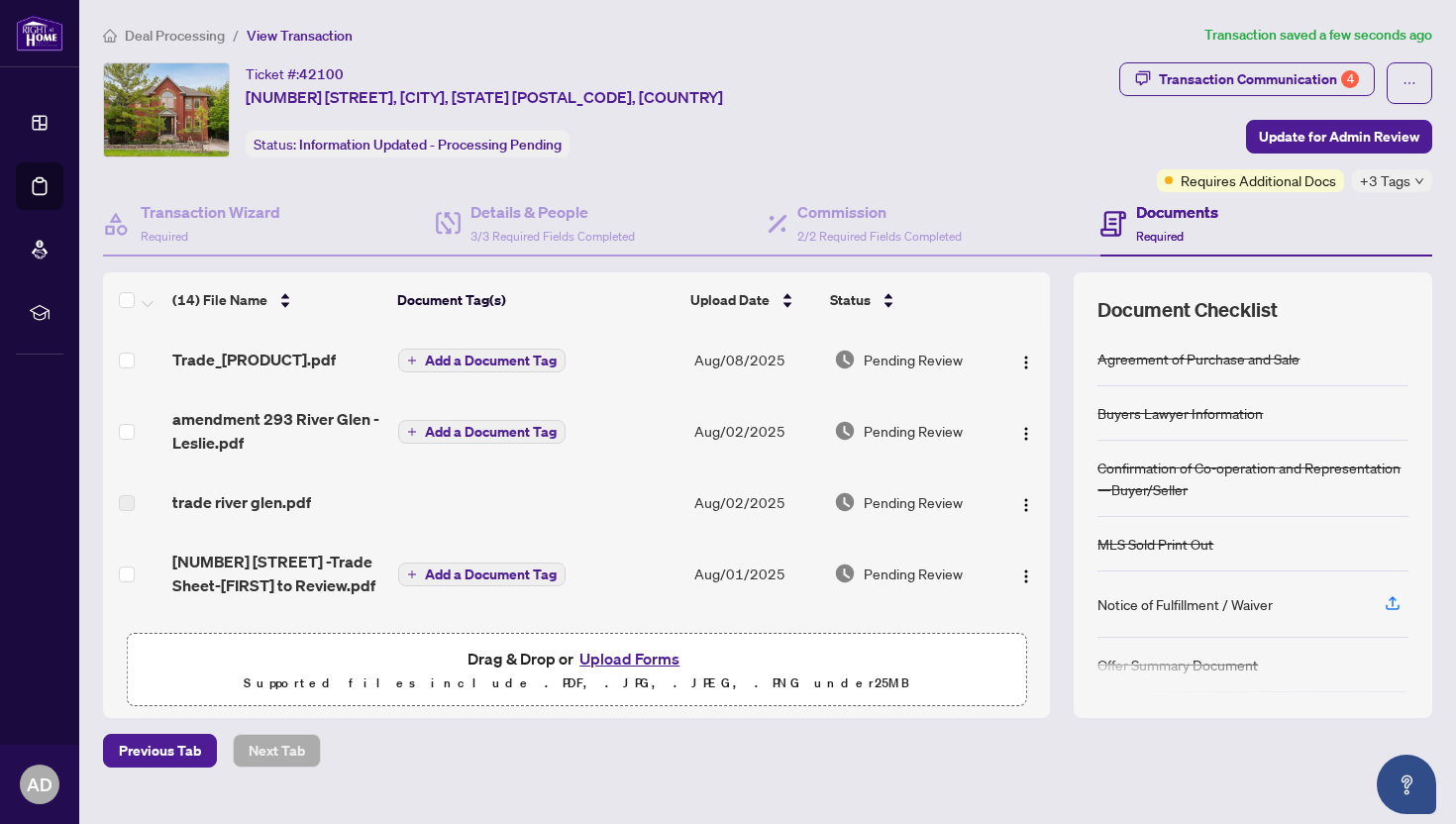 click 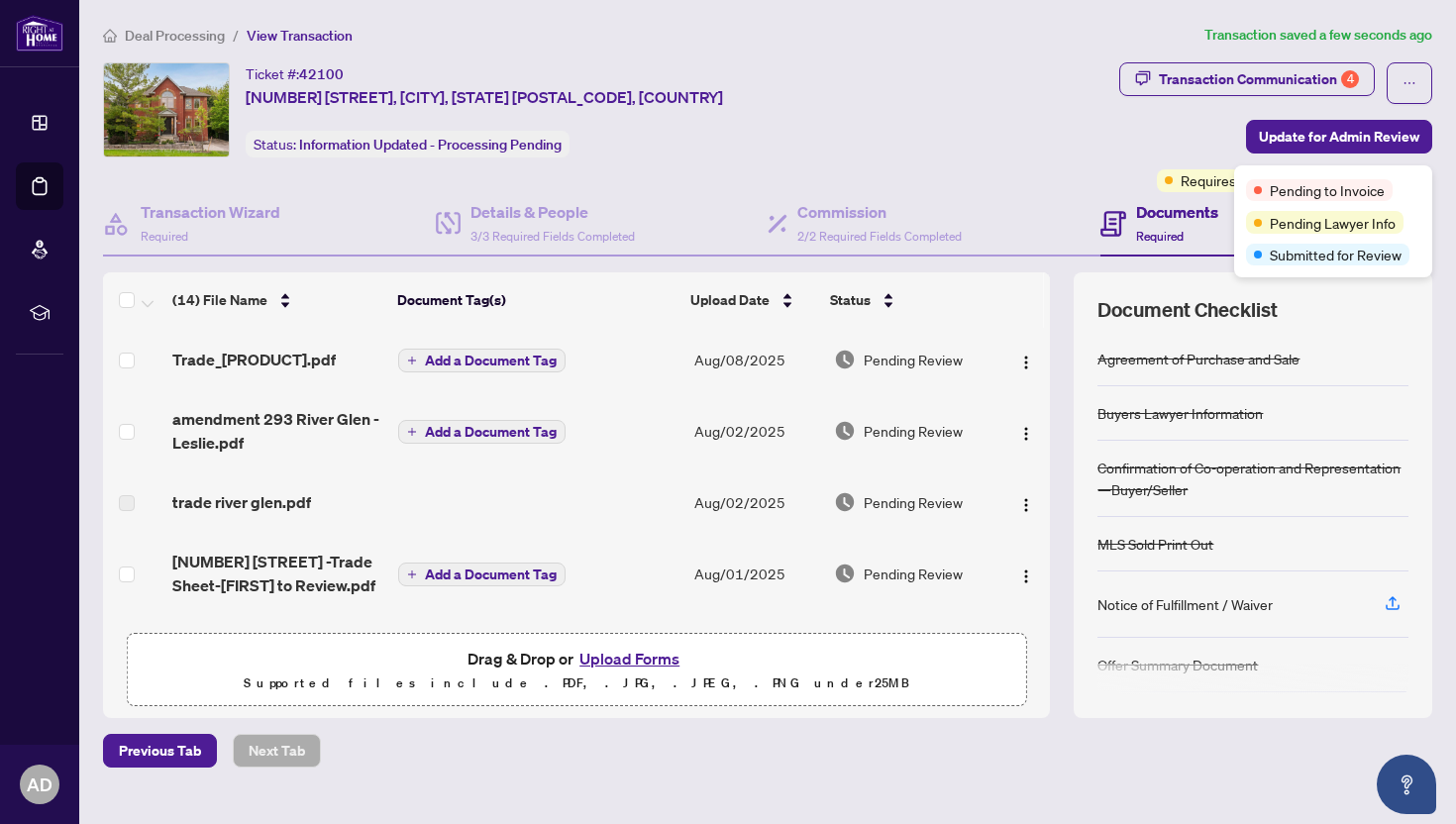 click on "Pending to Invoice" at bounding box center (1333, 189) 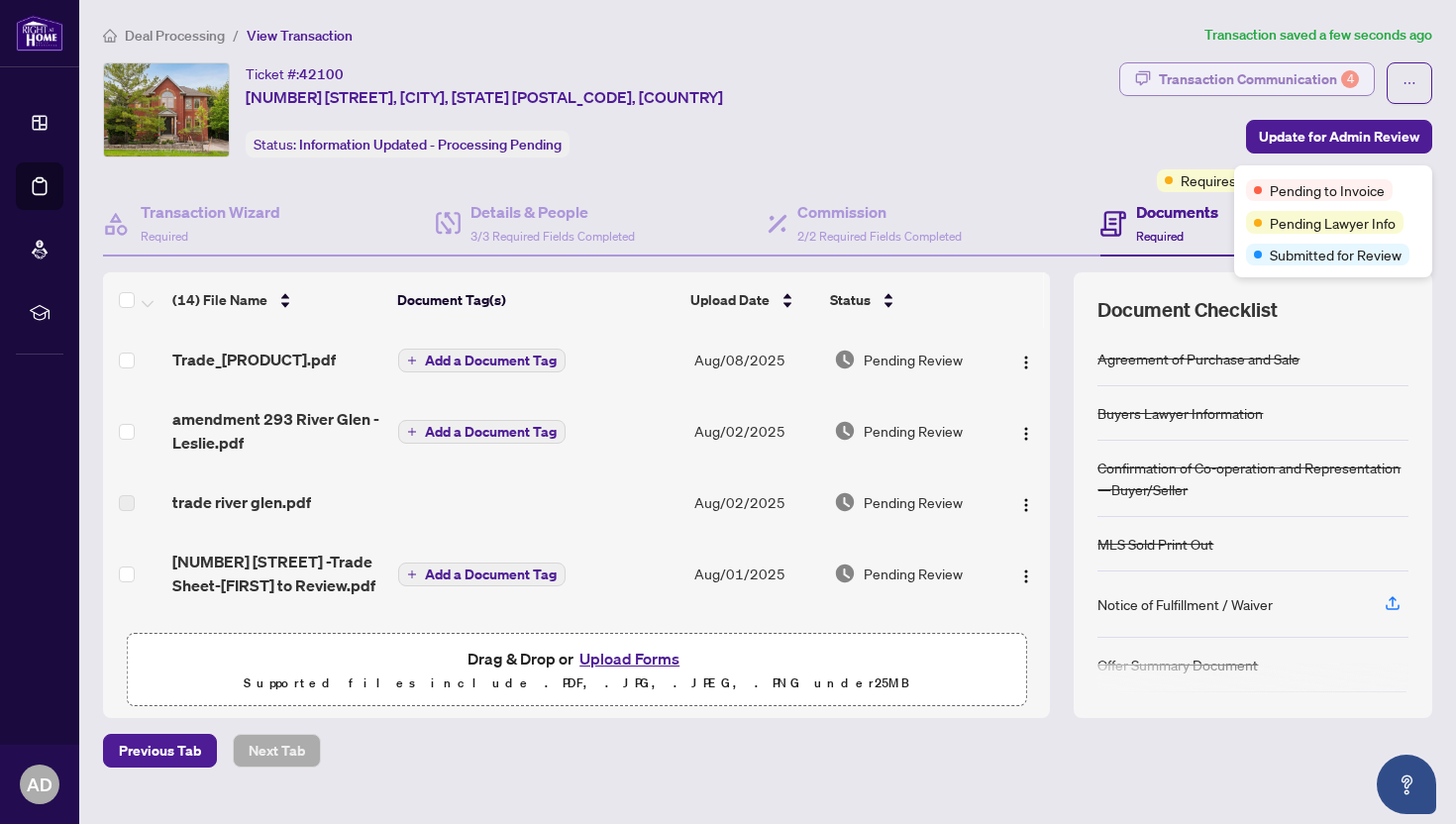 click on "Transaction Communication 4" at bounding box center (1259, 79) 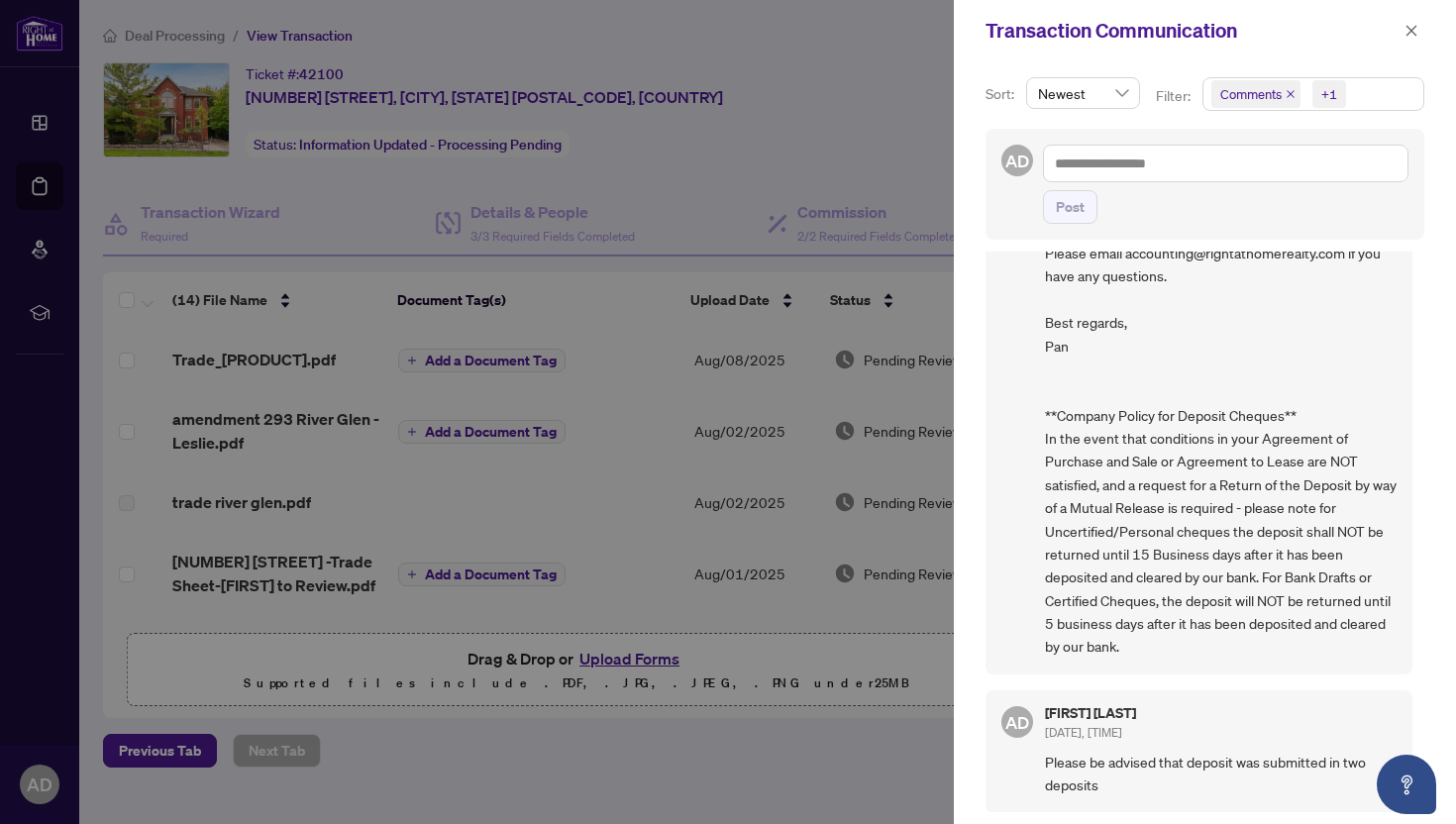 scroll, scrollTop: 3002, scrollLeft: 0, axis: vertical 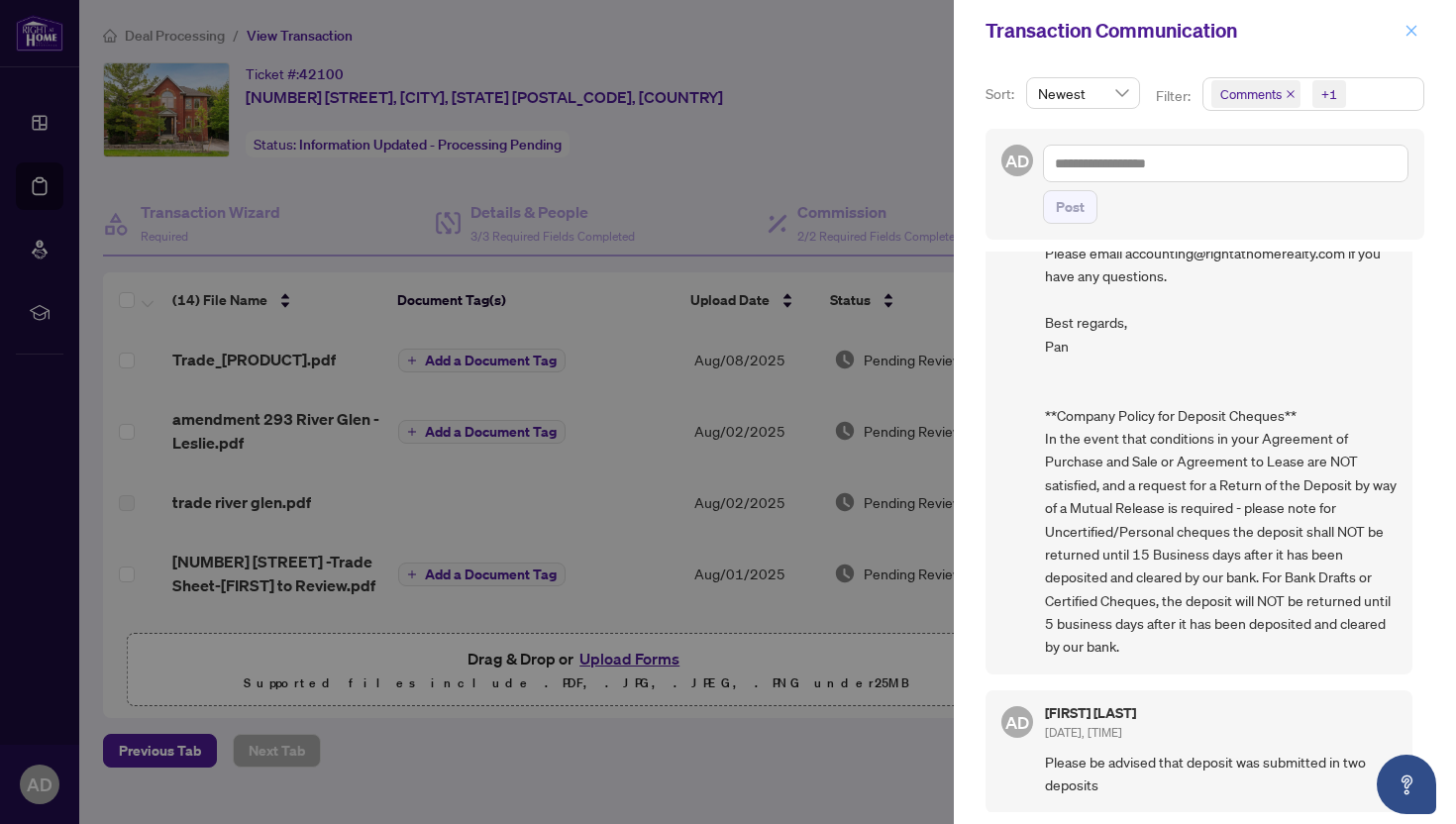 click 